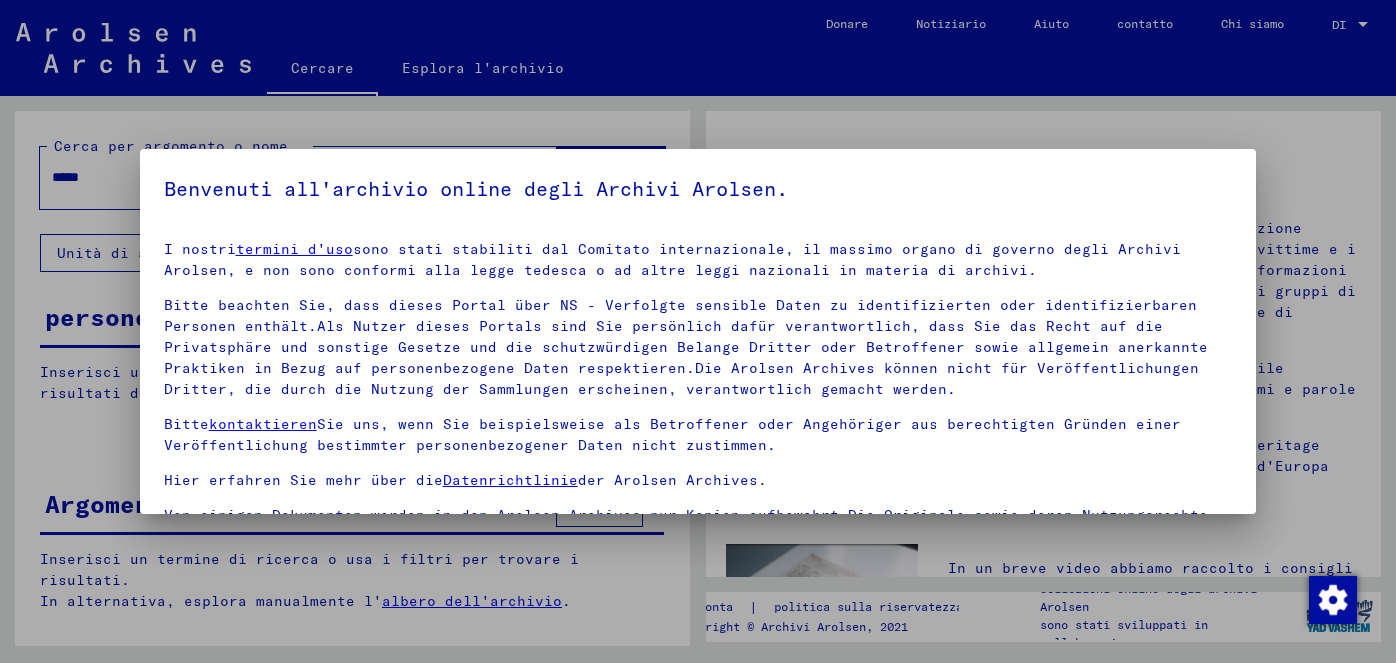 scroll, scrollTop: 0, scrollLeft: 0, axis: both 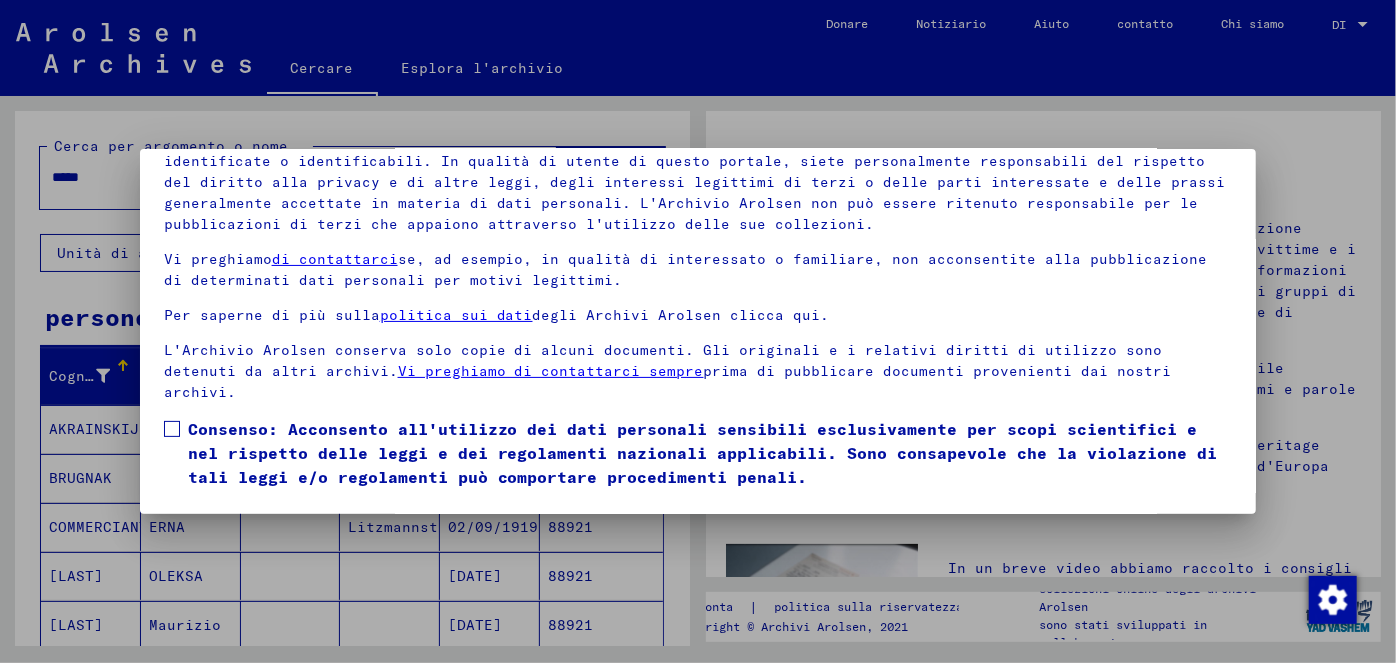 click at bounding box center [172, 429] 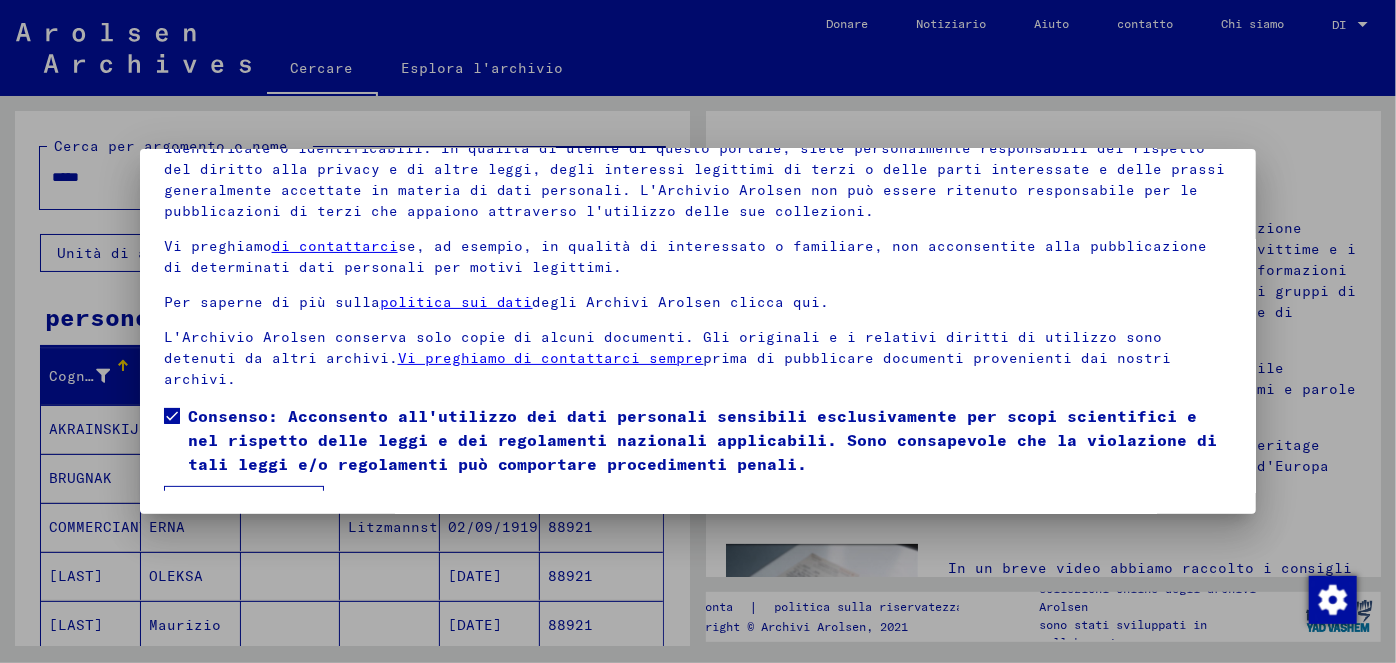 scroll, scrollTop: 45, scrollLeft: 0, axis: vertical 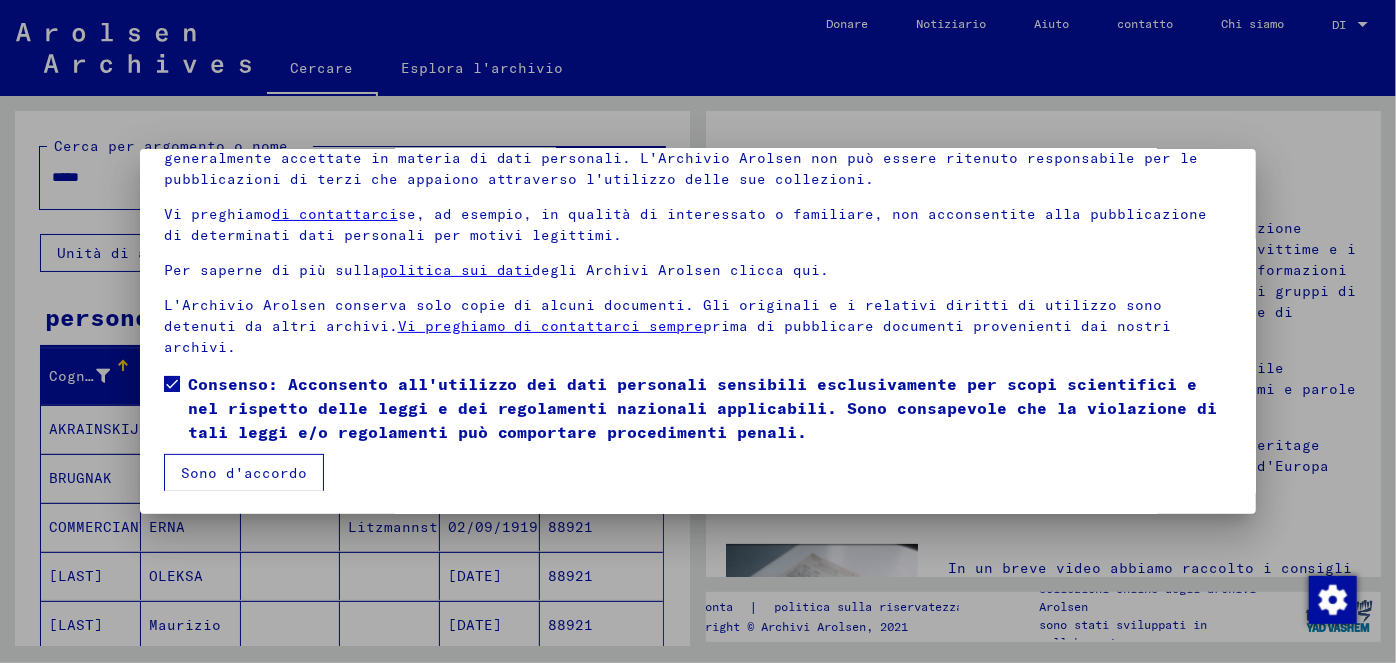 click on "Sono d'accordo" at bounding box center [244, 473] 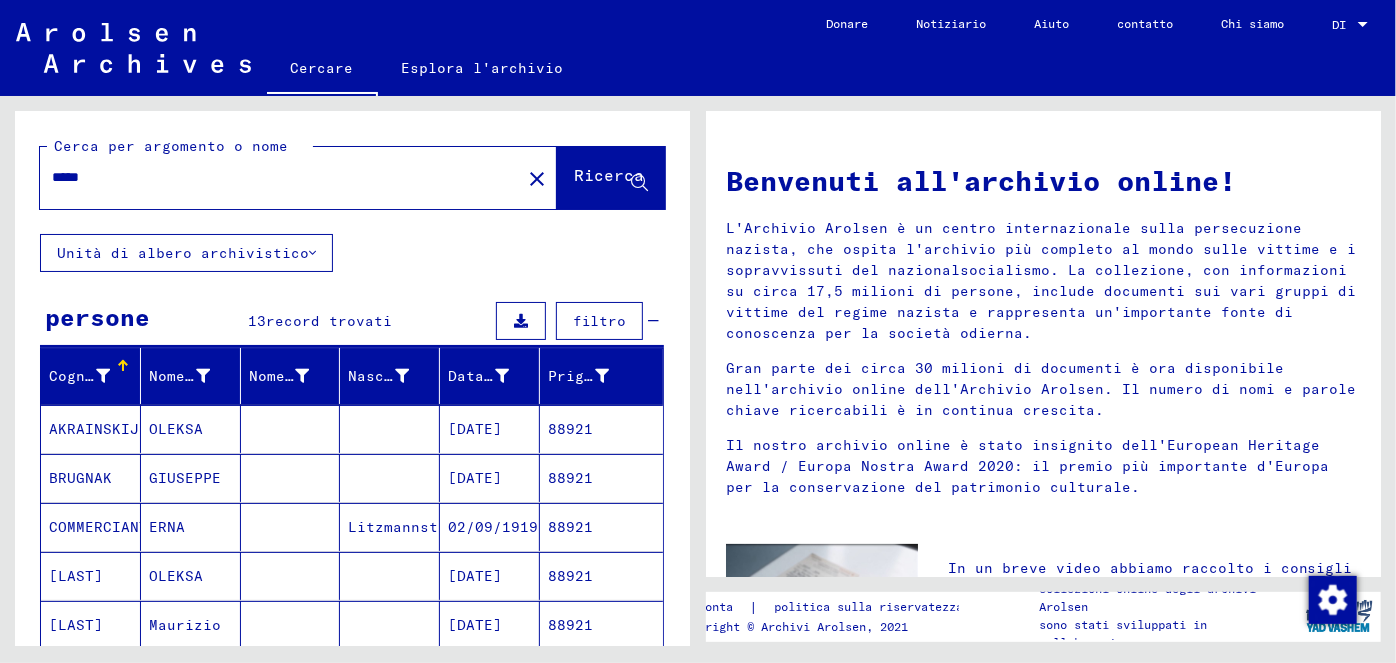 click on "[DATE]" at bounding box center (493, 527) 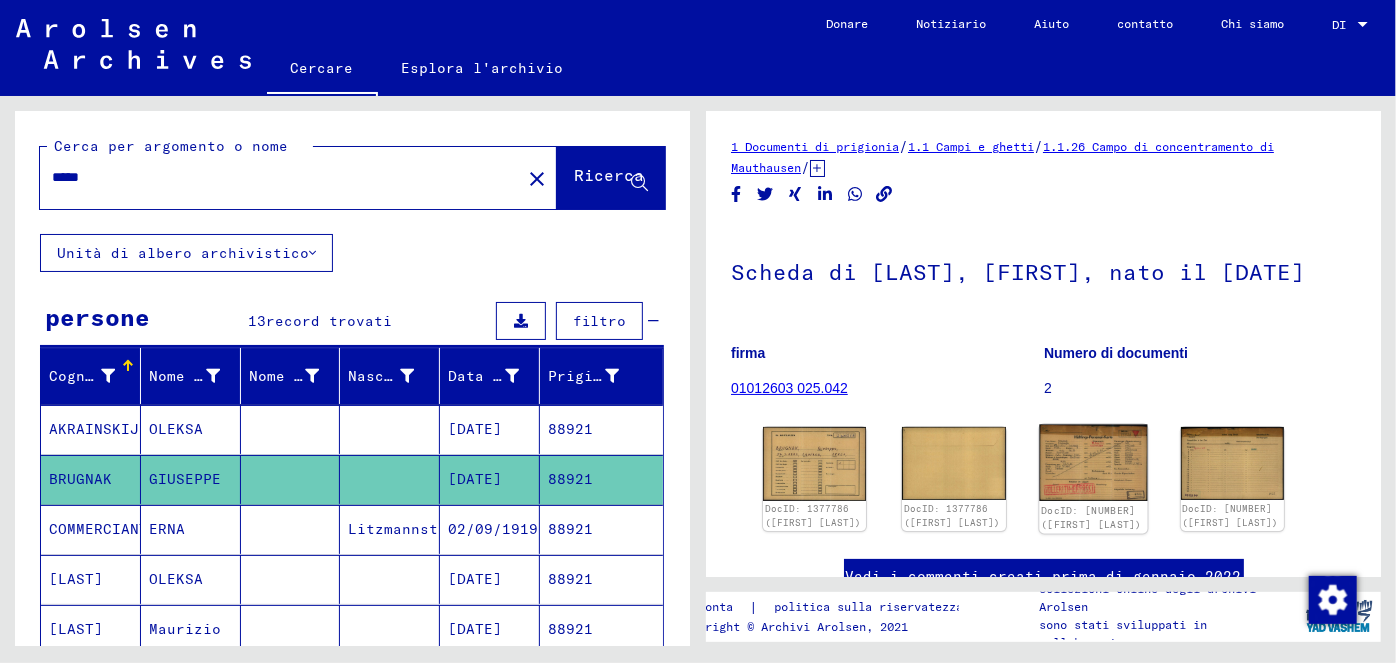 scroll, scrollTop: 0, scrollLeft: 0, axis: both 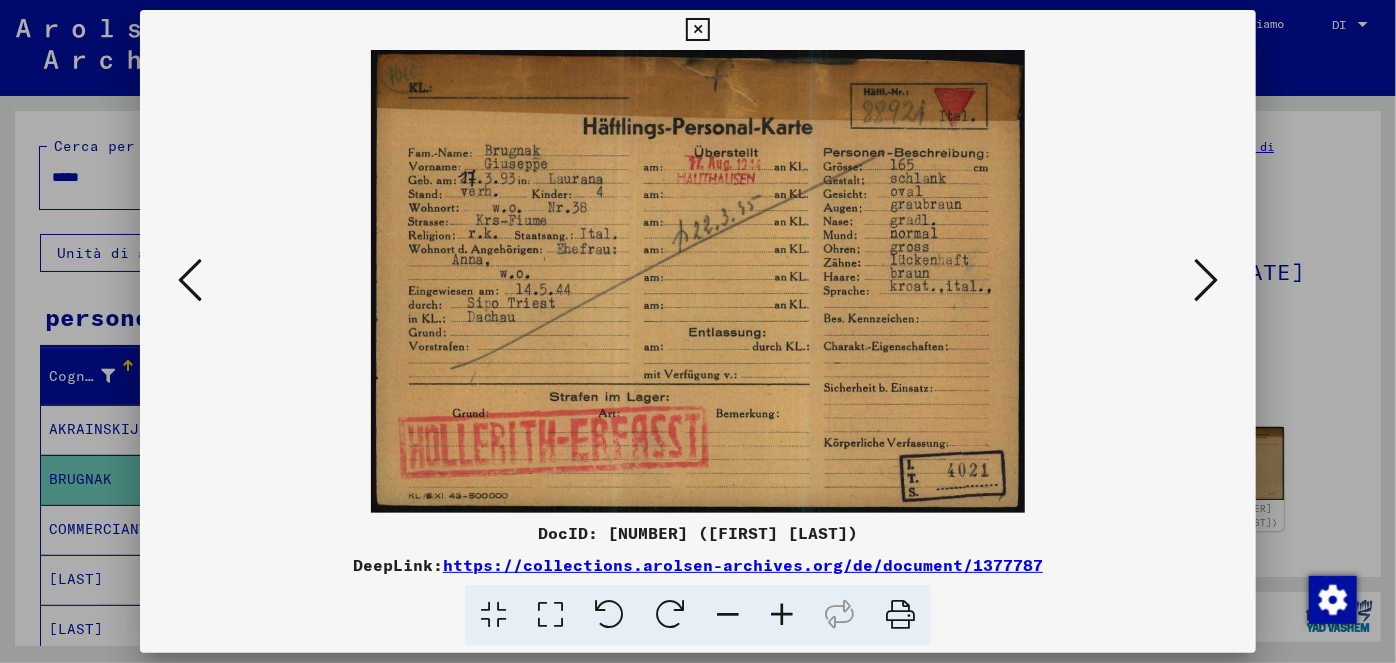 click at bounding box center [1206, 280] 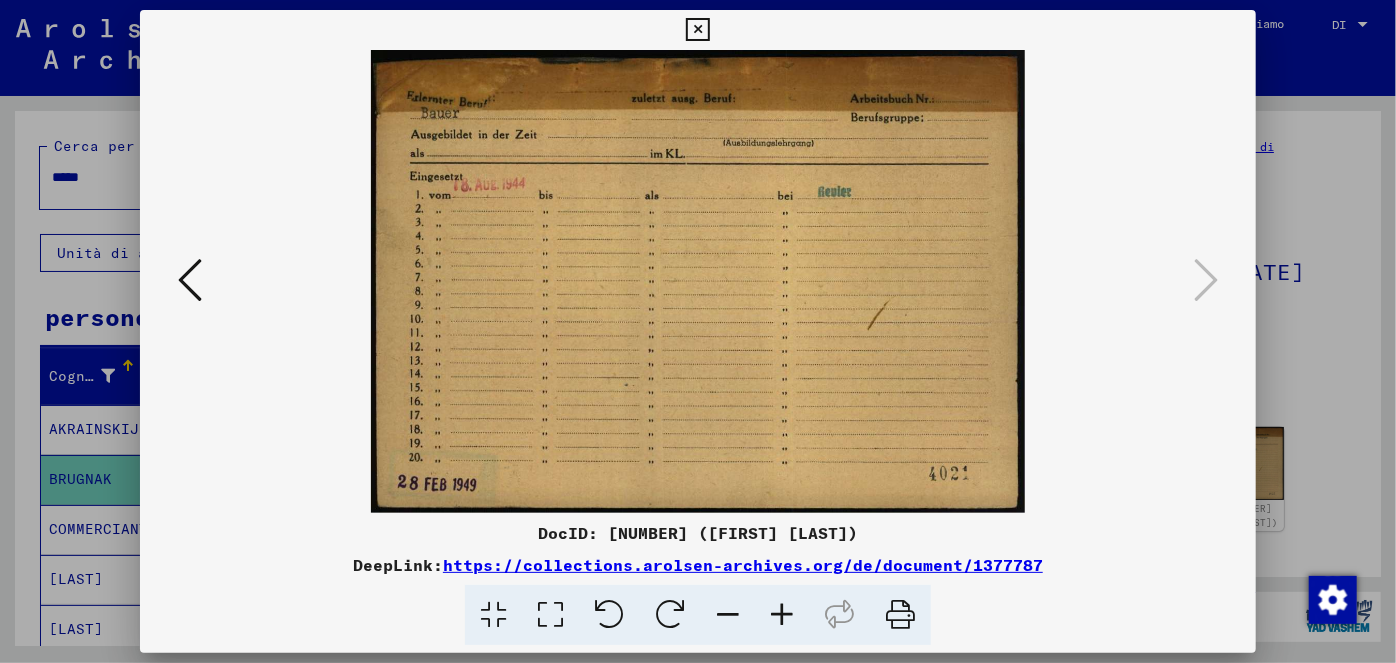 click at bounding box center [190, 280] 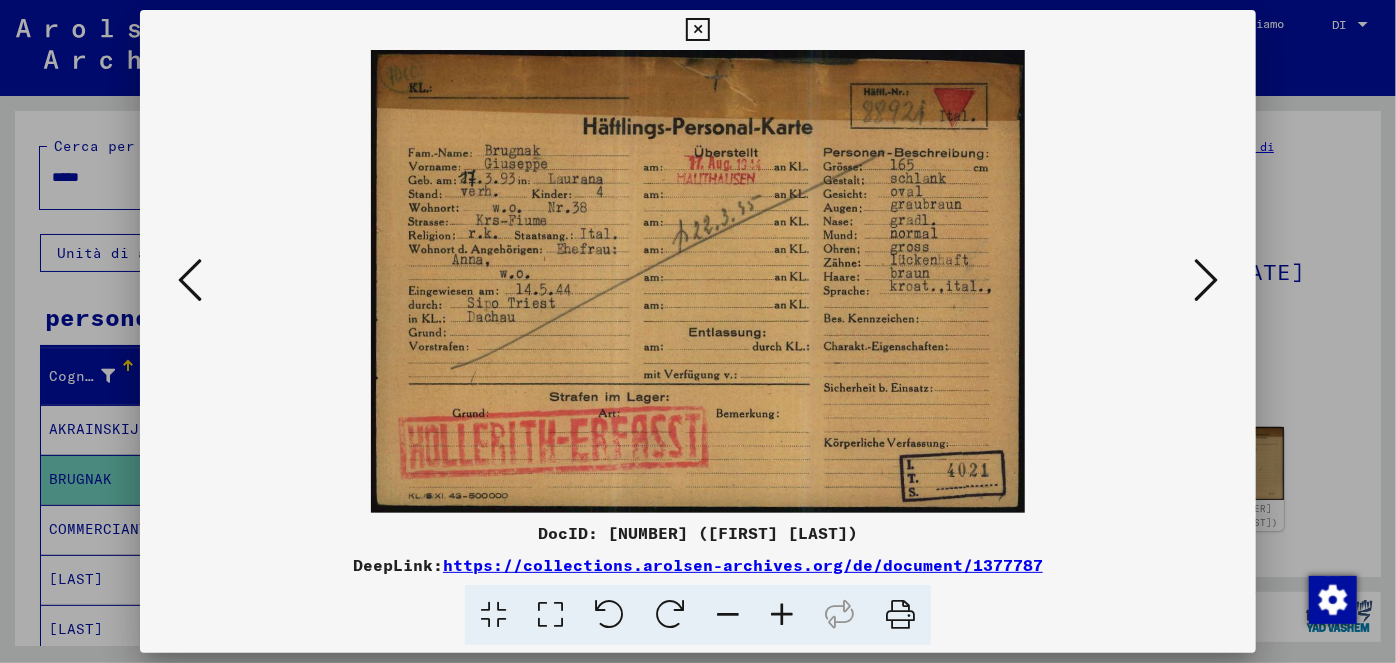 click at bounding box center [697, 30] 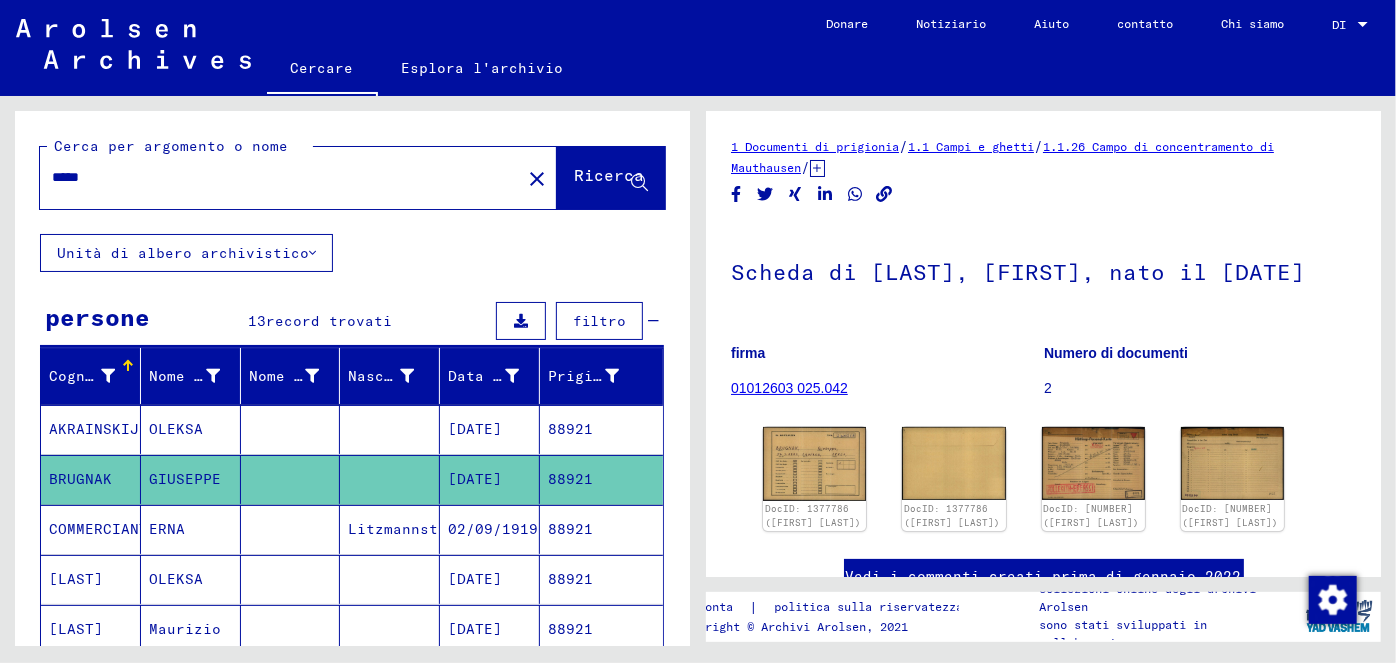 drag, startPoint x: 116, startPoint y: 174, endPoint x: 43, endPoint y: 174, distance: 73 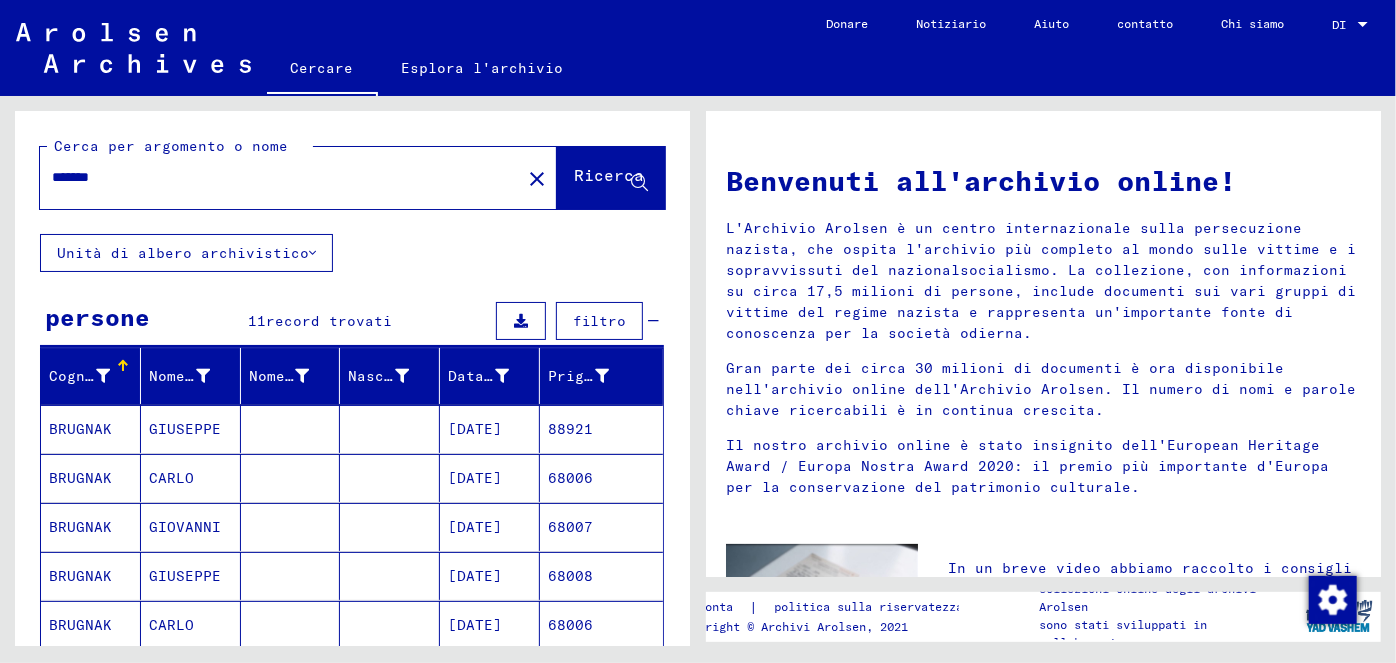 click on "[DATE]" at bounding box center (475, 478) 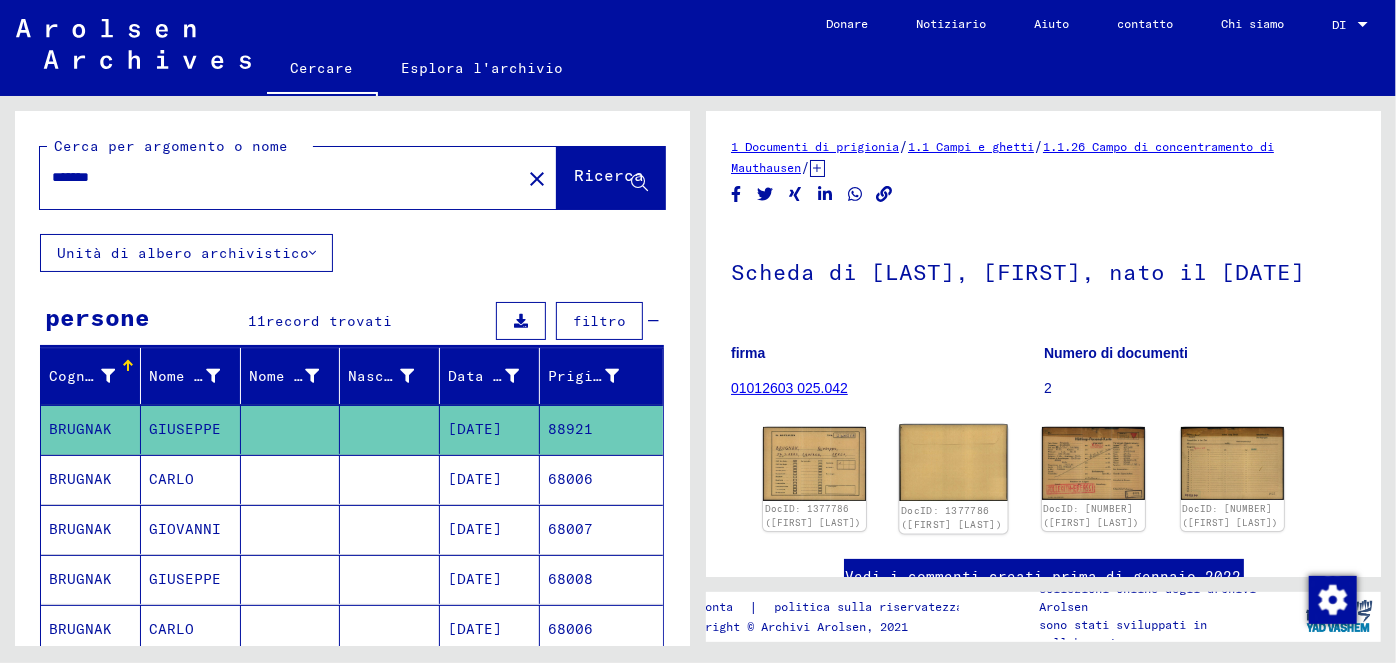scroll, scrollTop: 0, scrollLeft: 0, axis: both 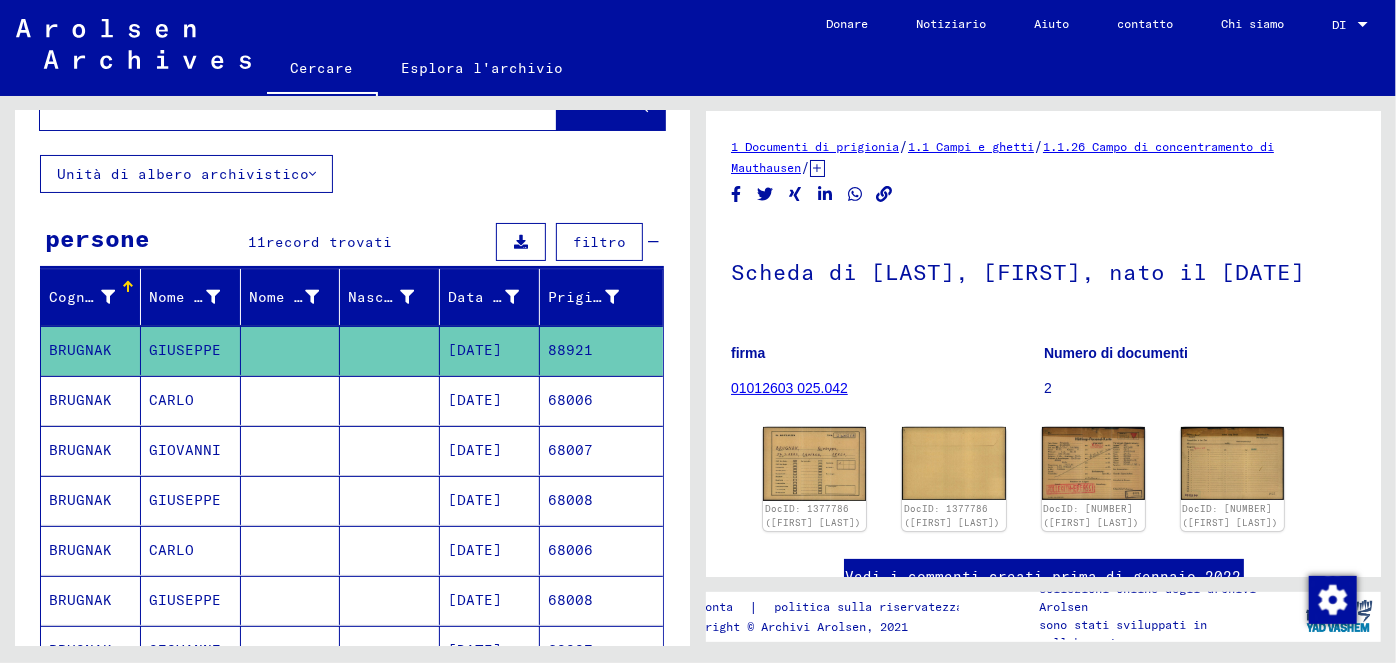click on "[DATE]" at bounding box center [475, 550] 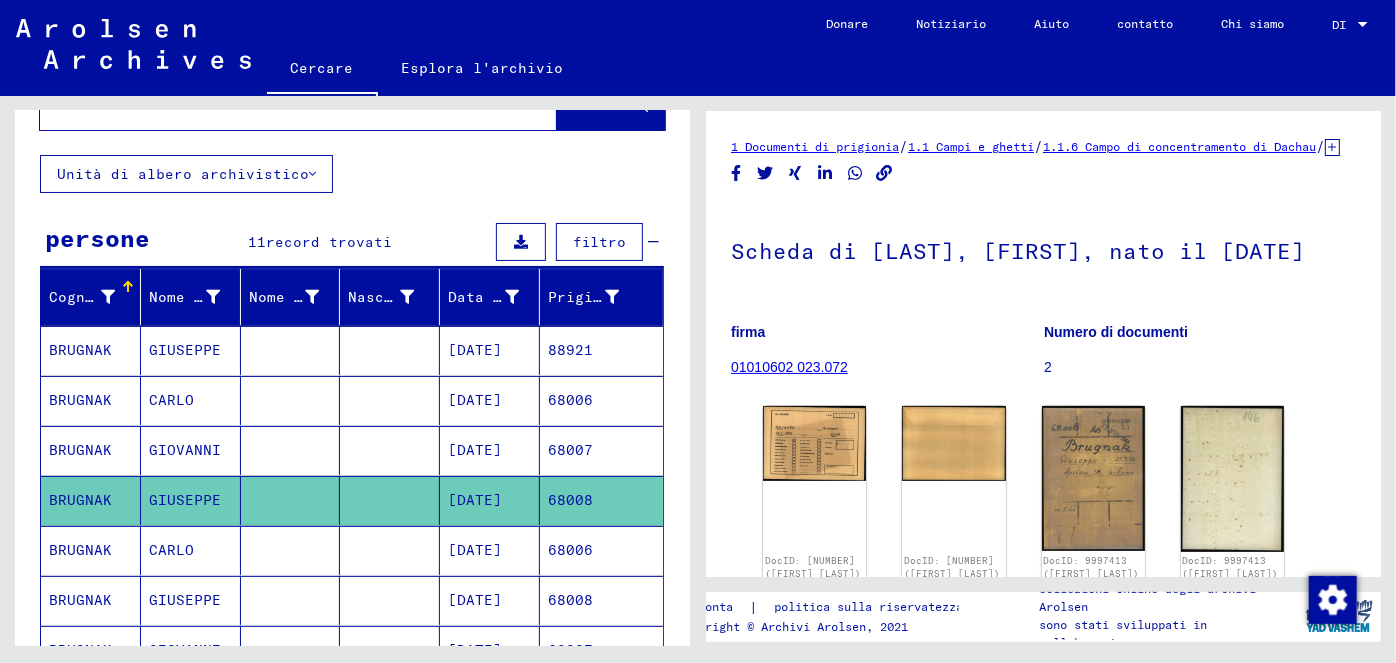 scroll, scrollTop: 0, scrollLeft: 0, axis: both 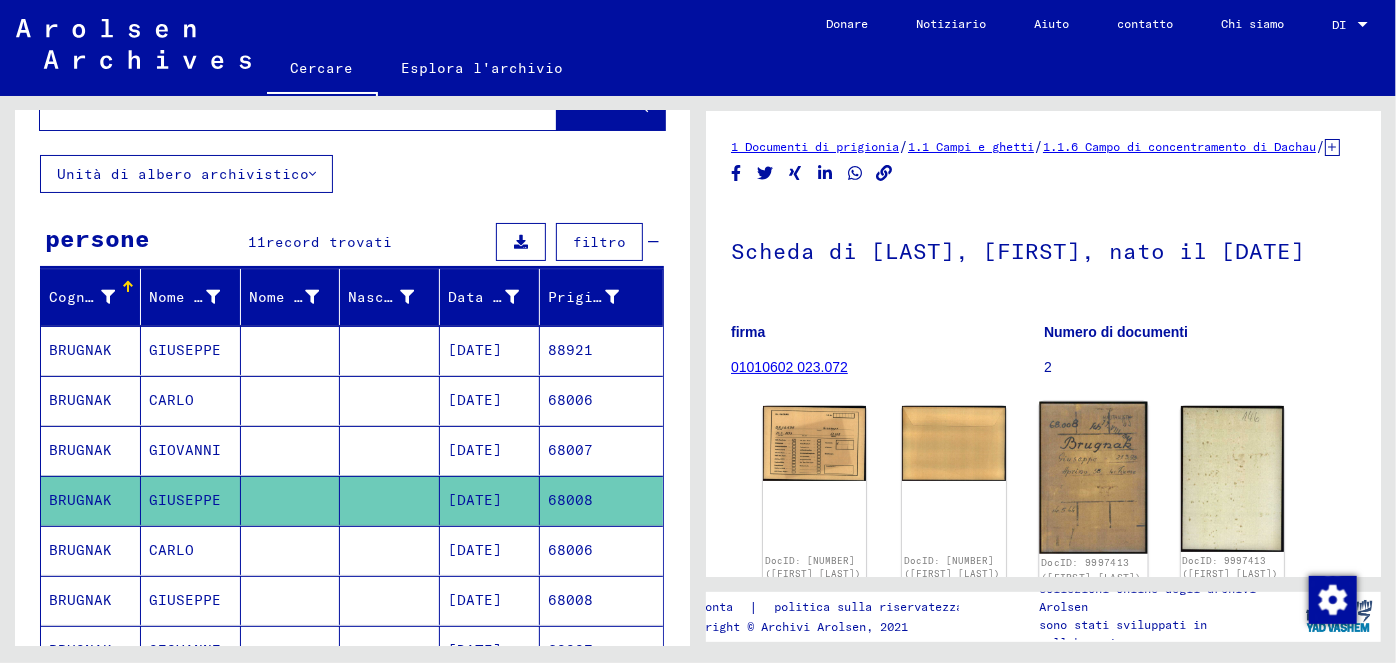 click 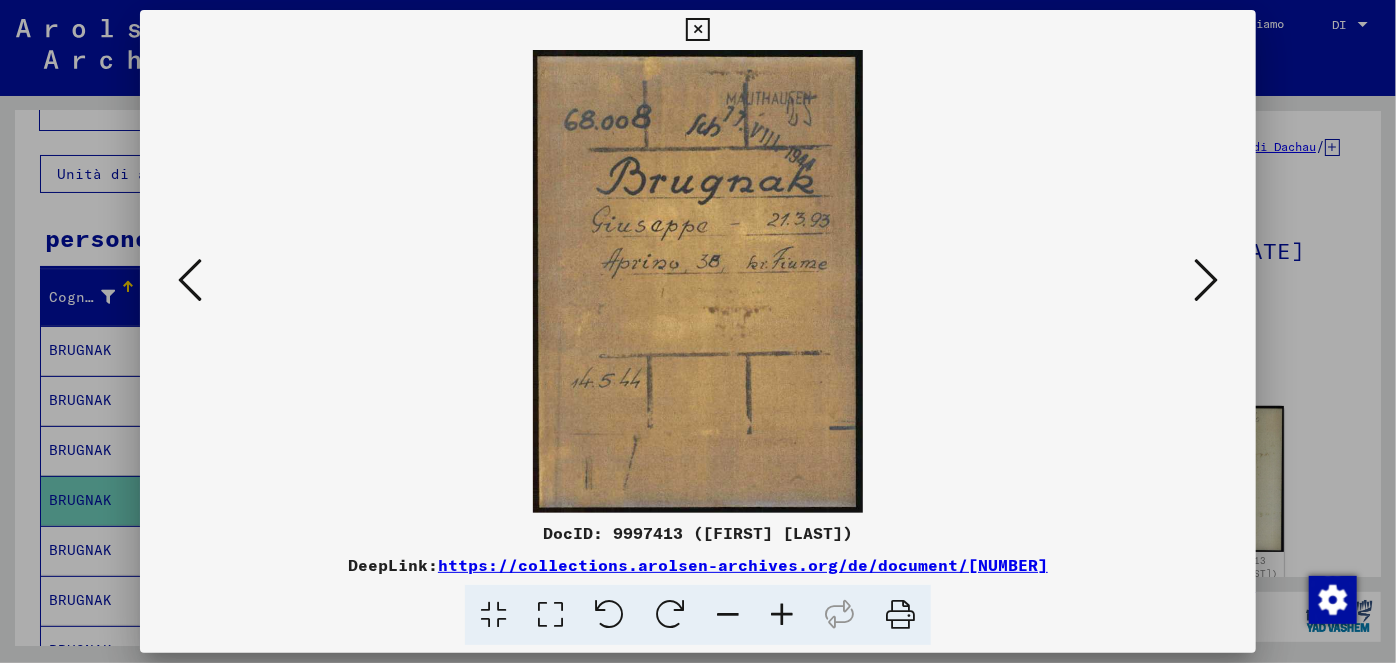 click at bounding box center (697, 30) 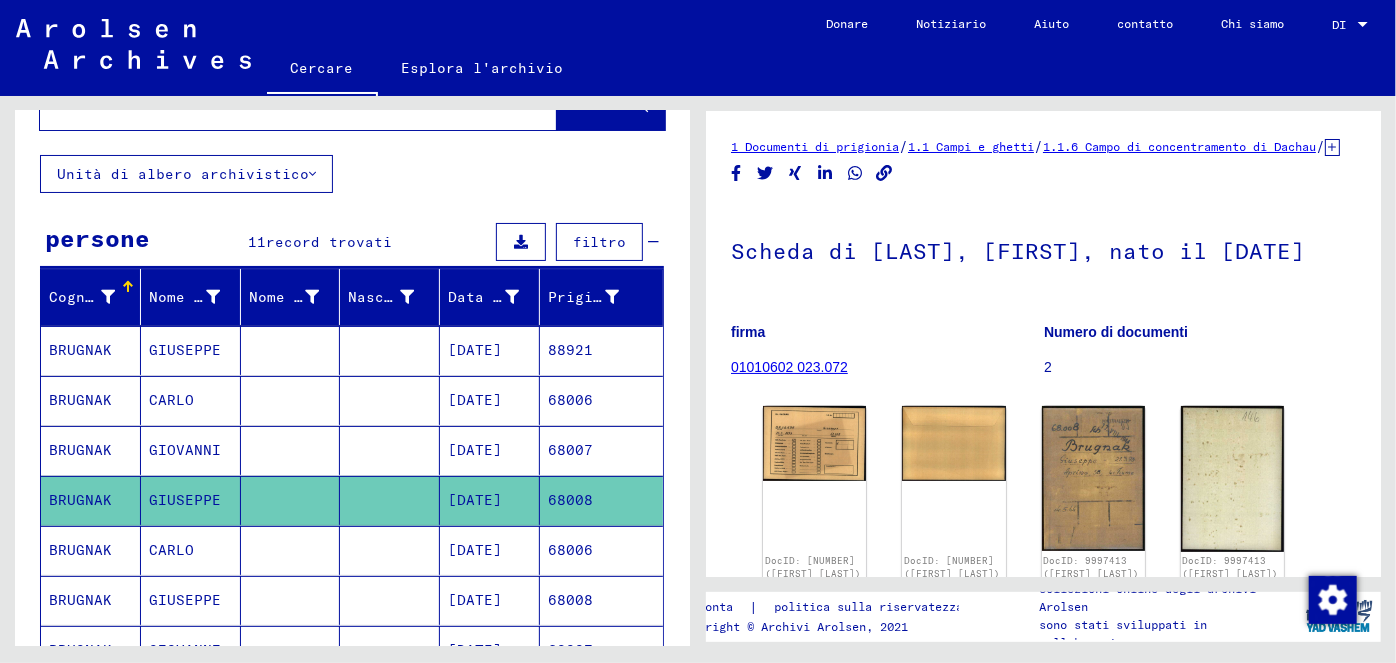 click on "[DATE]" at bounding box center (475, 650) 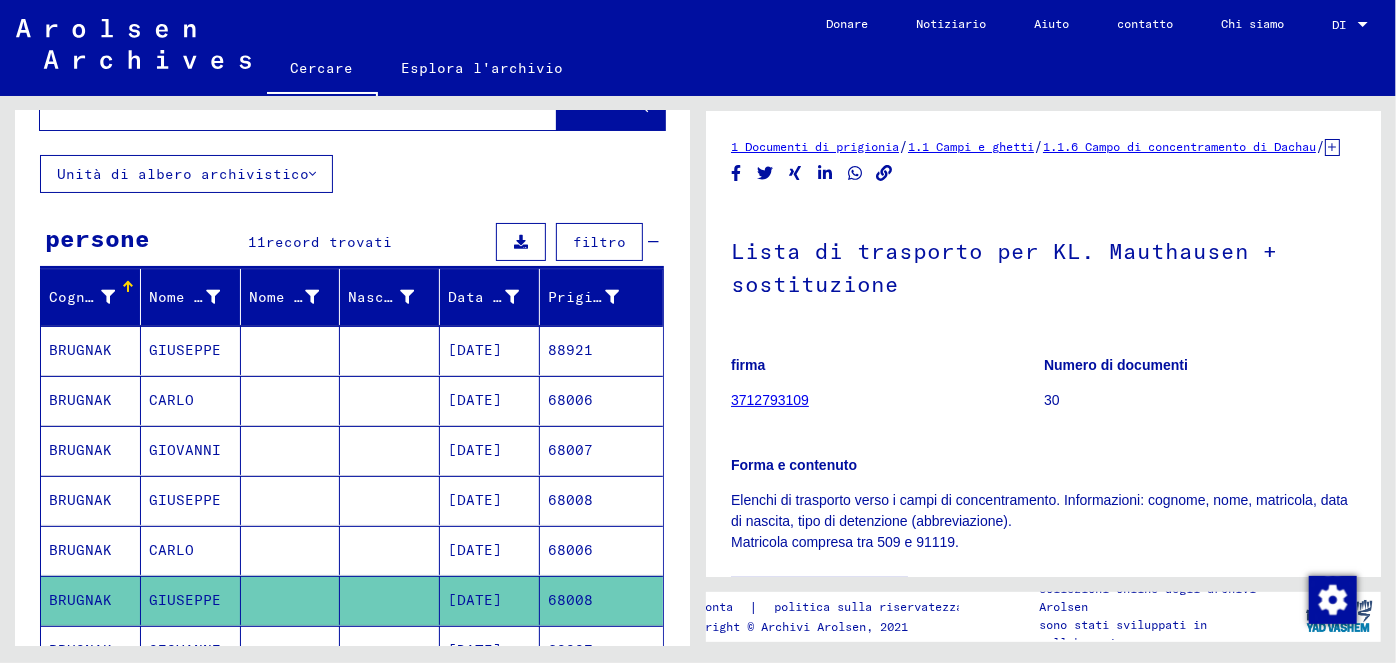 scroll, scrollTop: 0, scrollLeft: 0, axis: both 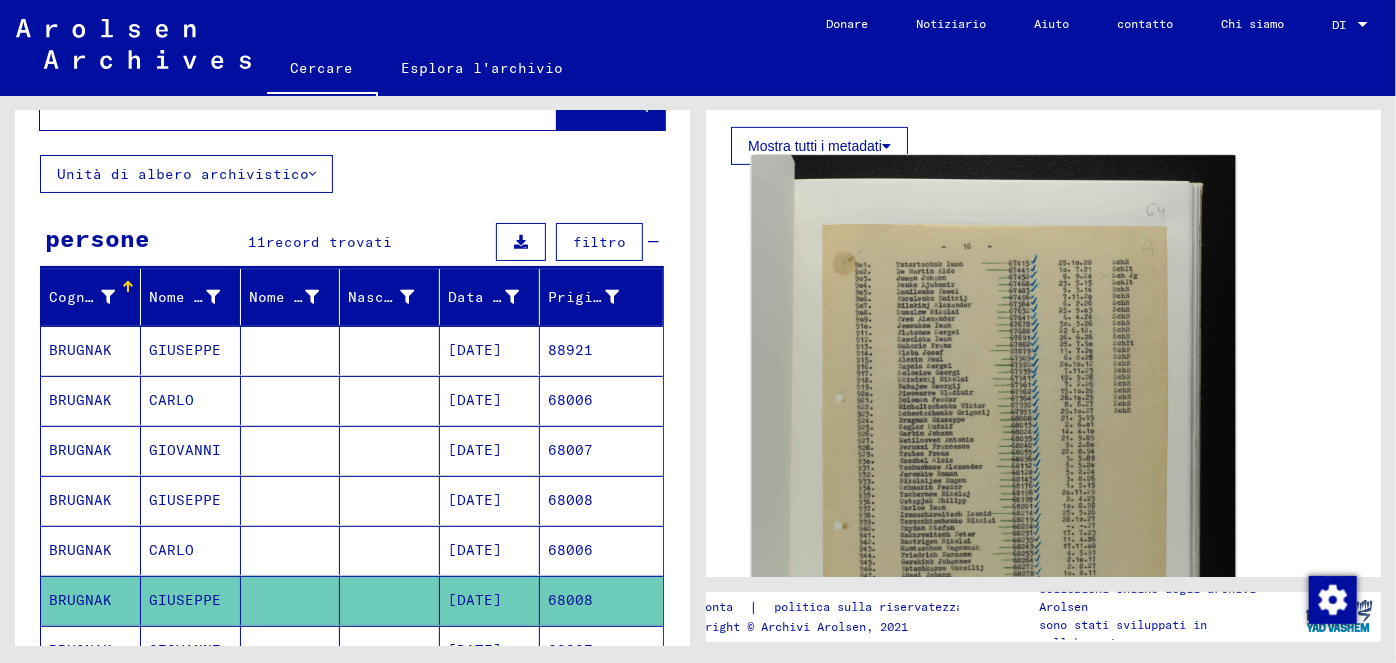 click 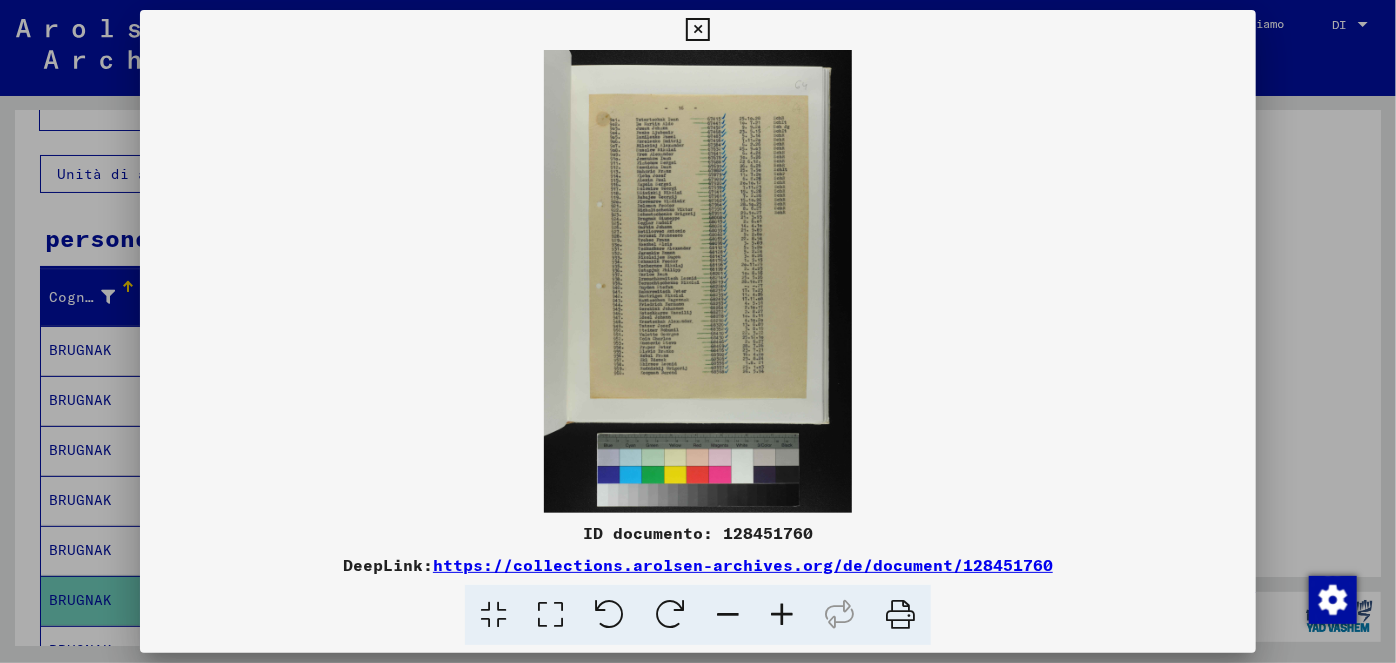 click at bounding box center [782, 615] 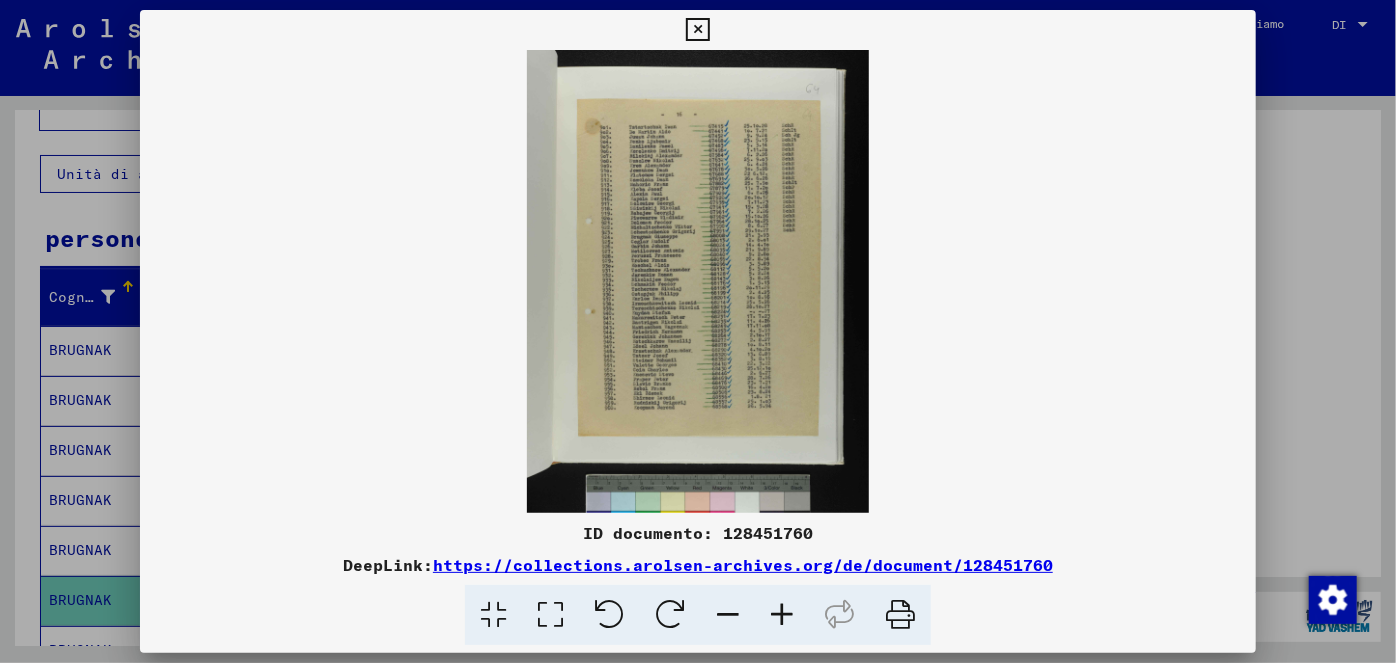 click at bounding box center (782, 615) 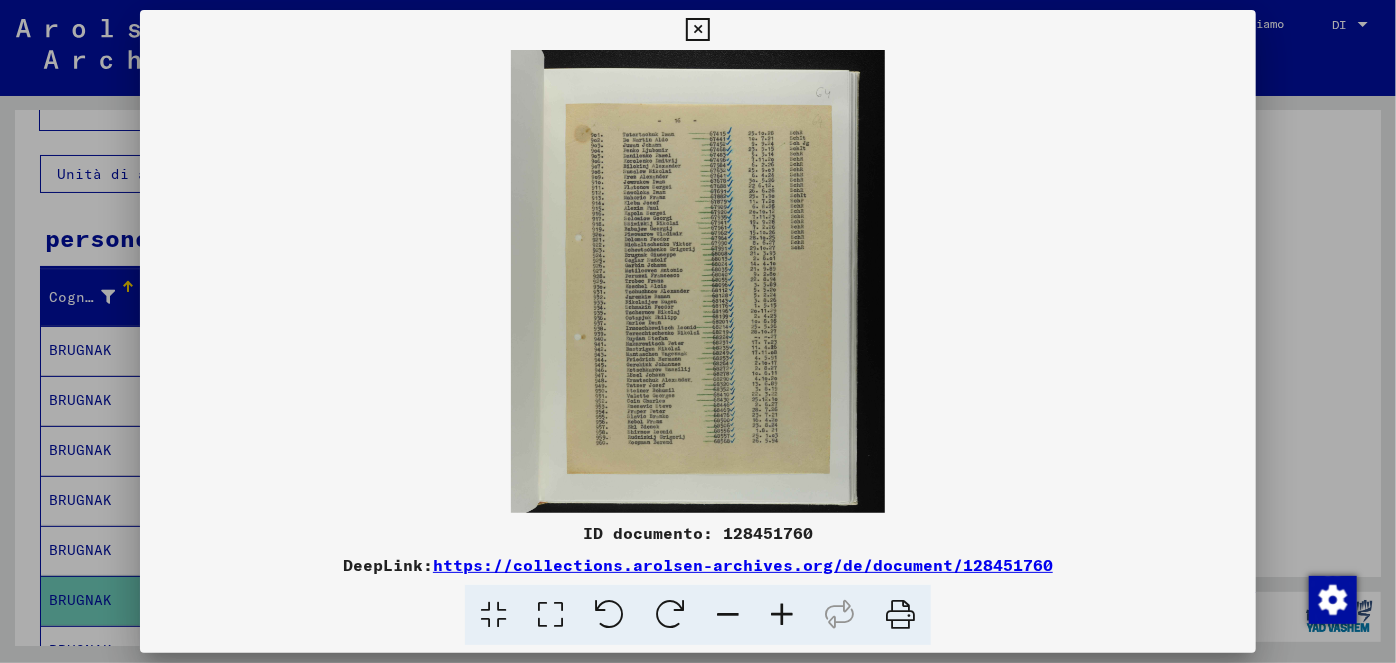 click at bounding box center [782, 615] 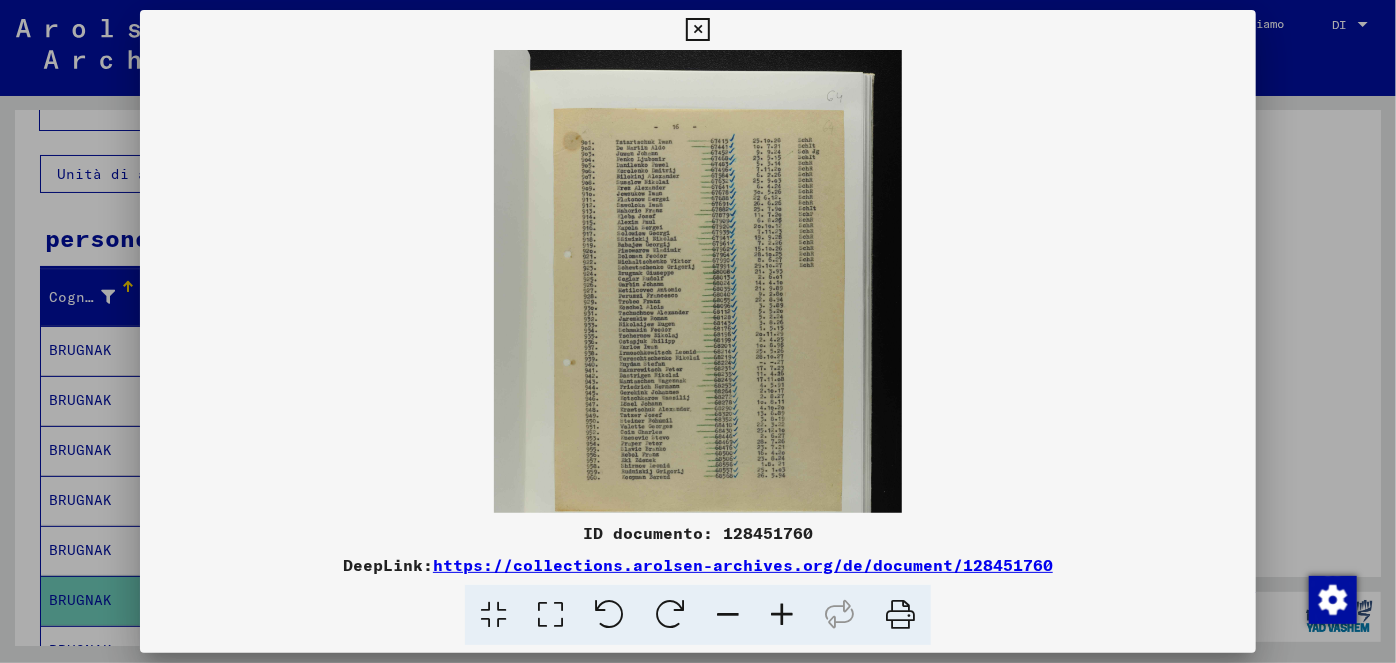 click at bounding box center (782, 615) 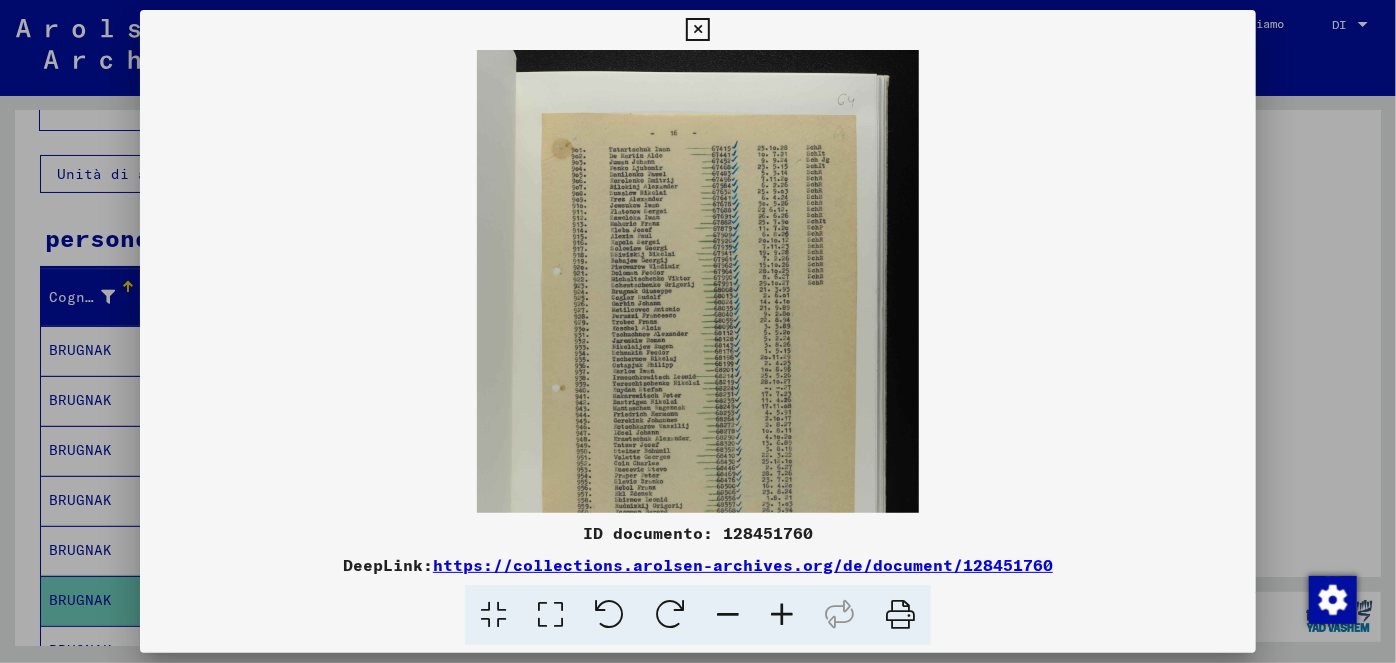 click at bounding box center [782, 615] 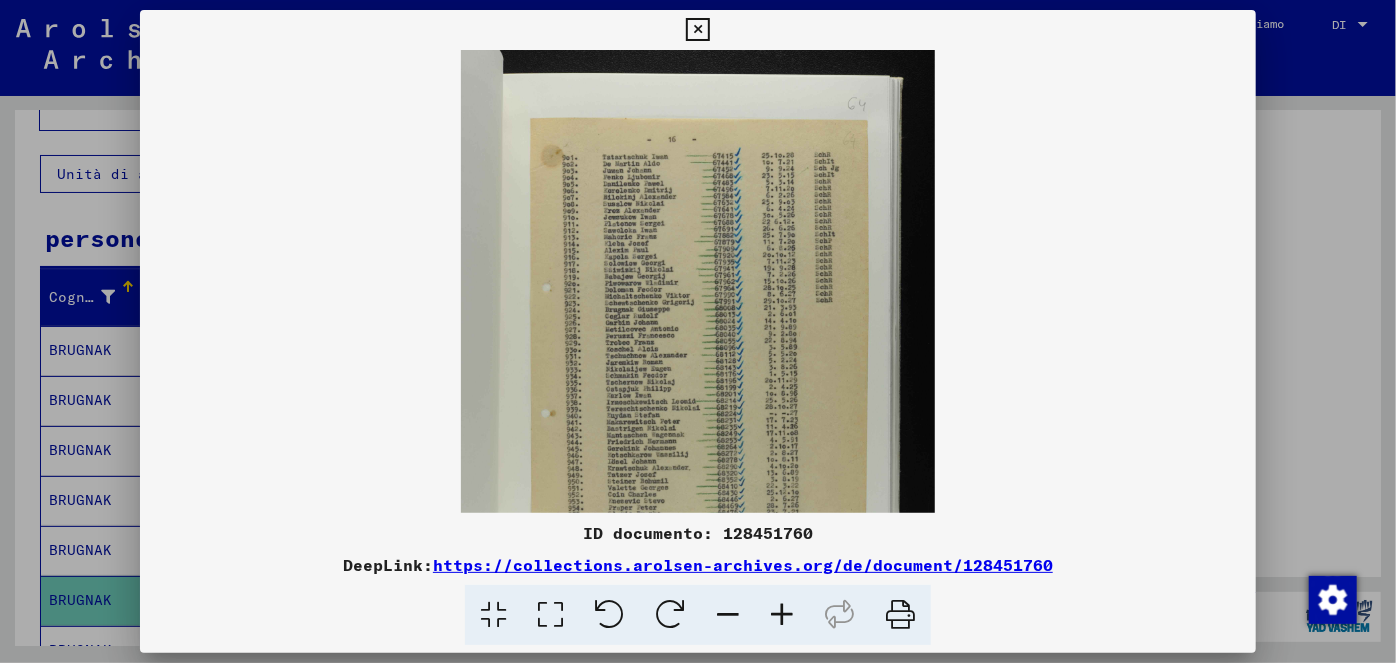 click at bounding box center [782, 615] 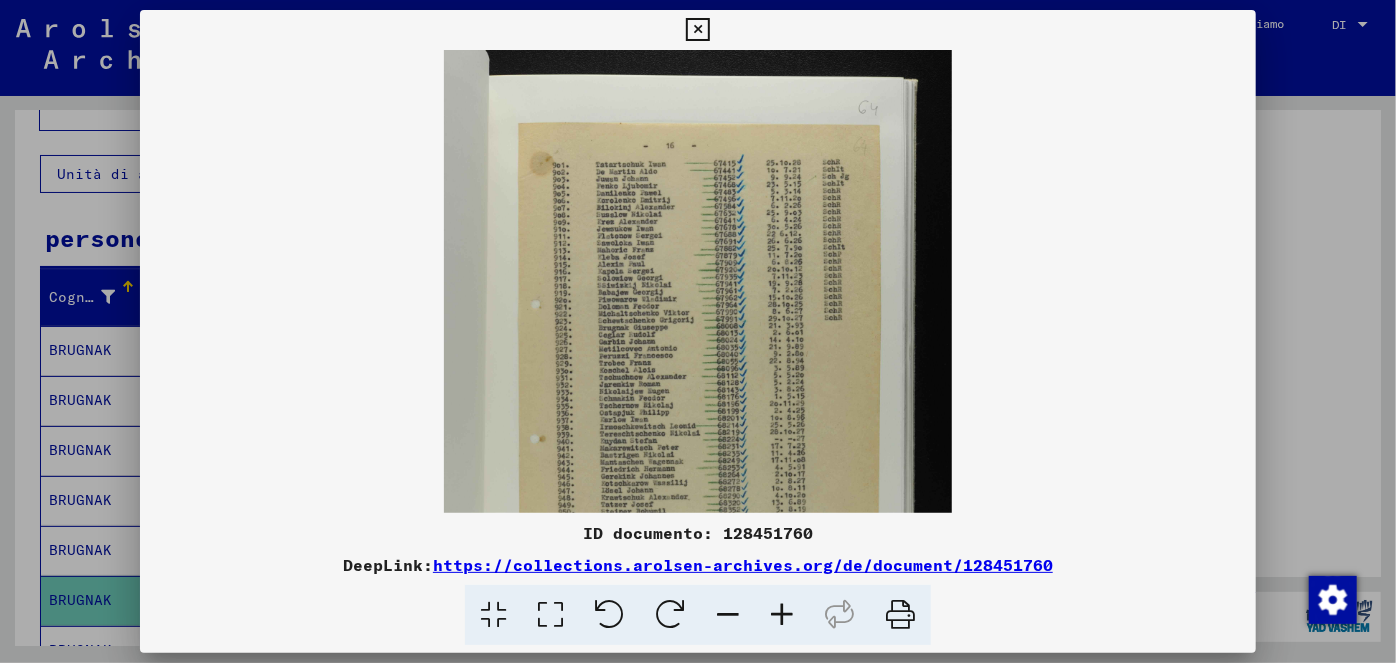 click at bounding box center [782, 615] 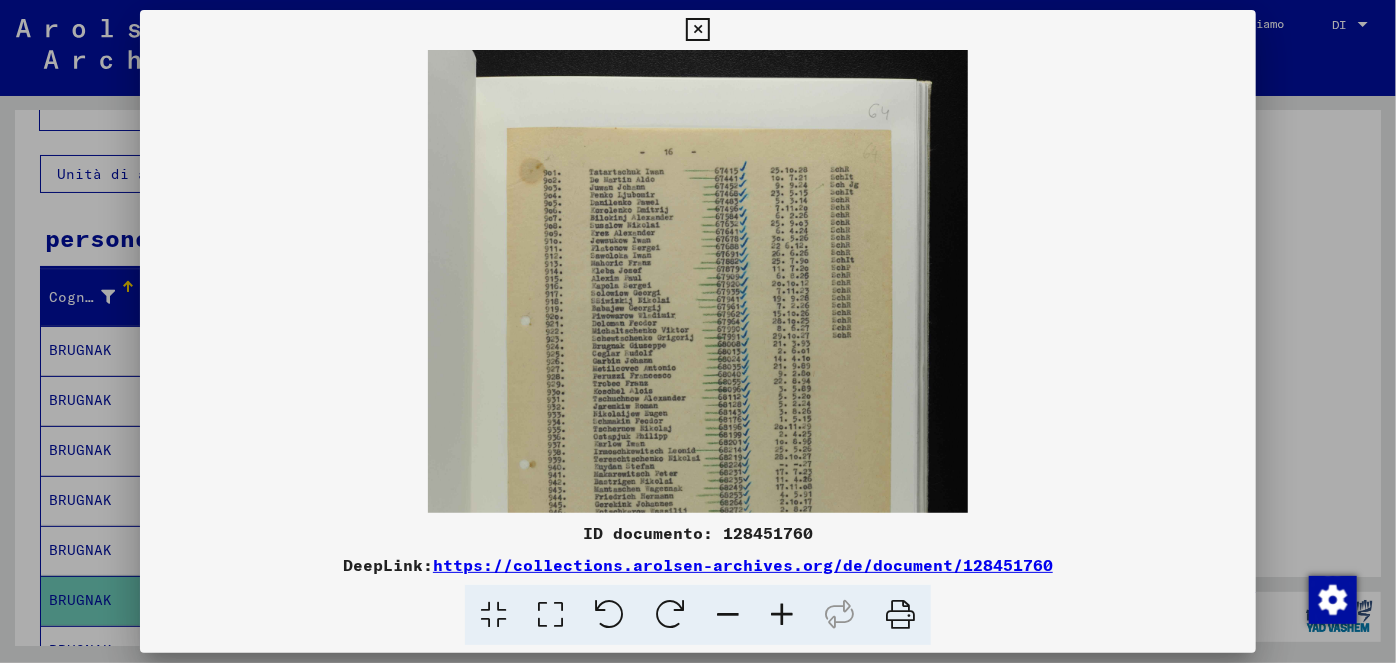 click at bounding box center [782, 615] 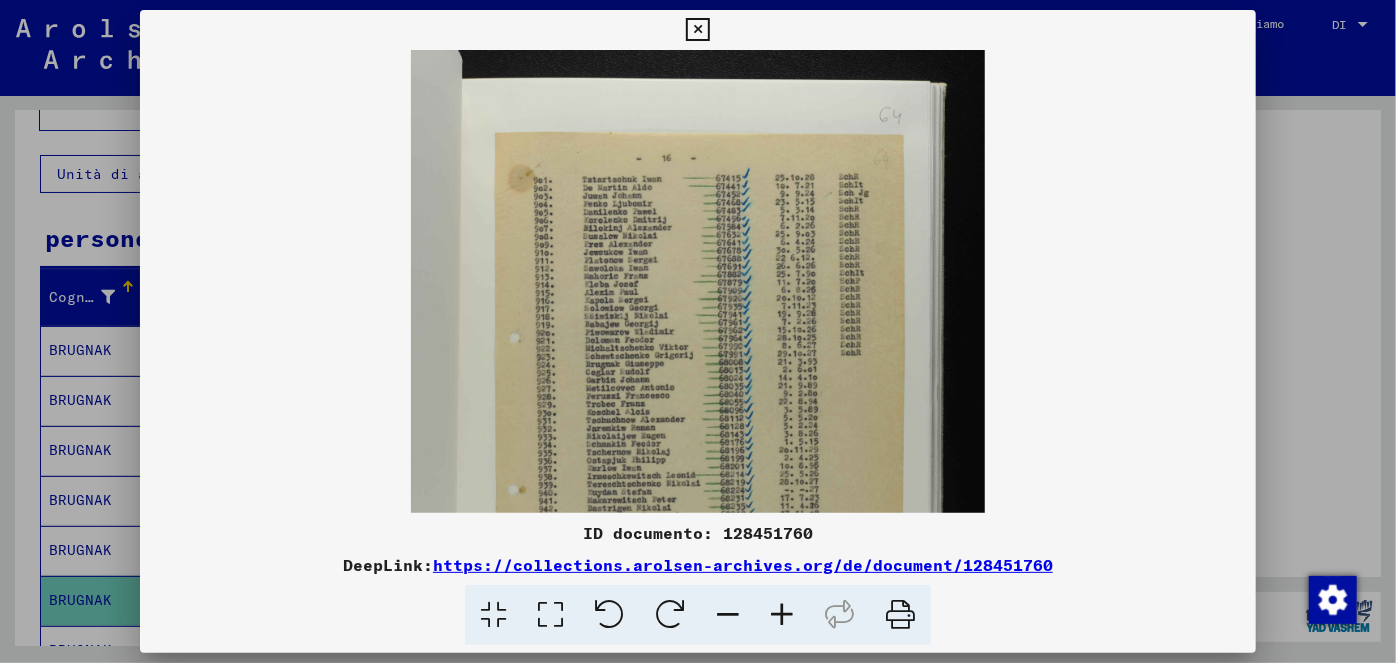 click at bounding box center [782, 615] 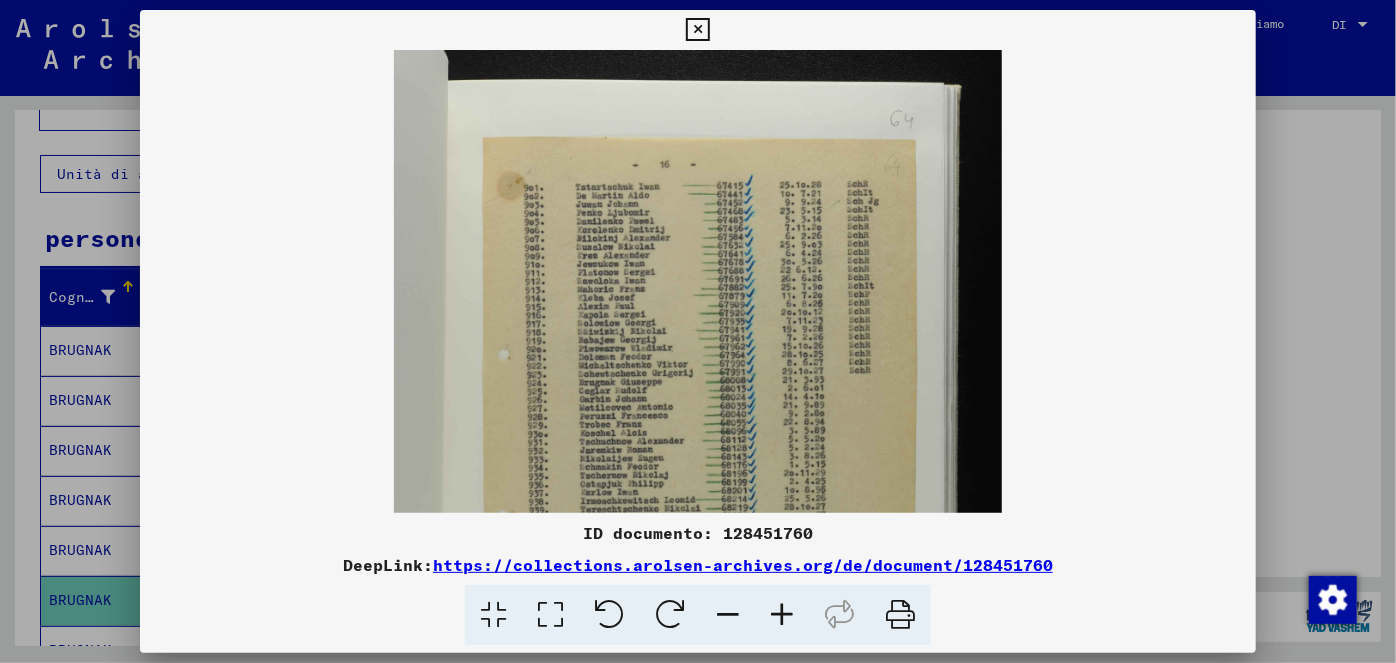 click at bounding box center (782, 615) 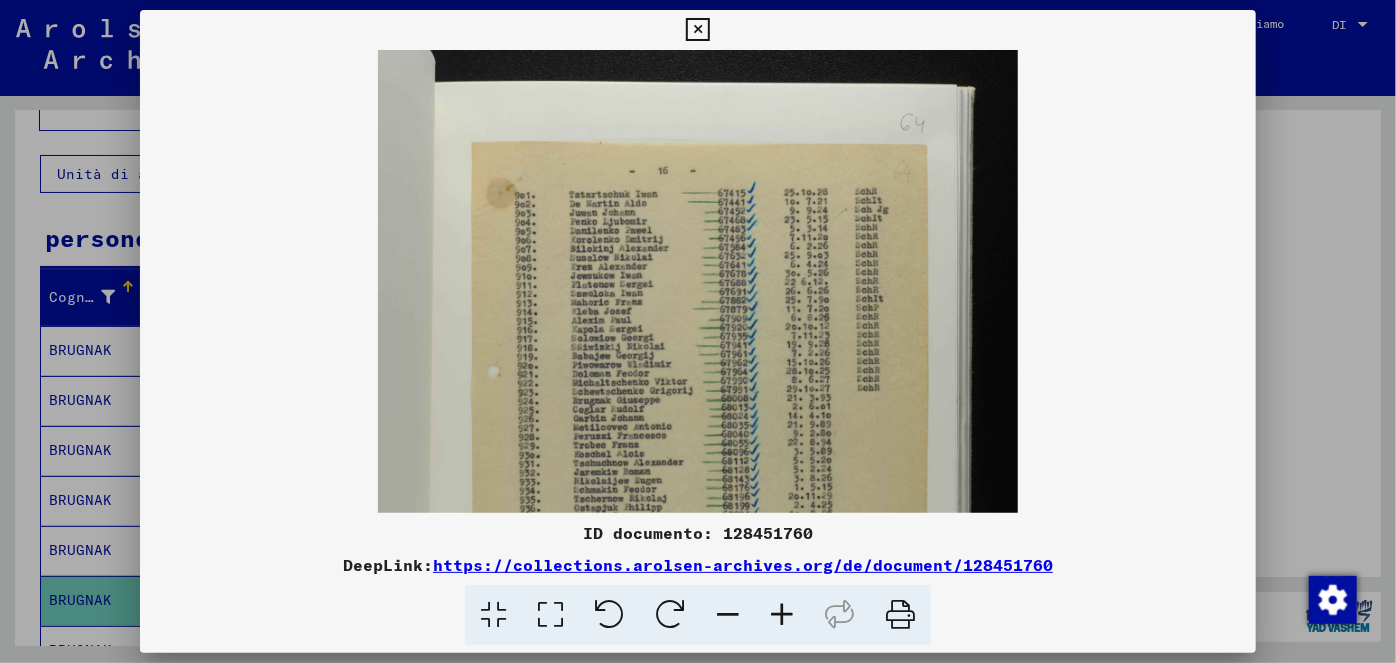 click at bounding box center (782, 615) 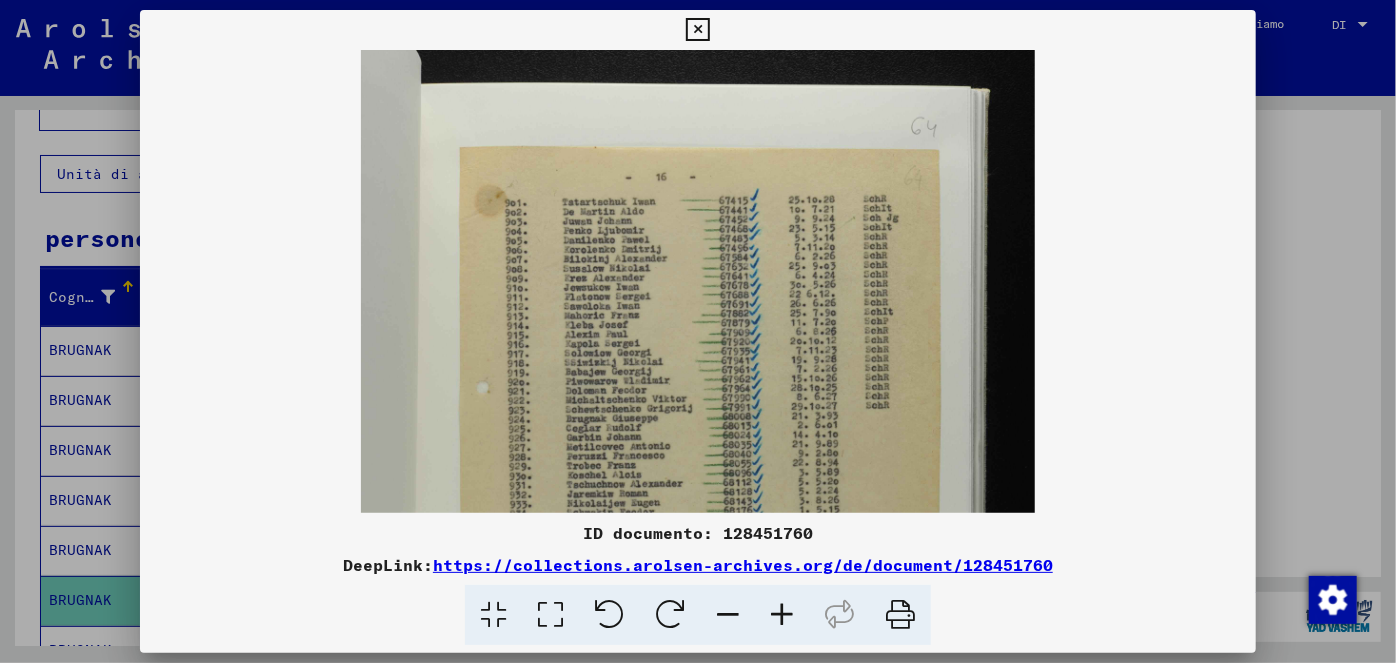 click at bounding box center [782, 615] 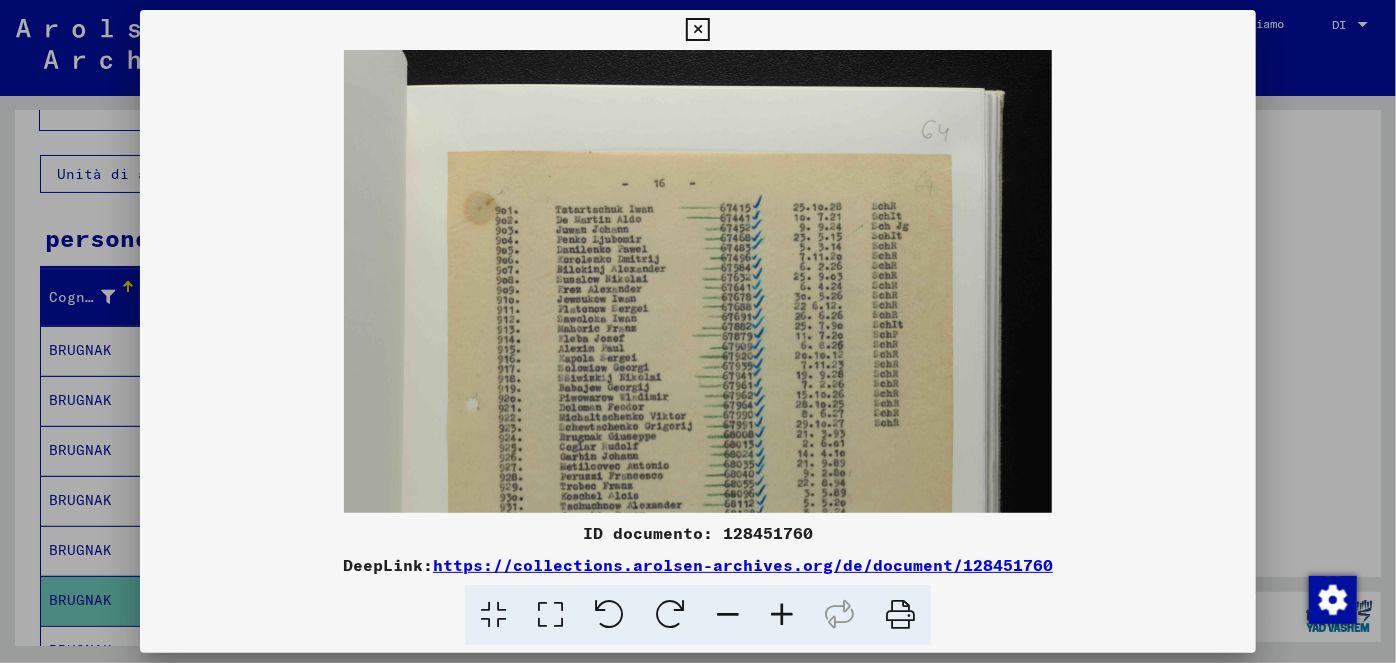 click at bounding box center [782, 615] 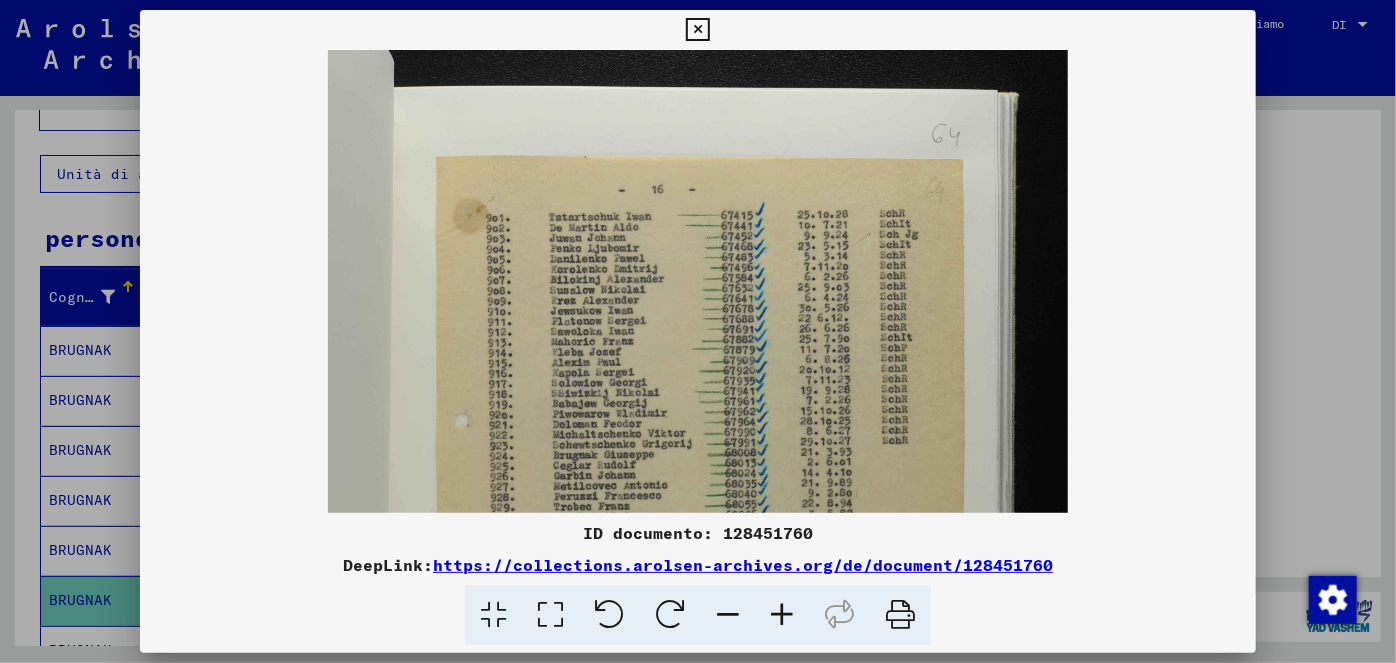 click at bounding box center (782, 615) 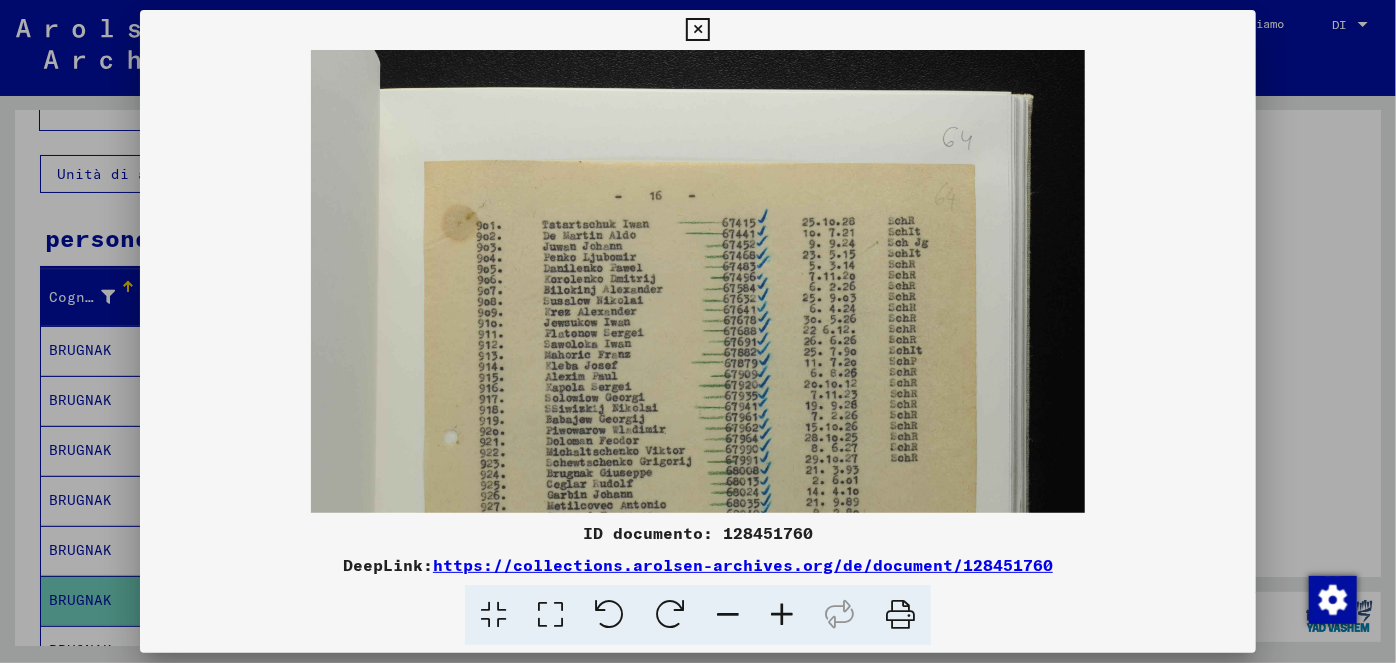 click at bounding box center [782, 615] 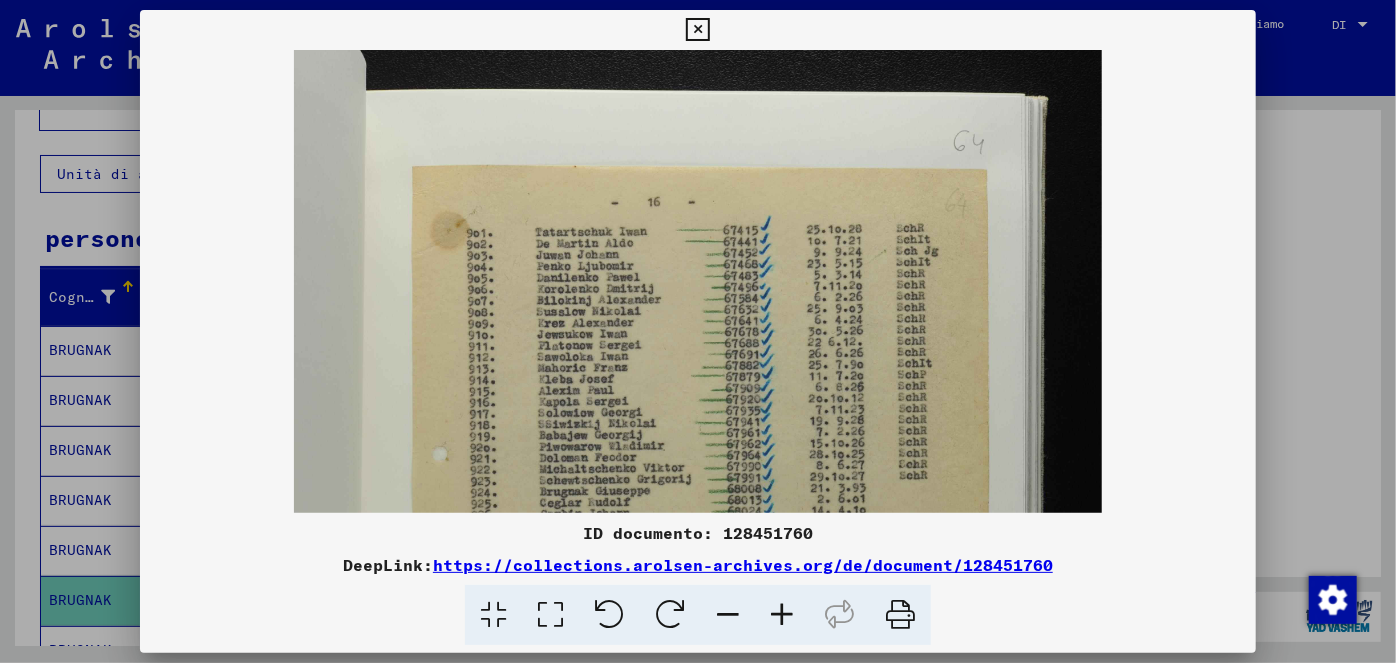click at bounding box center (782, 615) 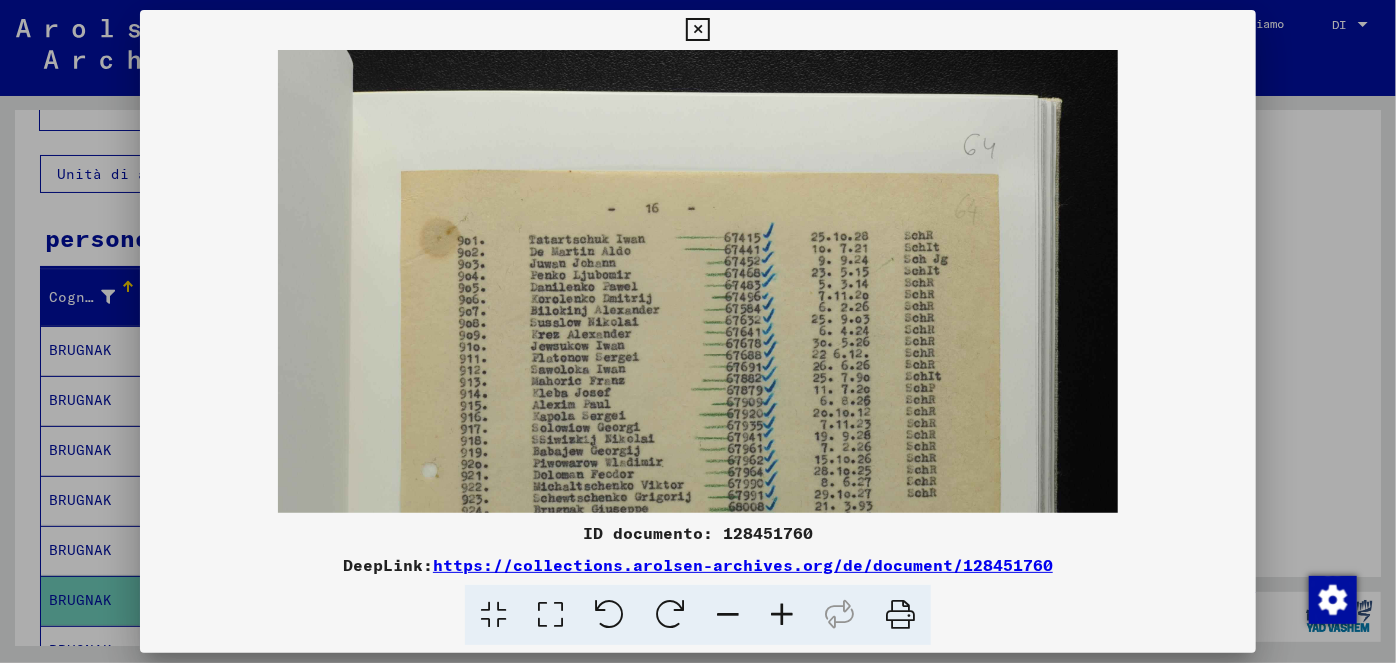click at bounding box center (782, 615) 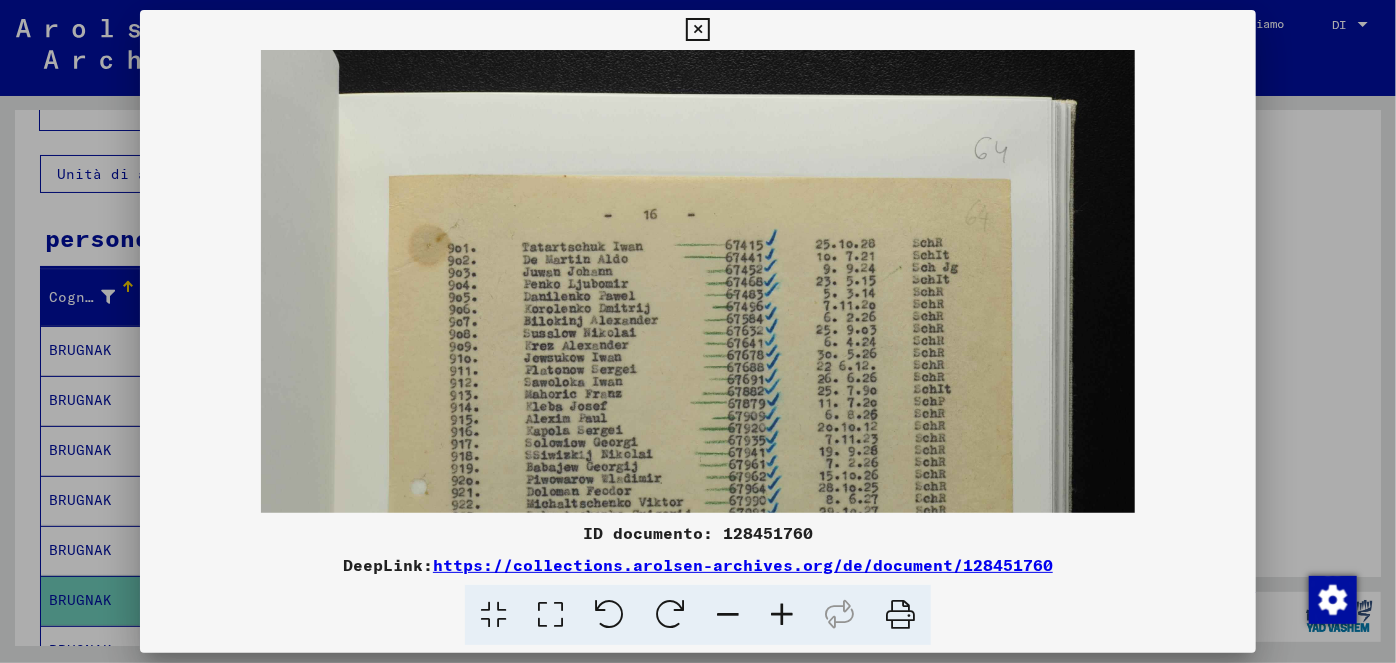 click at bounding box center [782, 615] 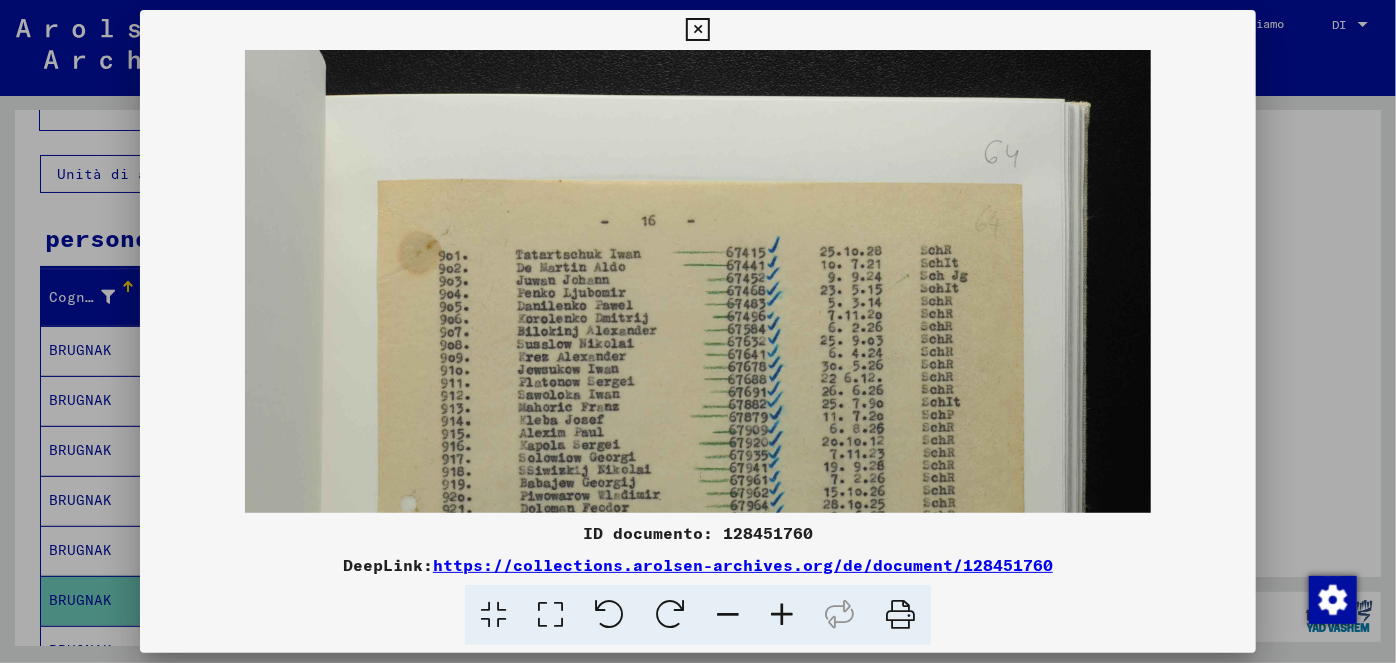 click at bounding box center (782, 615) 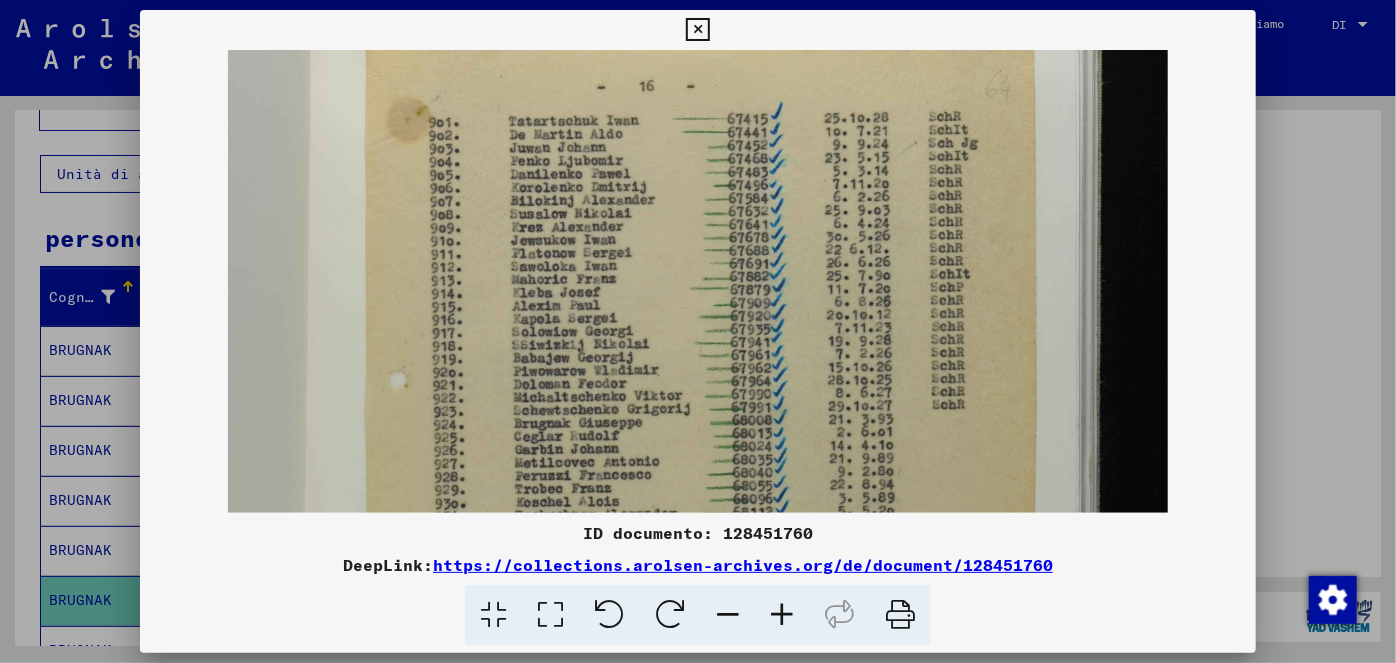 scroll, scrollTop: 141, scrollLeft: 0, axis: vertical 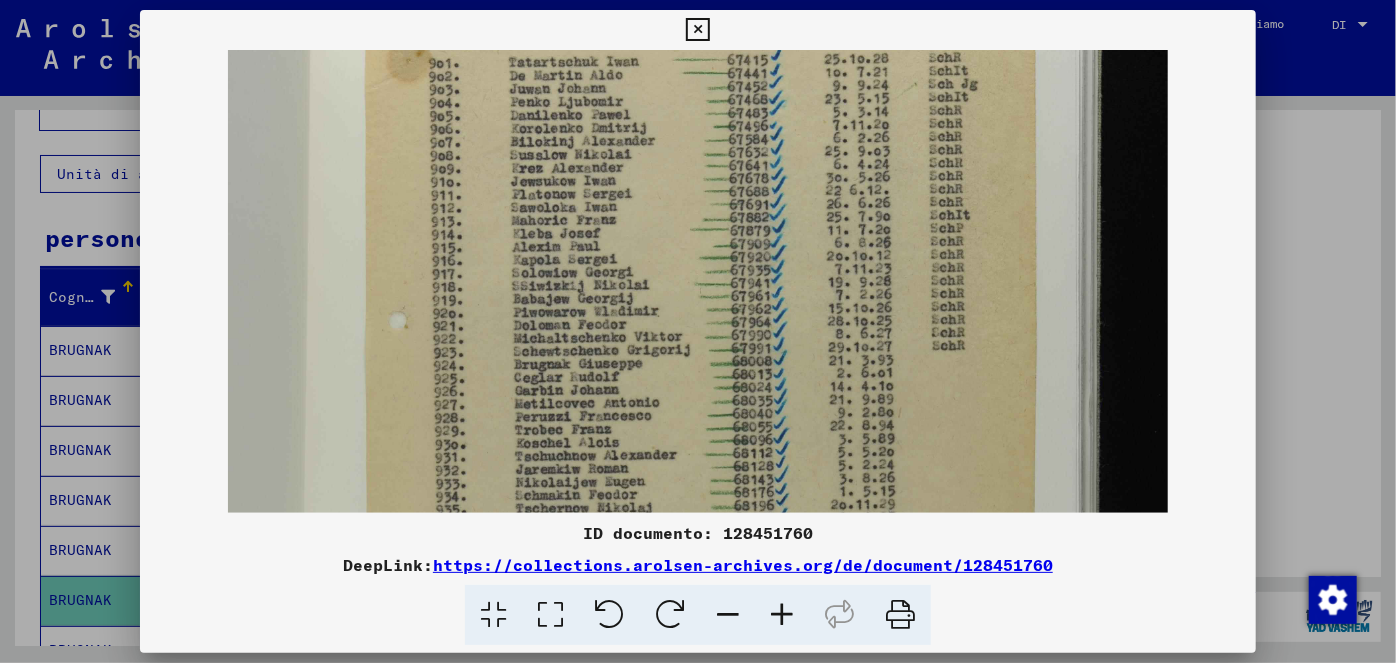 drag, startPoint x: 836, startPoint y: 362, endPoint x: 844, endPoint y: 301, distance: 61.522354 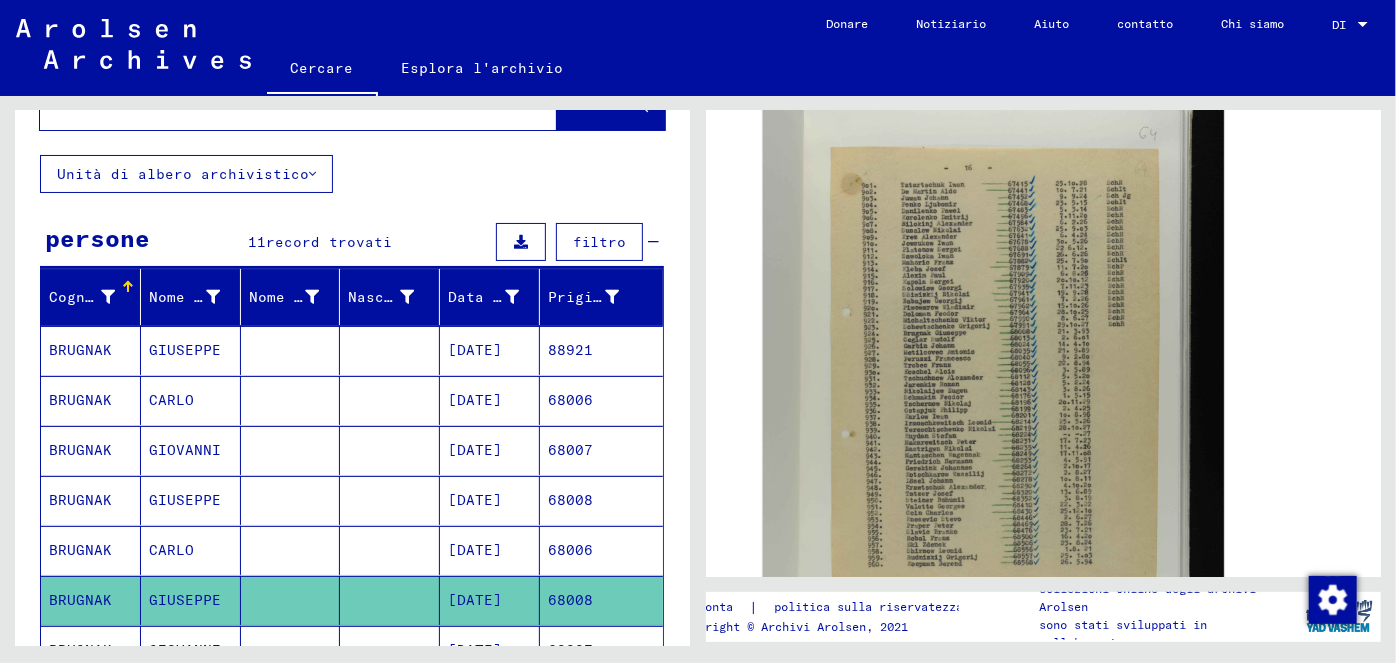 scroll, scrollTop: 564, scrollLeft: 0, axis: vertical 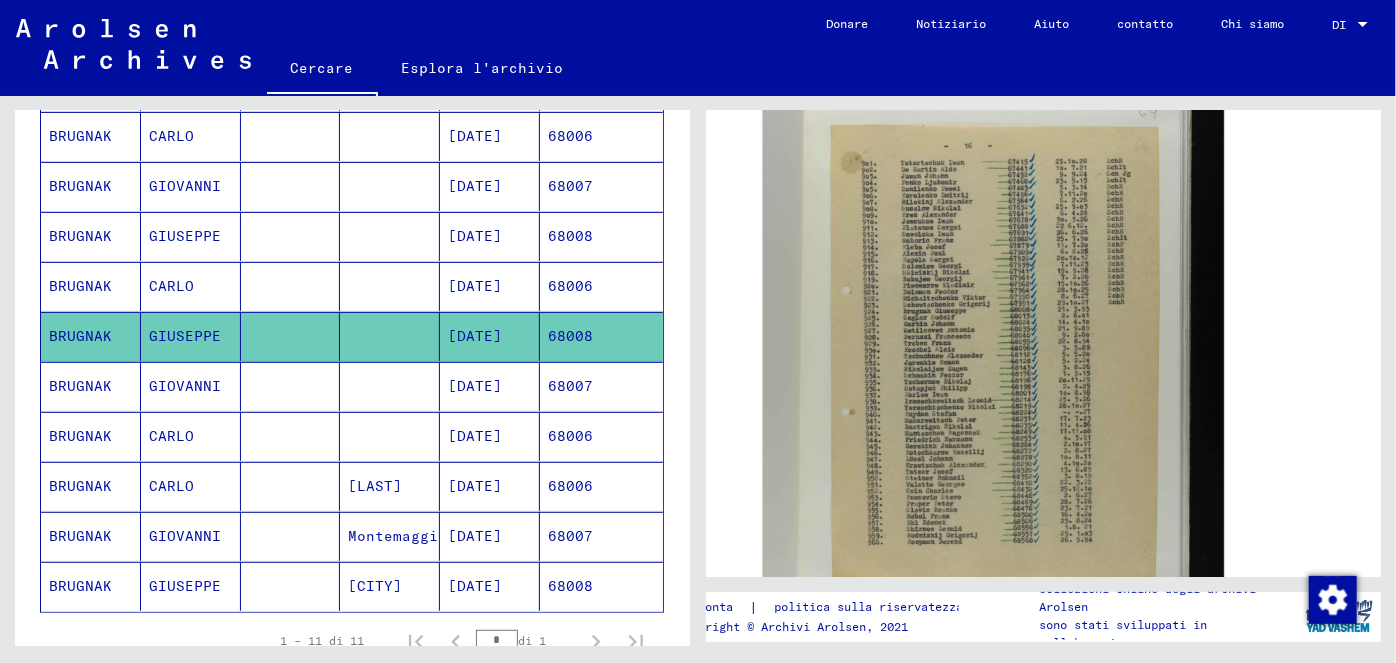 click on "[DATE]" 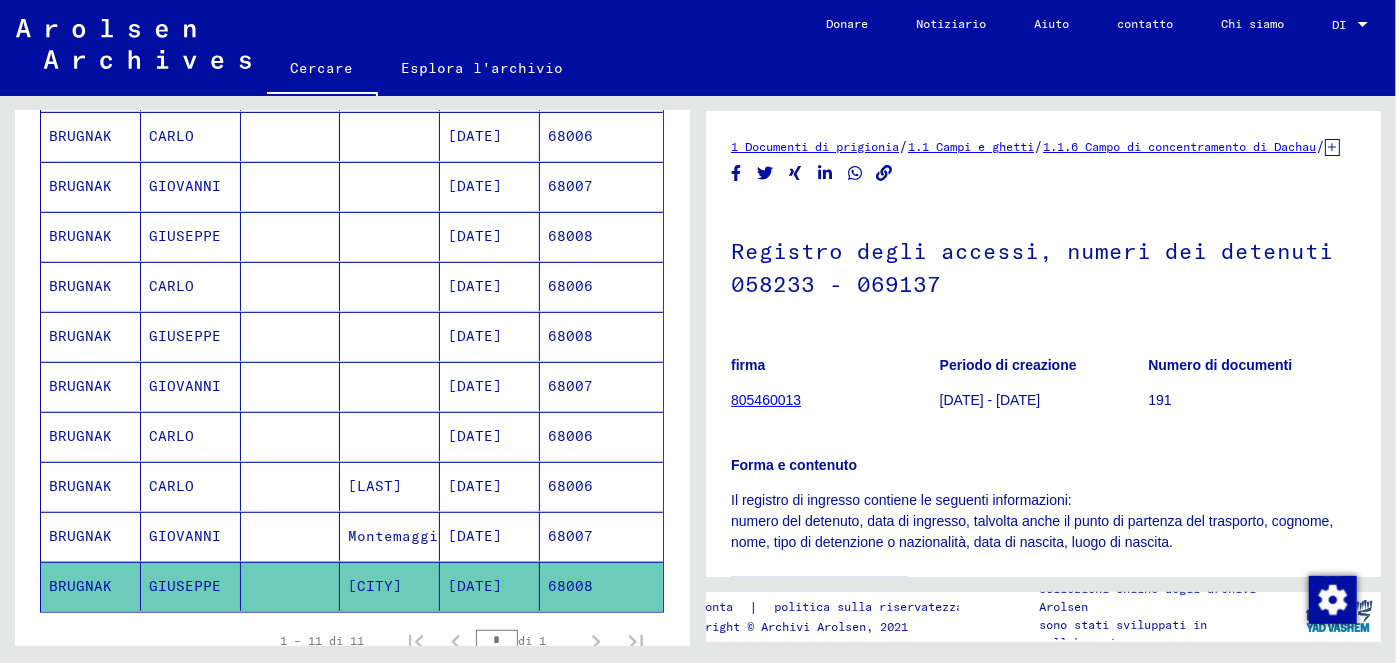 scroll, scrollTop: 0, scrollLeft: 0, axis: both 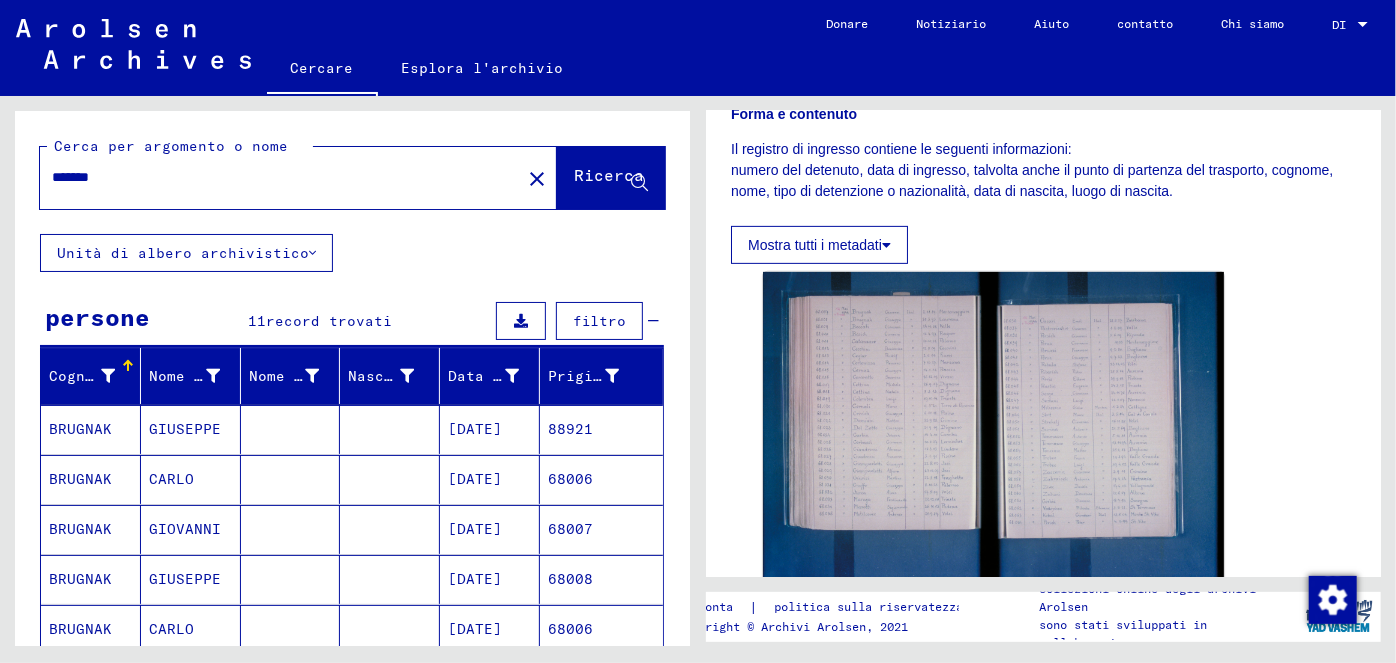 drag, startPoint x: 200, startPoint y: 185, endPoint x: 0, endPoint y: 177, distance: 200.15994 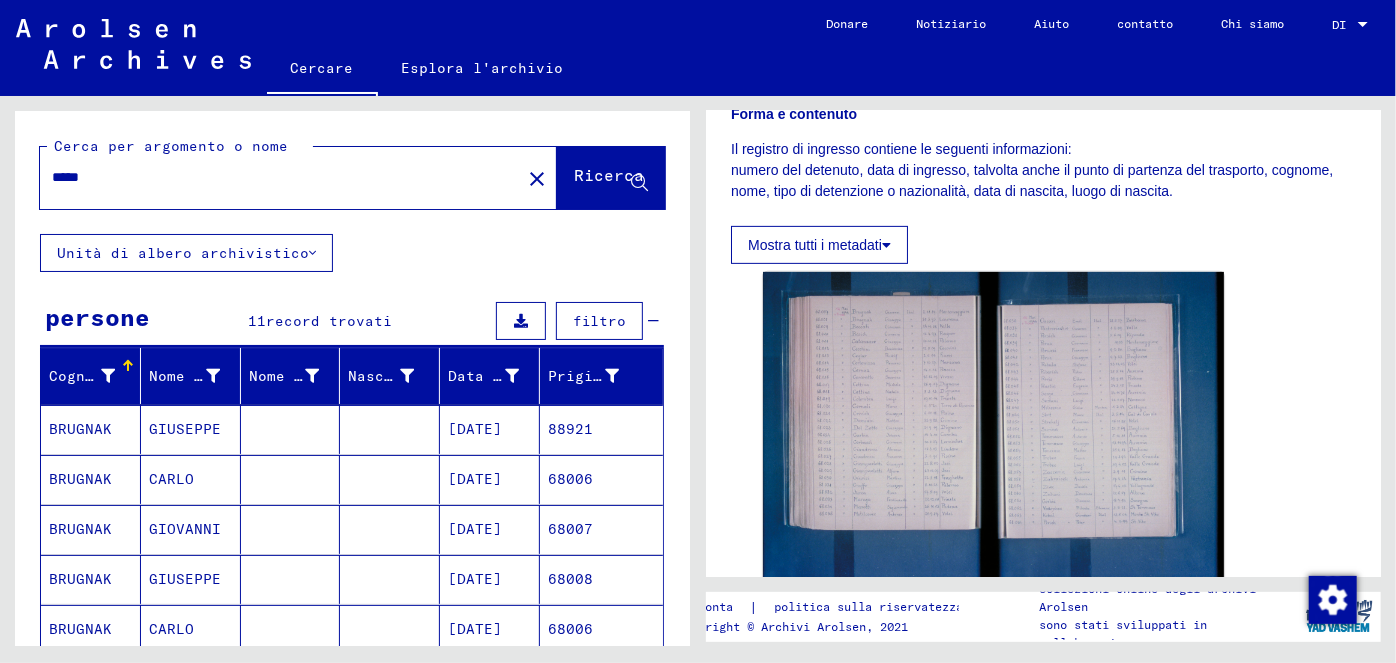 click on "Ricerca" at bounding box center (609, 175) 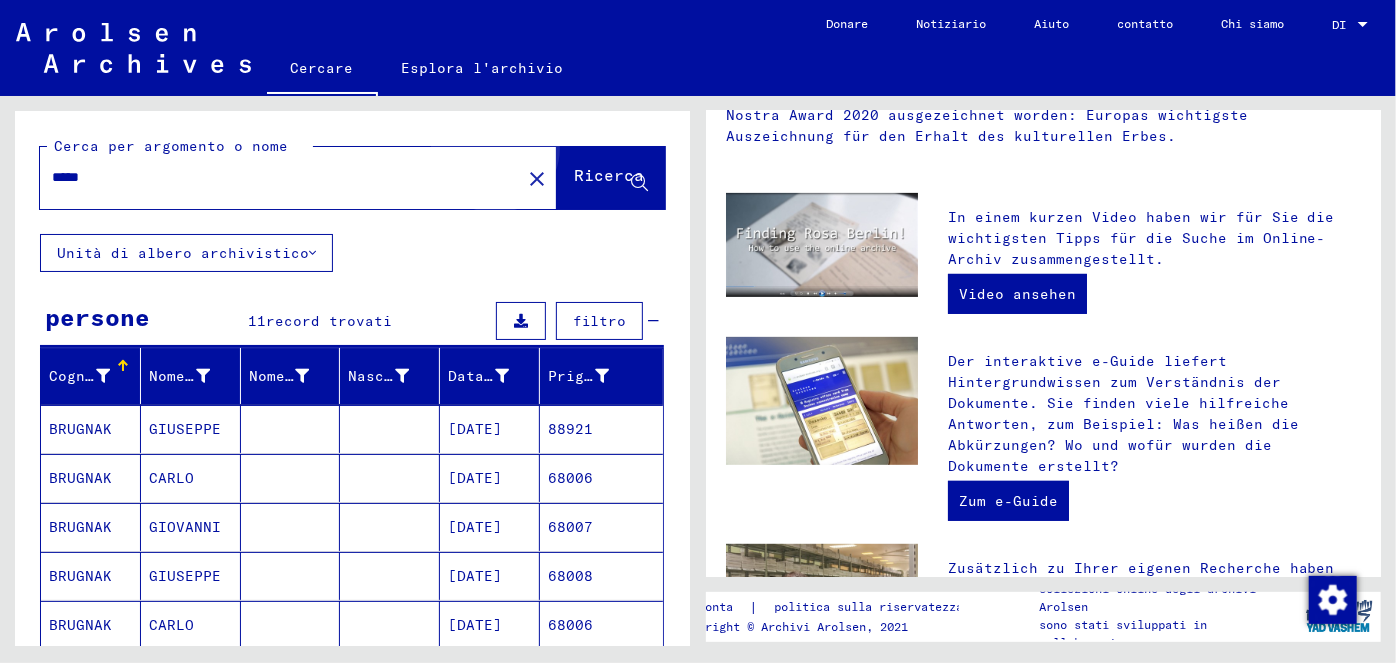 scroll, scrollTop: 0, scrollLeft: 0, axis: both 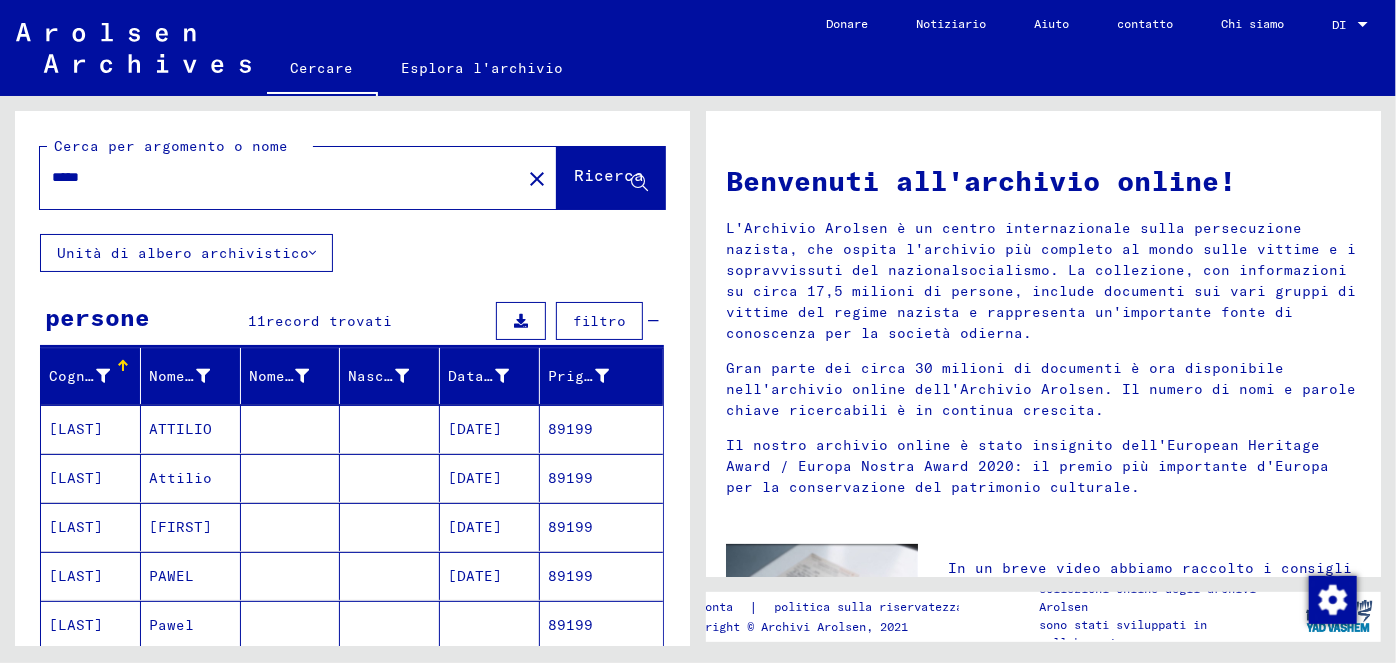 click on "[DATE]" at bounding box center (475, 478) 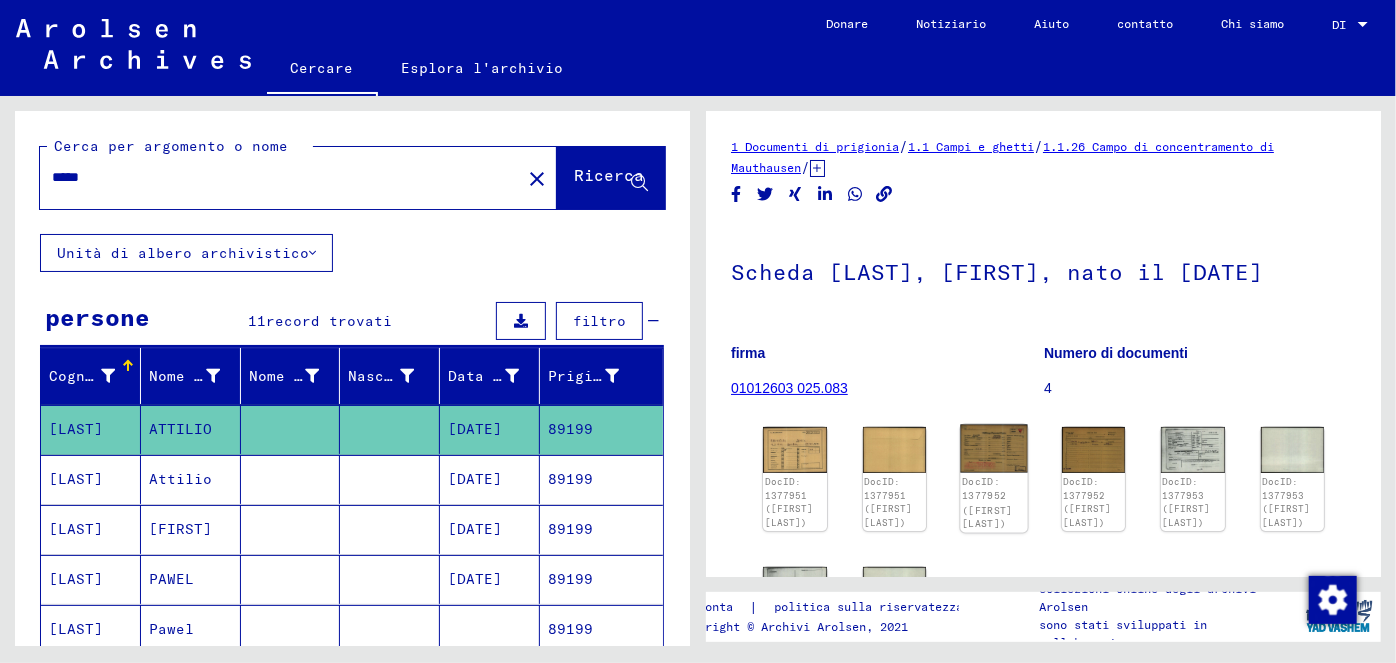 scroll, scrollTop: 0, scrollLeft: 0, axis: both 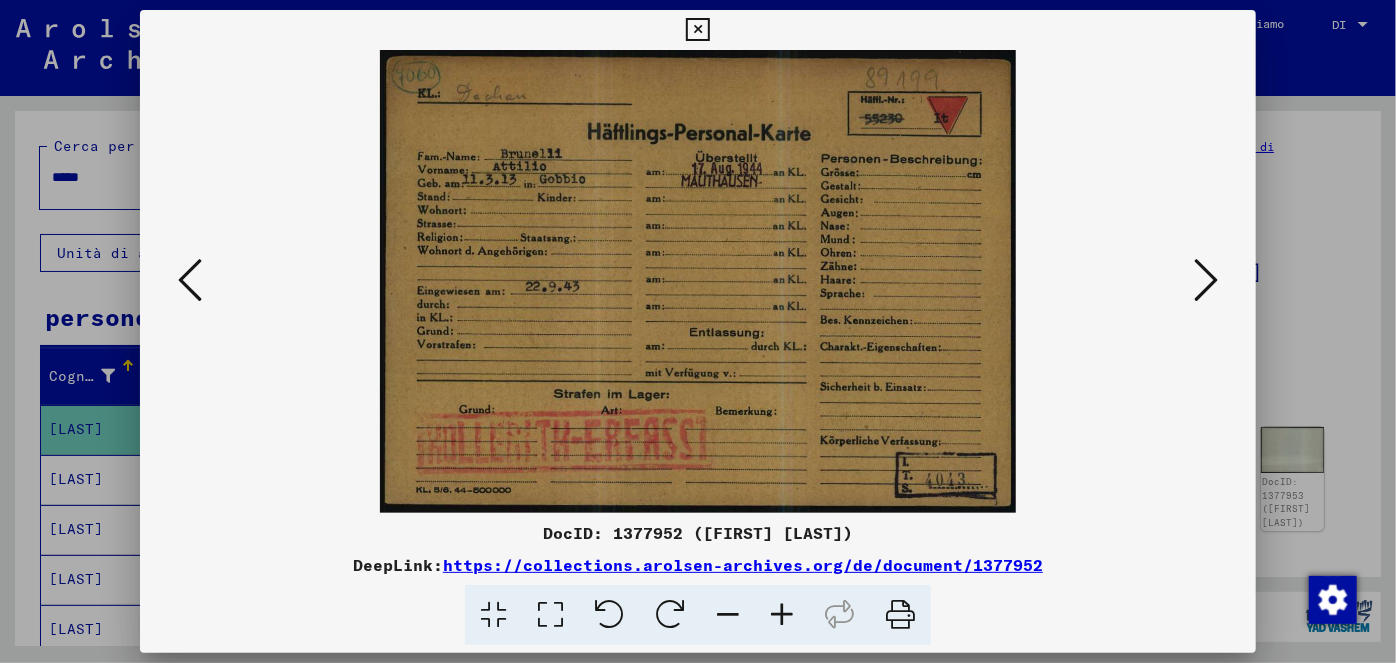 click at bounding box center (1206, 280) 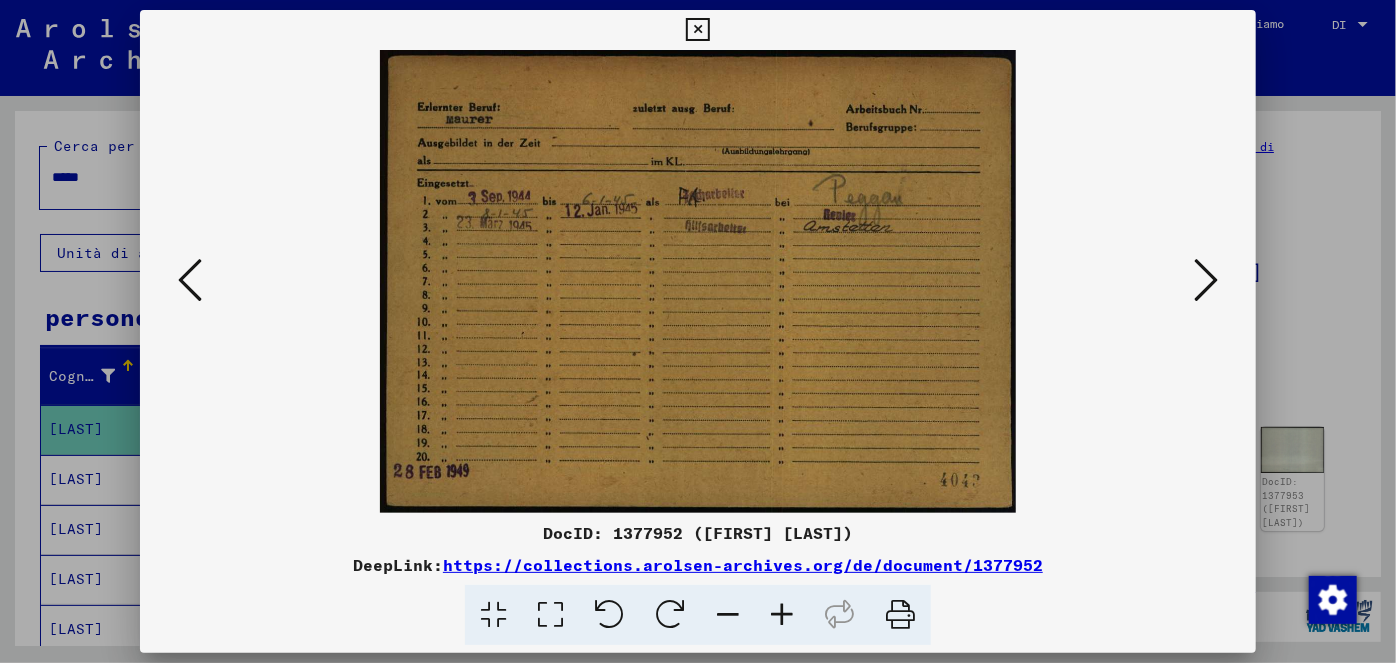click at bounding box center (697, 30) 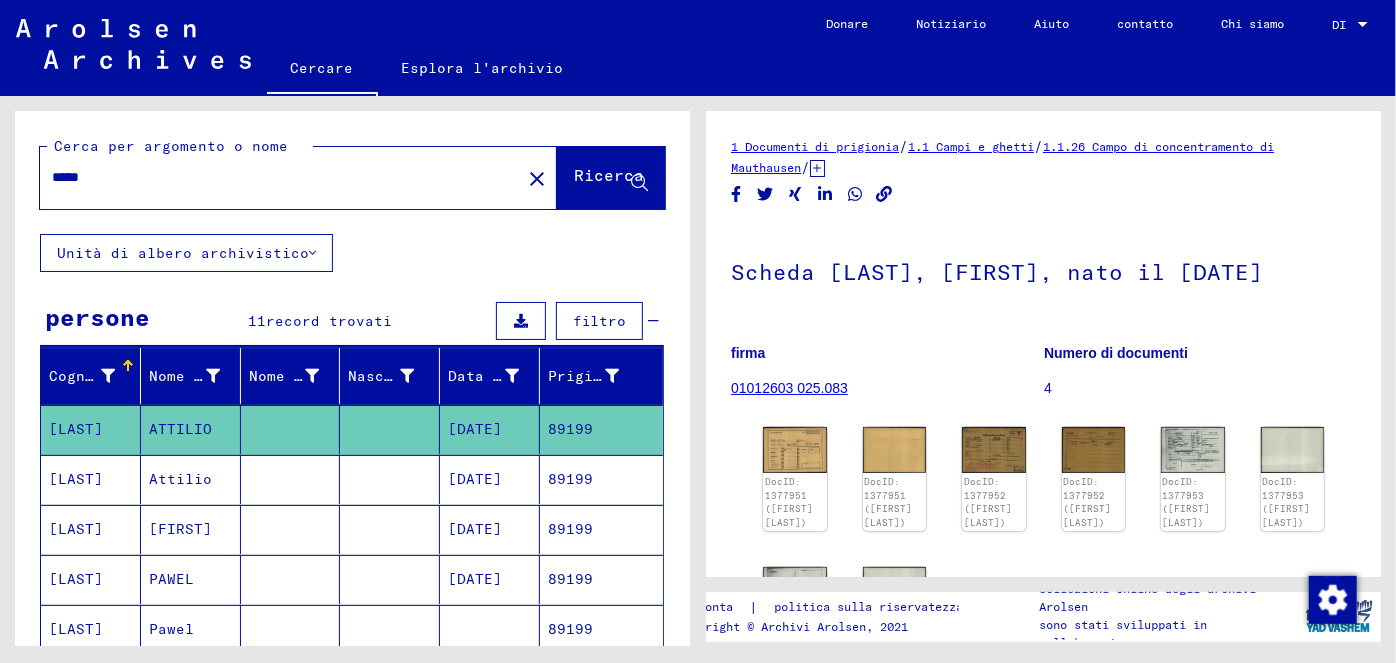 click on "*****" at bounding box center [280, 177] 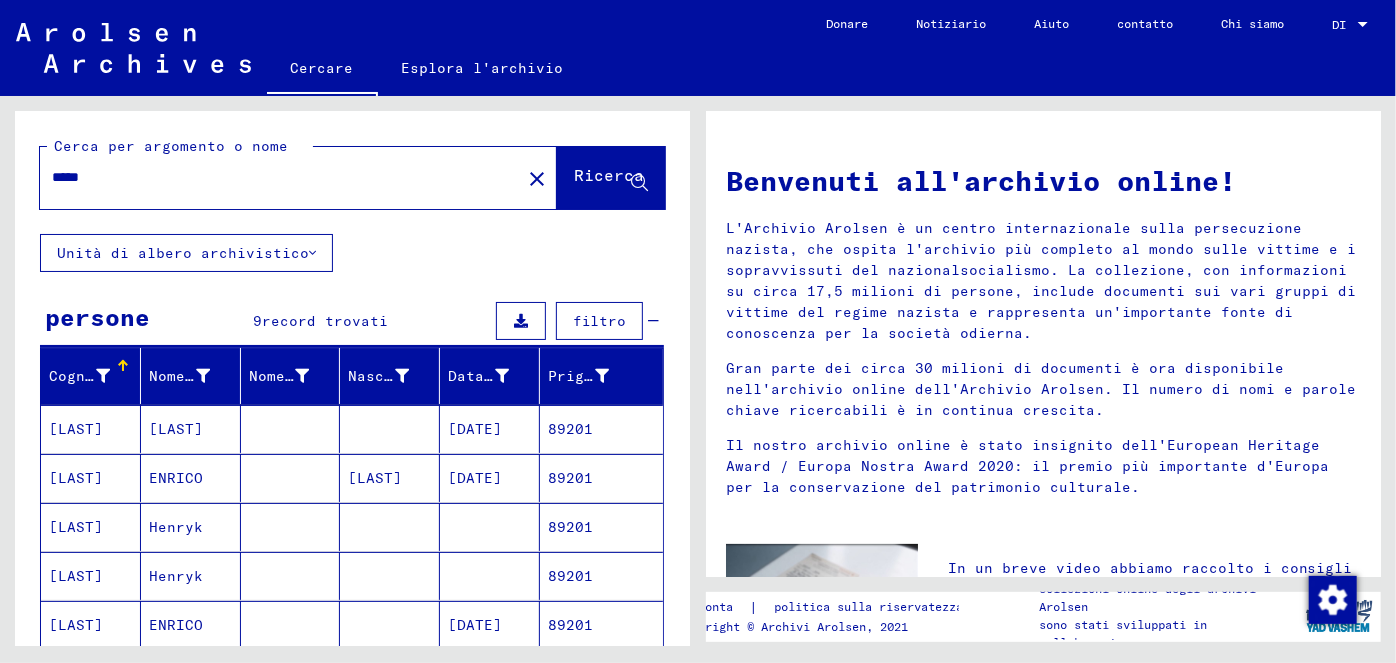 click on "[DATE]" at bounding box center (475, 478) 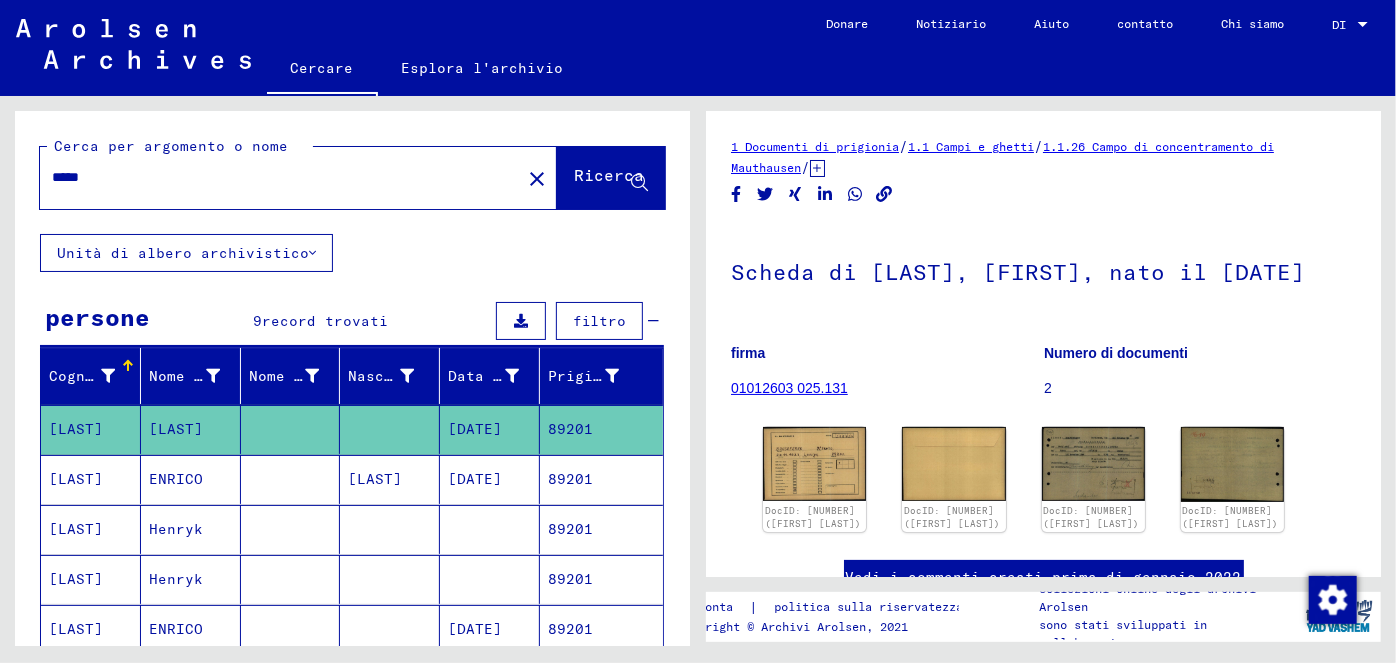scroll, scrollTop: 0, scrollLeft: 0, axis: both 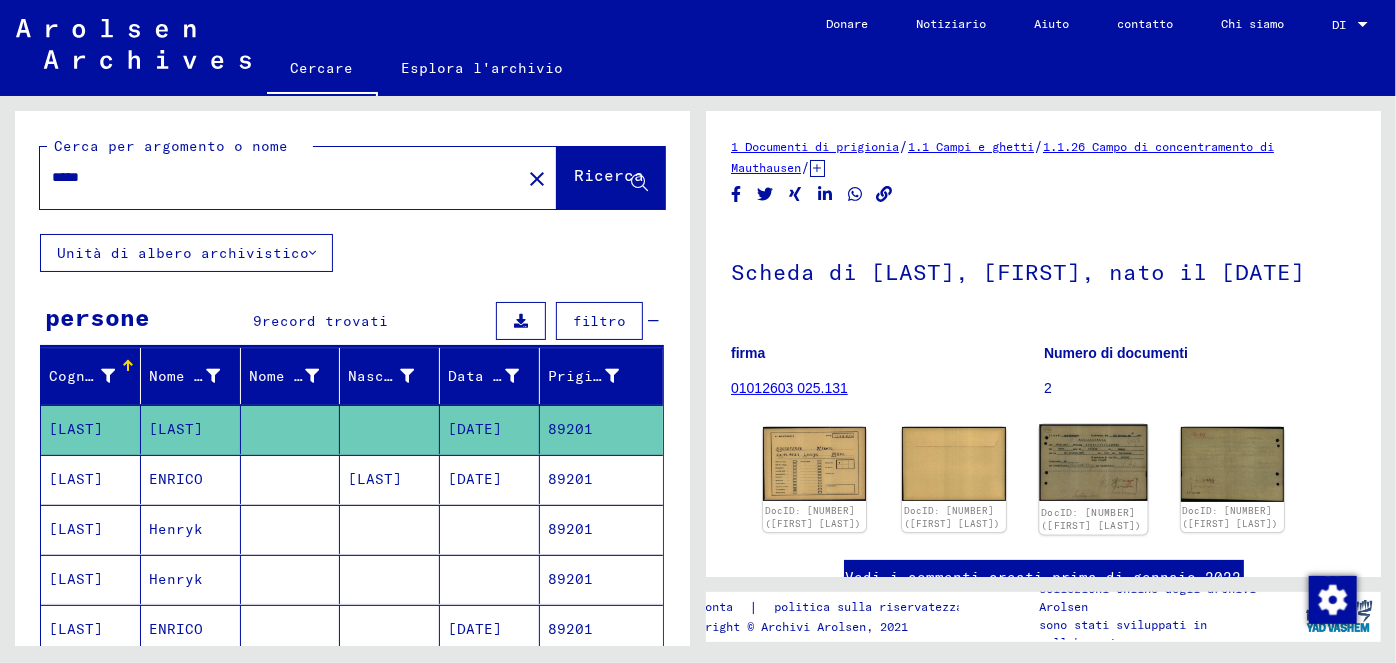 click 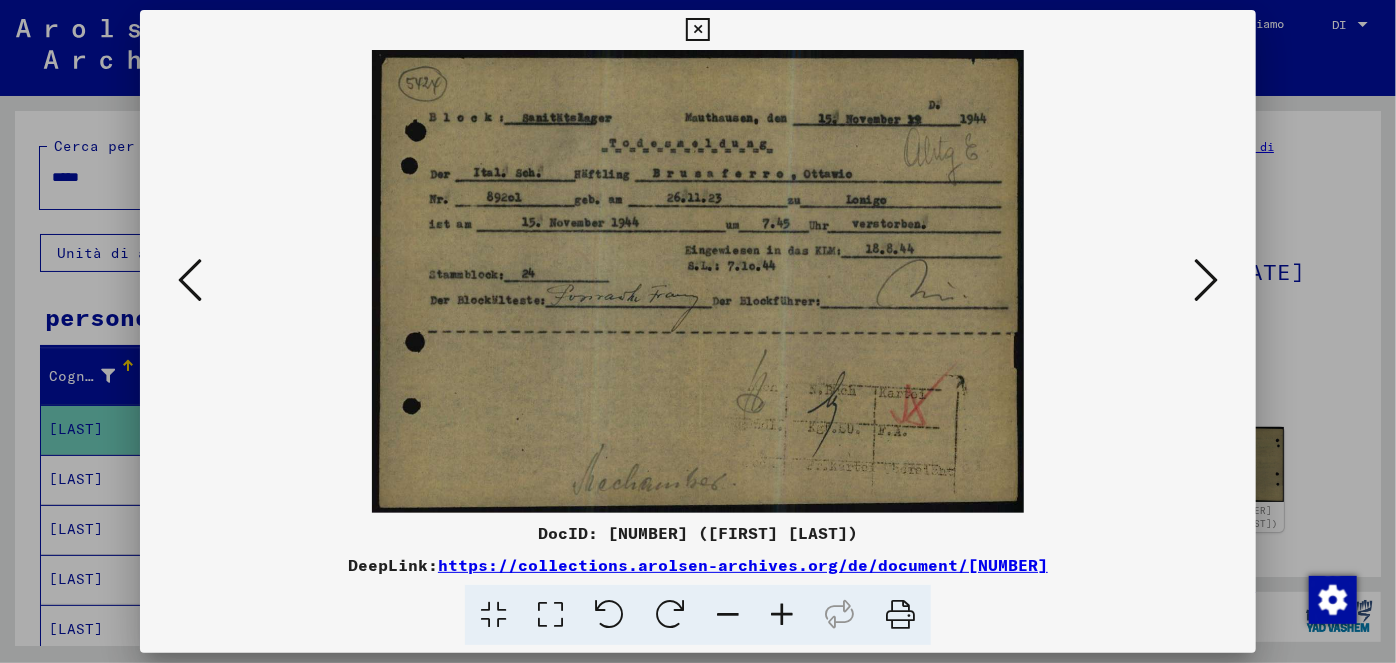 click at bounding box center [698, 331] 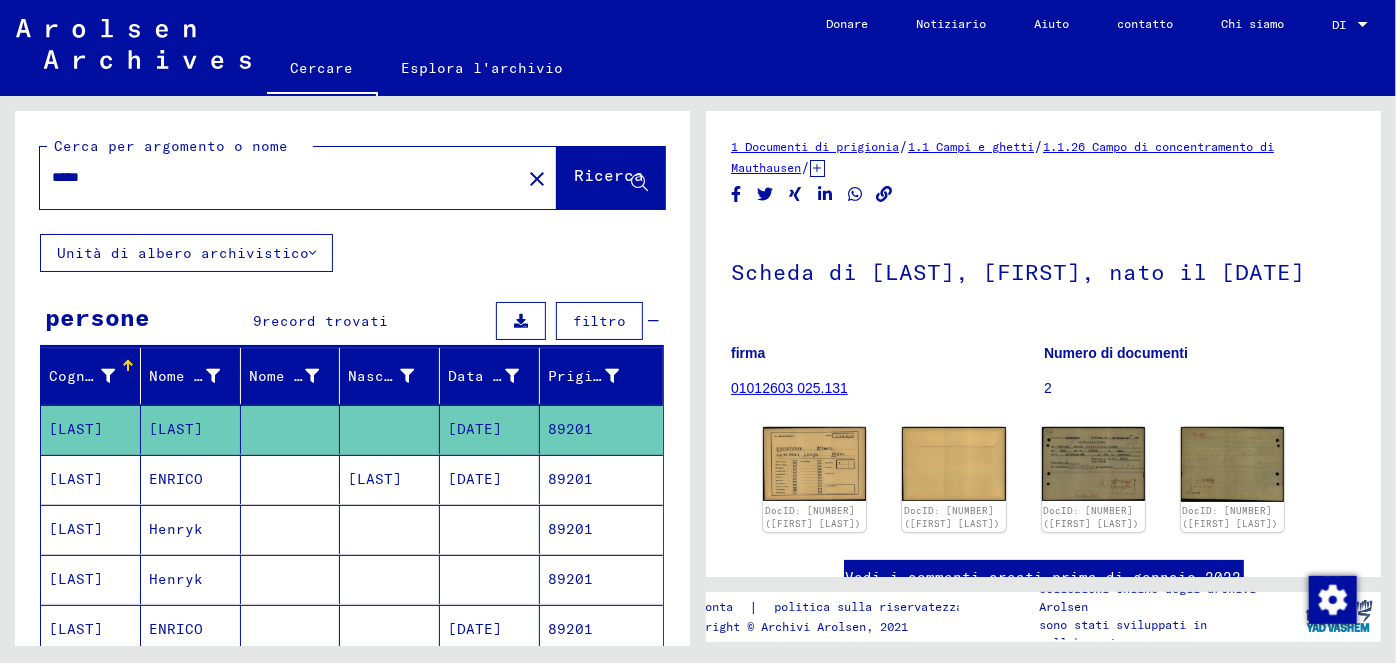 drag, startPoint x: 98, startPoint y: 178, endPoint x: 47, endPoint y: 181, distance: 51.088158 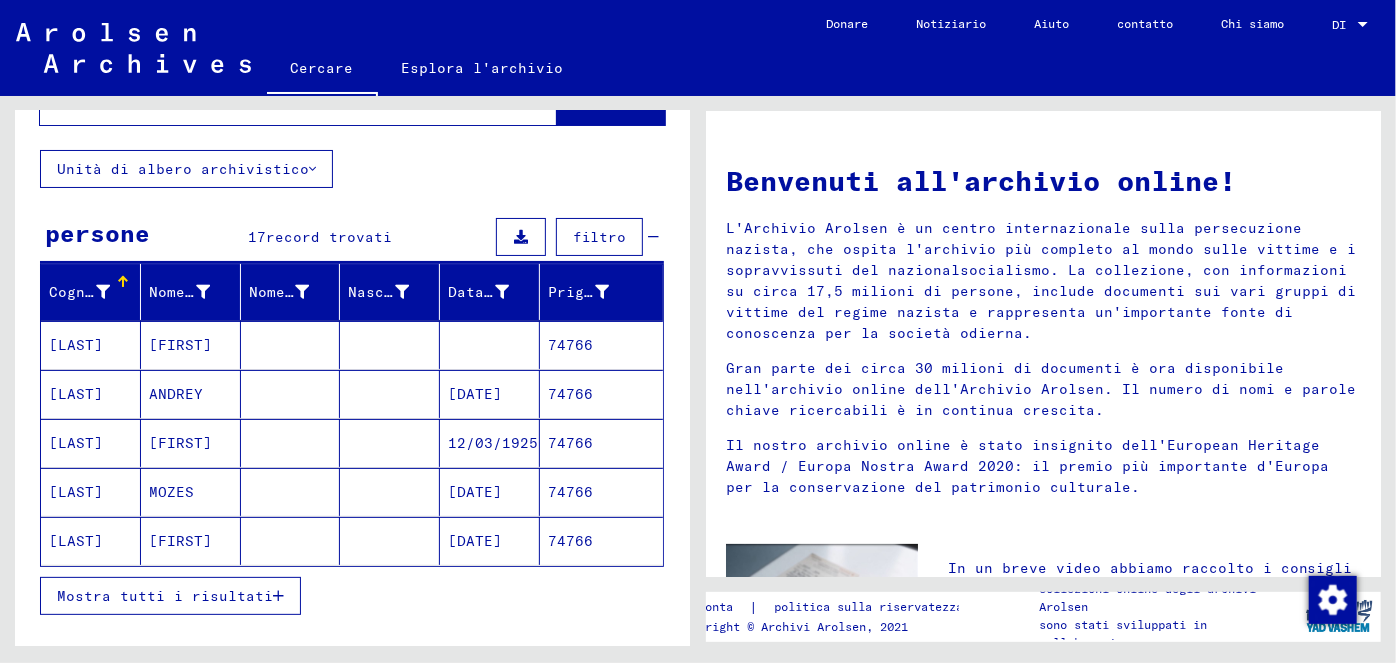 scroll, scrollTop: 85, scrollLeft: 0, axis: vertical 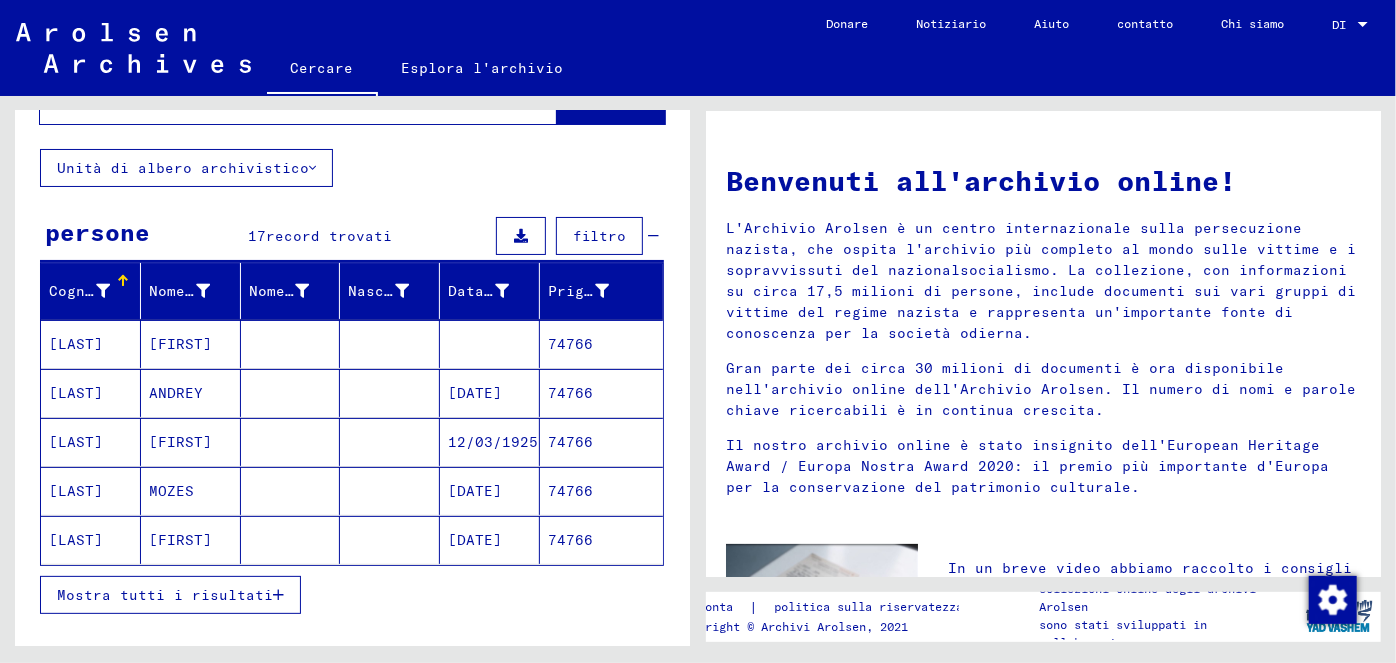 click on "Mostra tutti i risultati" at bounding box center [170, 595] 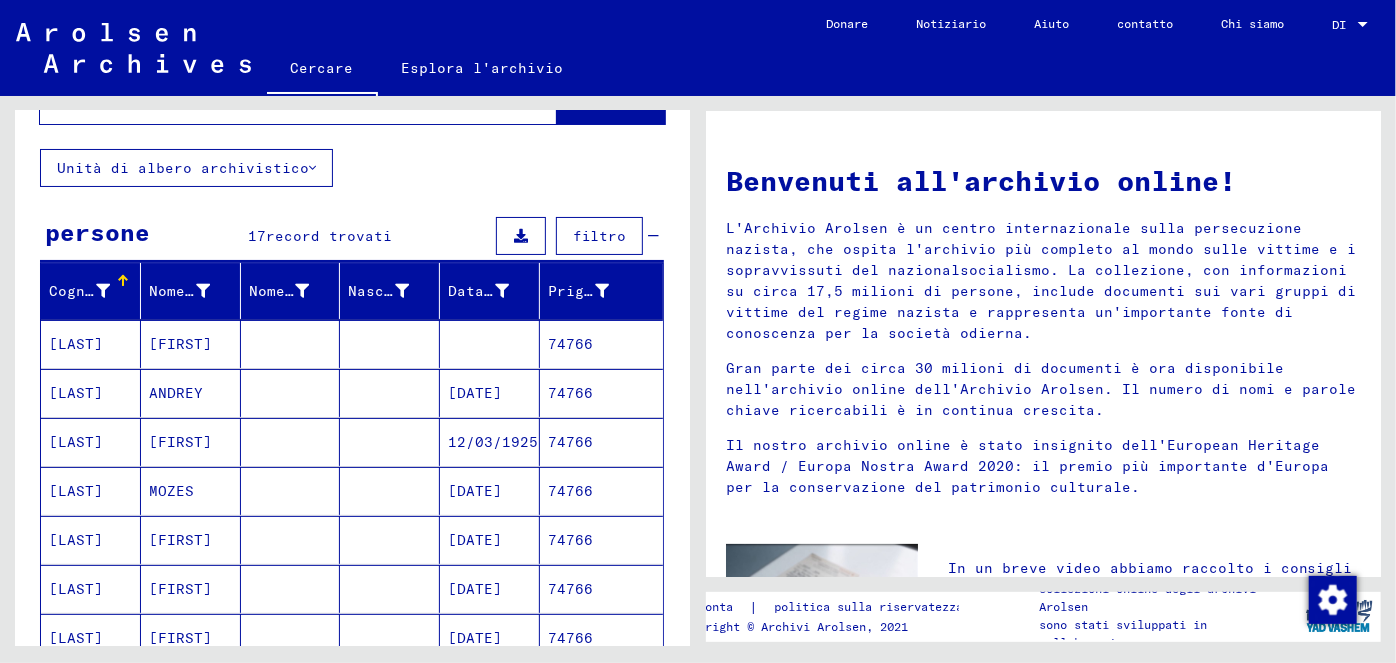 click on "[DATE]" at bounding box center (475, 638) 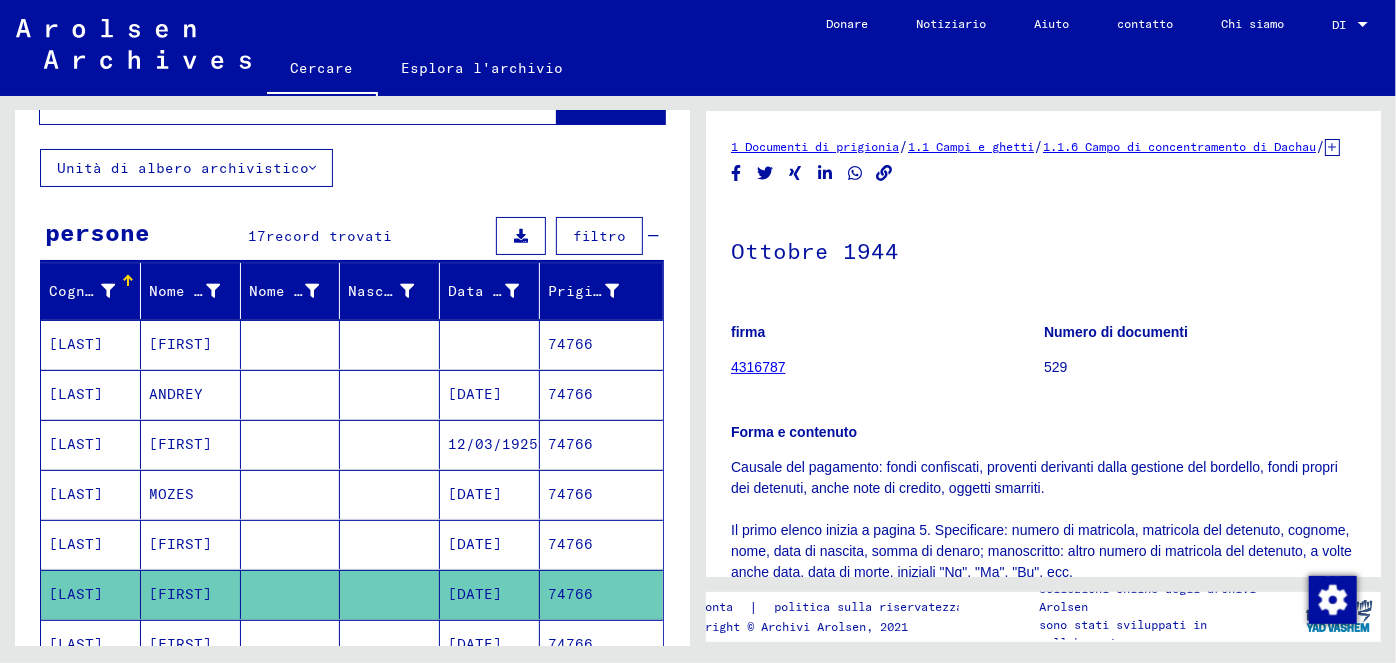 scroll, scrollTop: 0, scrollLeft: 0, axis: both 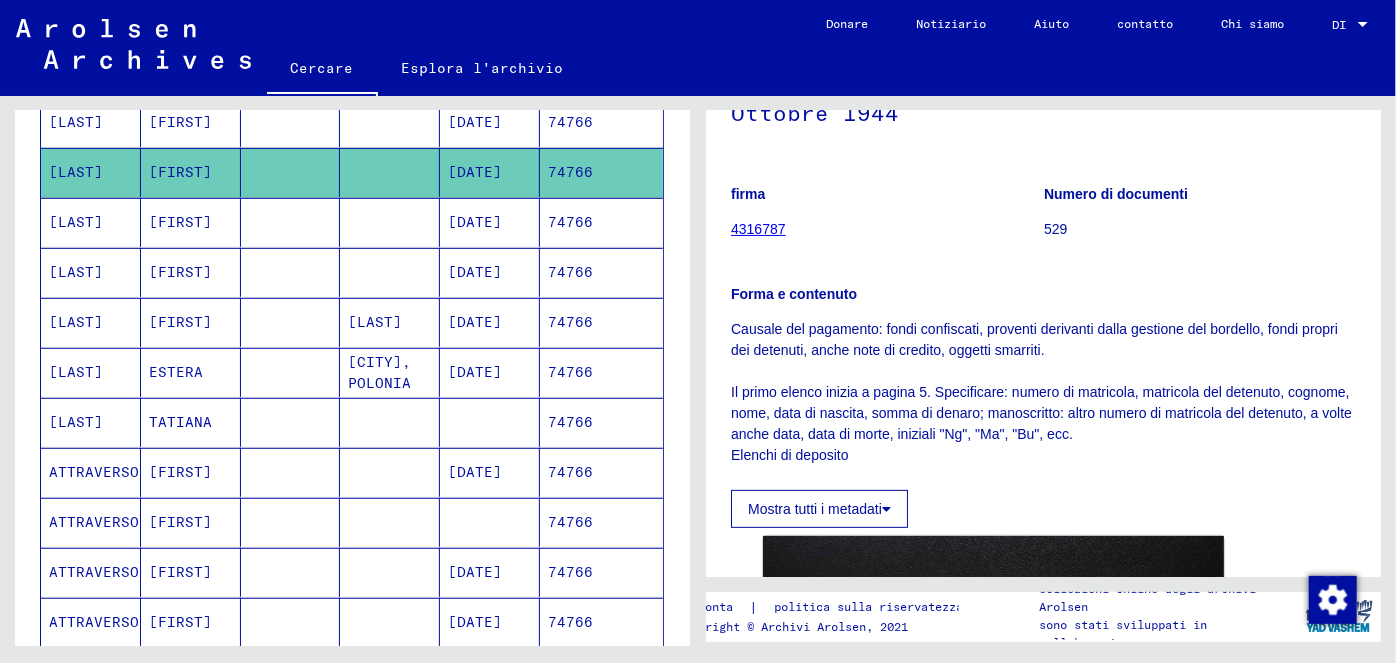 click on "74766" at bounding box center (570, 272) 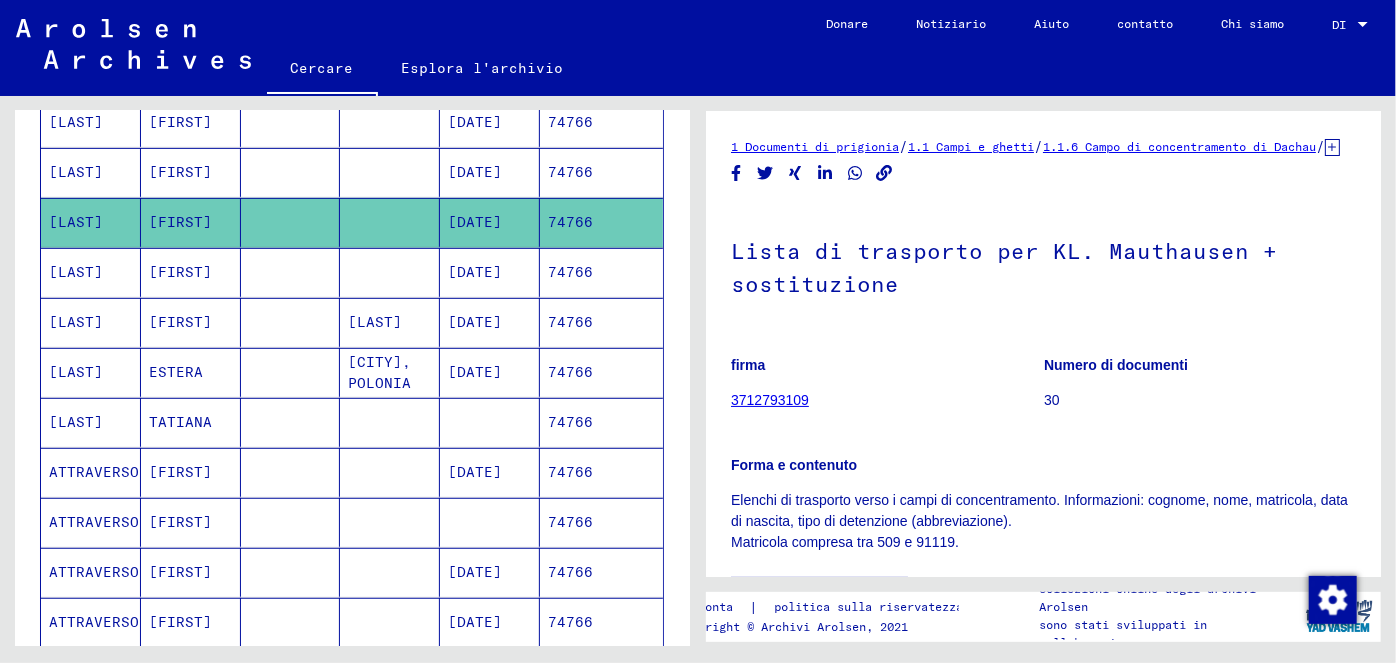 scroll, scrollTop: 0, scrollLeft: 0, axis: both 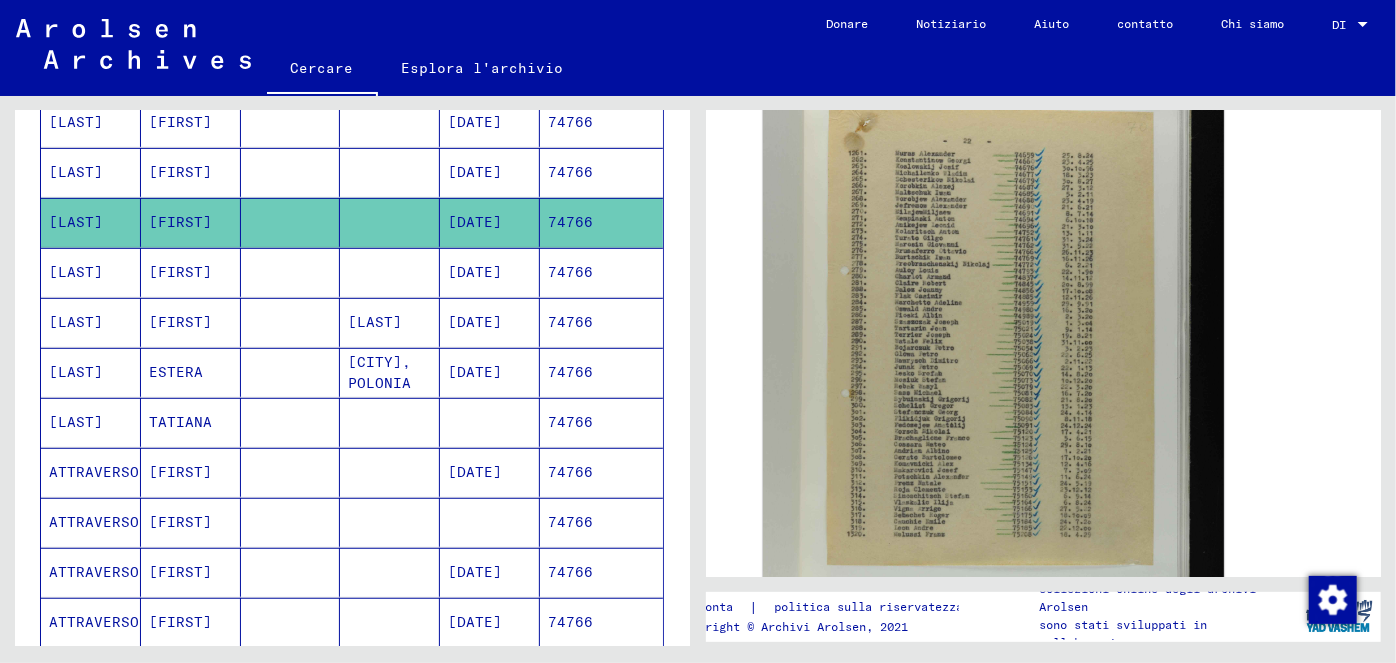 click on "74766" at bounding box center (570, 322) 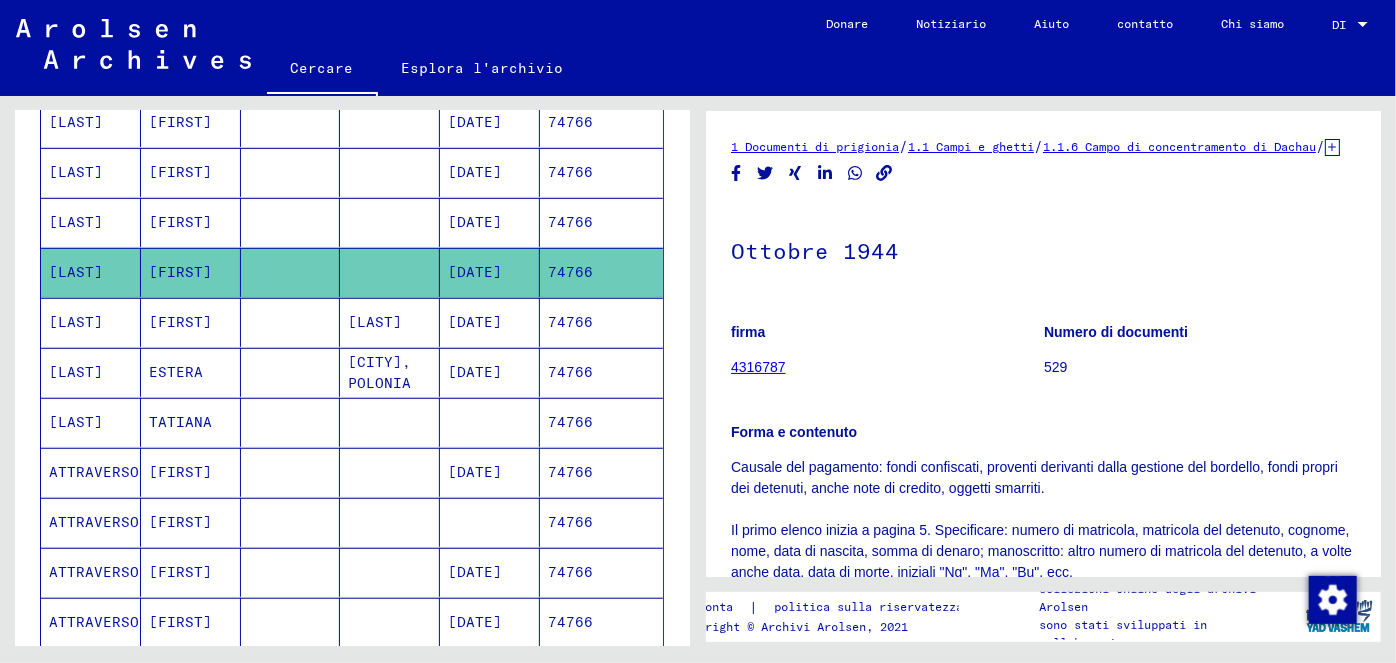 scroll, scrollTop: 0, scrollLeft: 0, axis: both 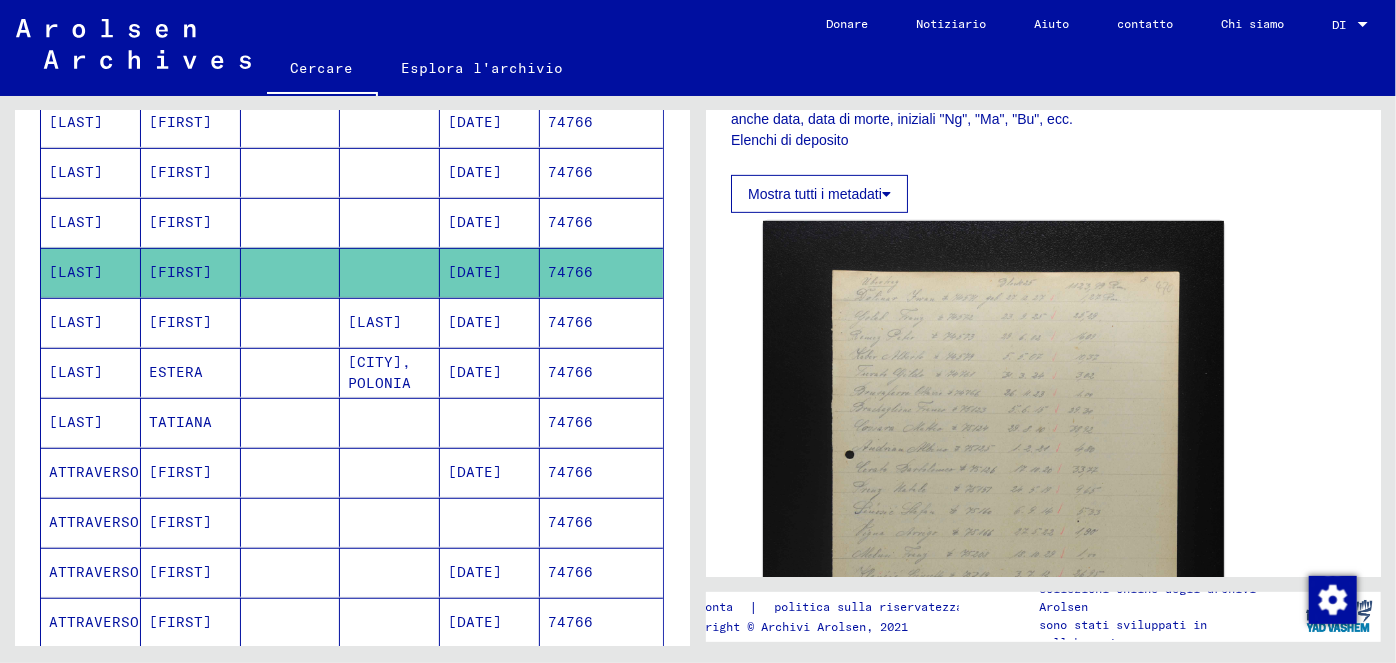 click on "[DATE]" at bounding box center [475, 372] 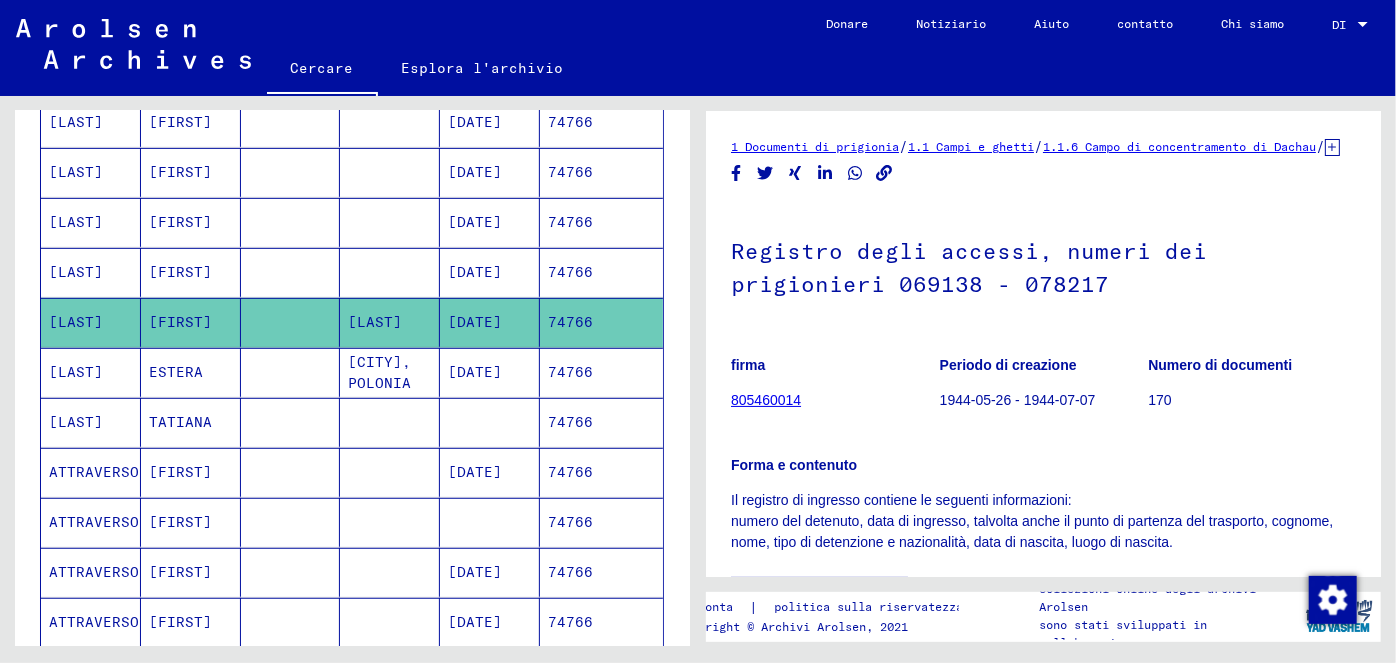 scroll, scrollTop: 0, scrollLeft: 0, axis: both 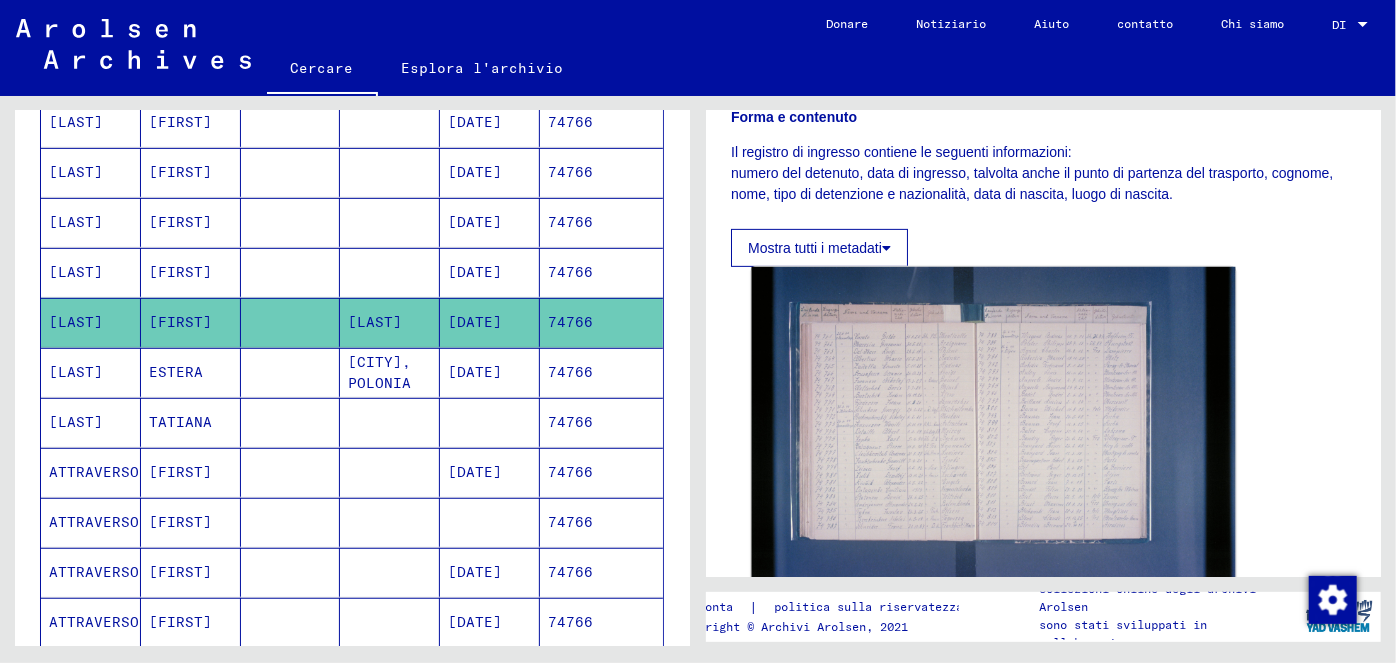click 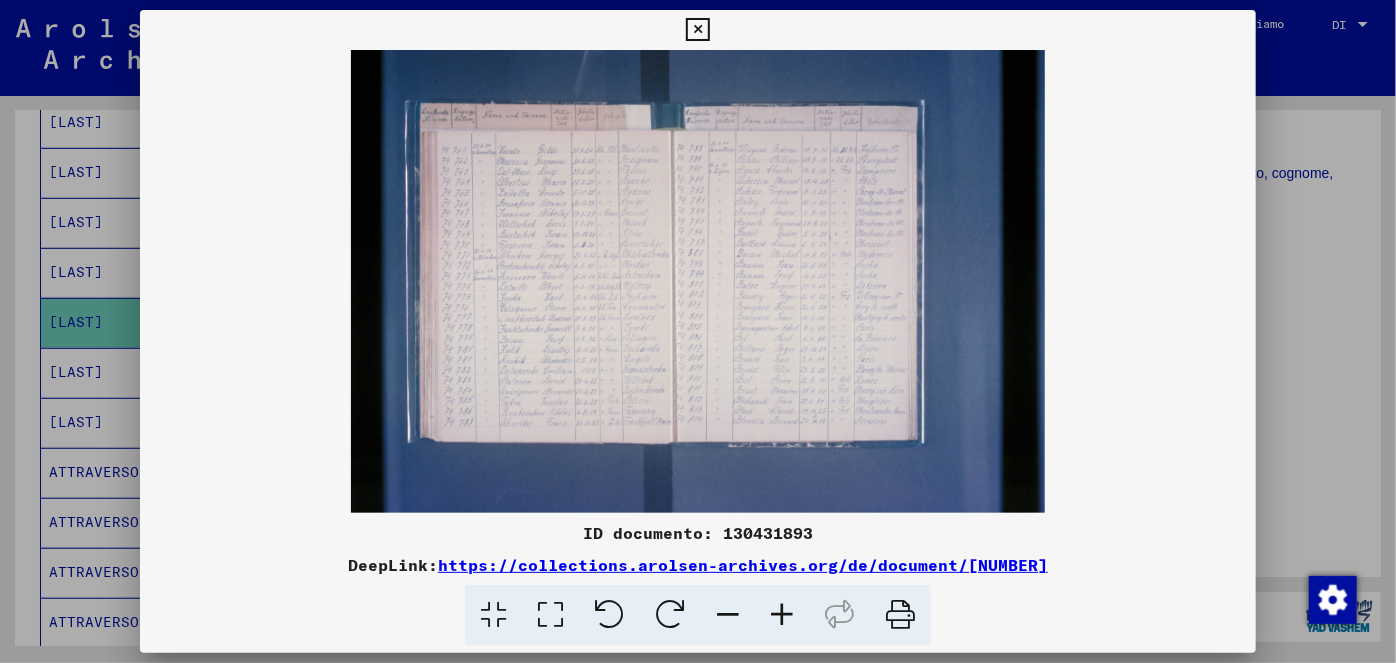 click at bounding box center (782, 615) 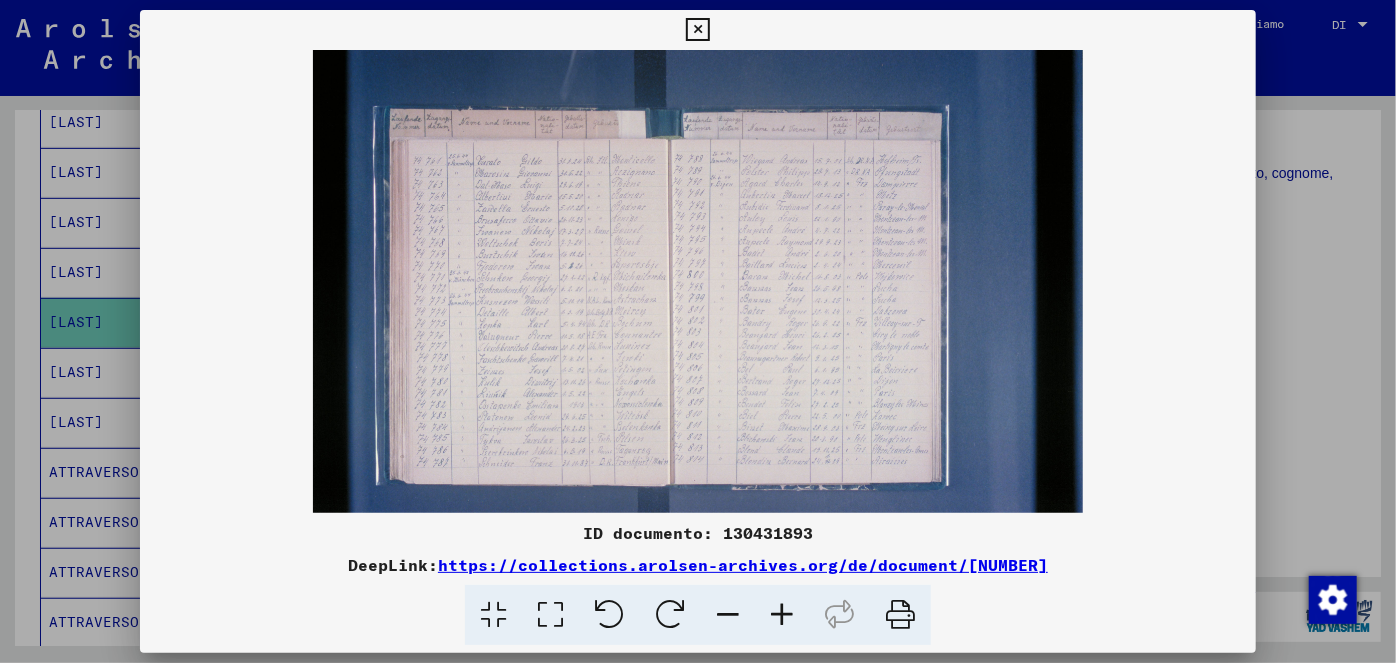 click at bounding box center [782, 615] 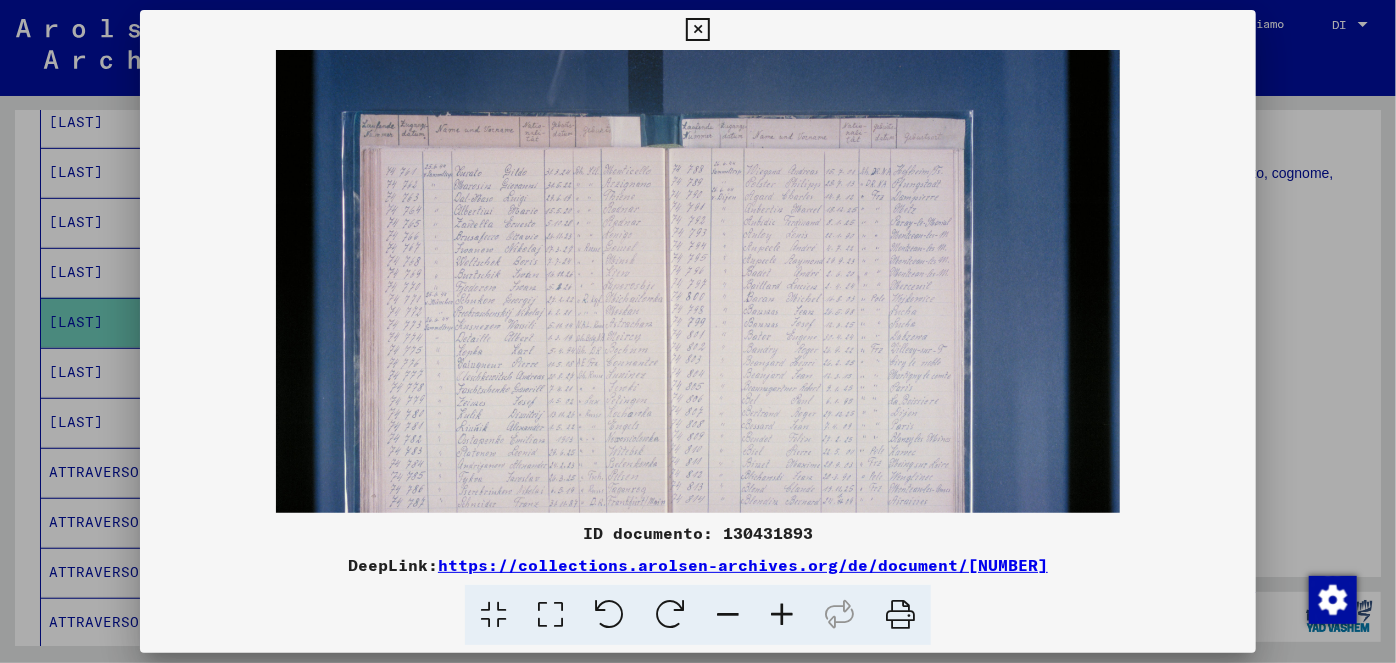click at bounding box center (782, 615) 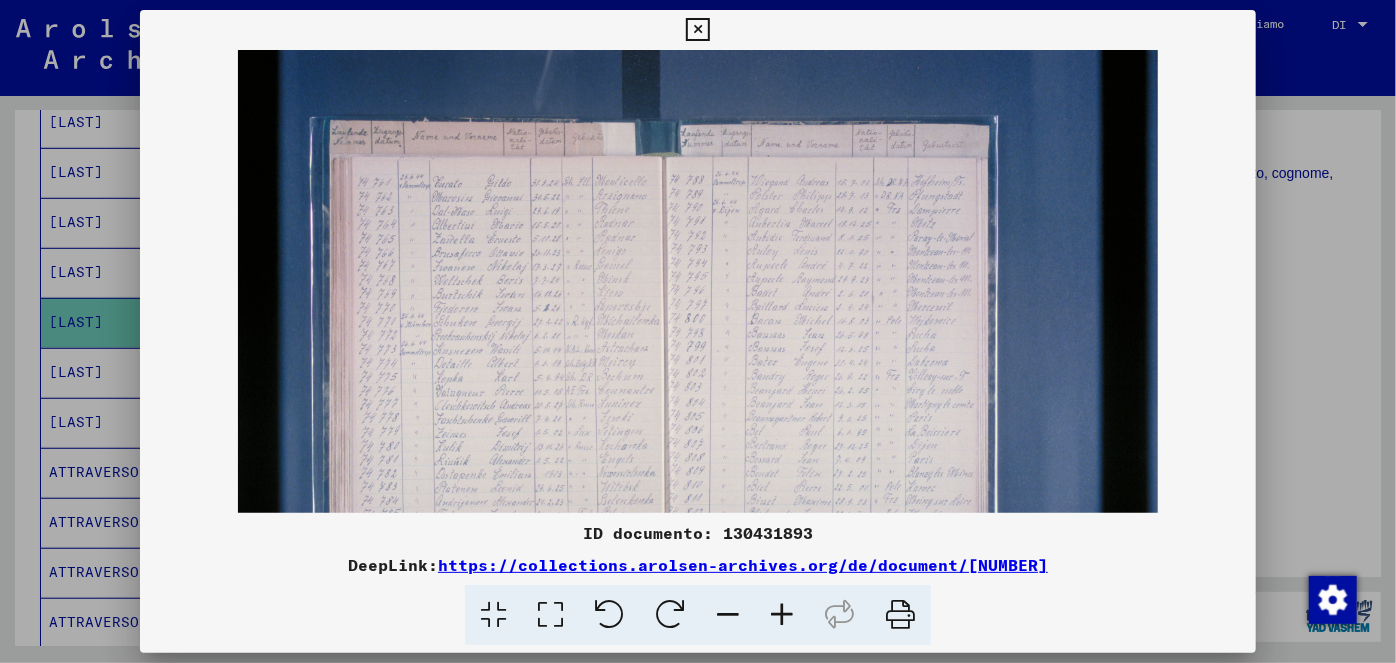 click at bounding box center [782, 615] 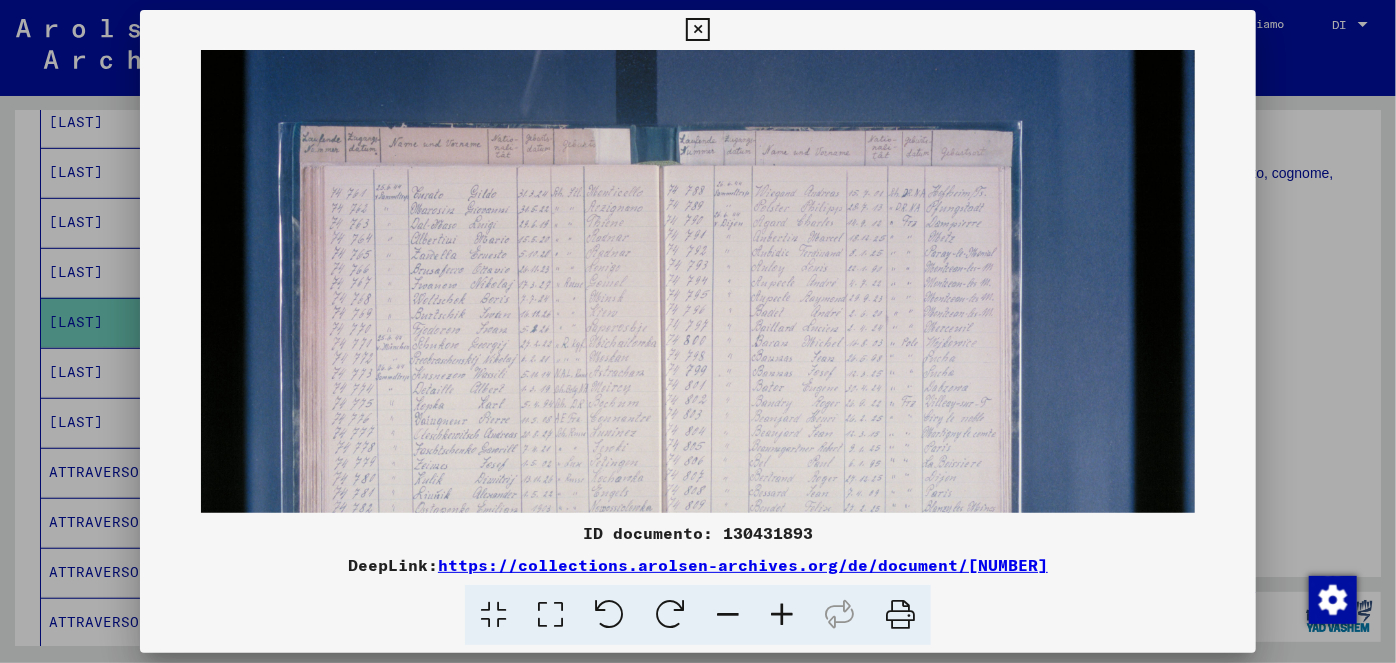 click at bounding box center (782, 615) 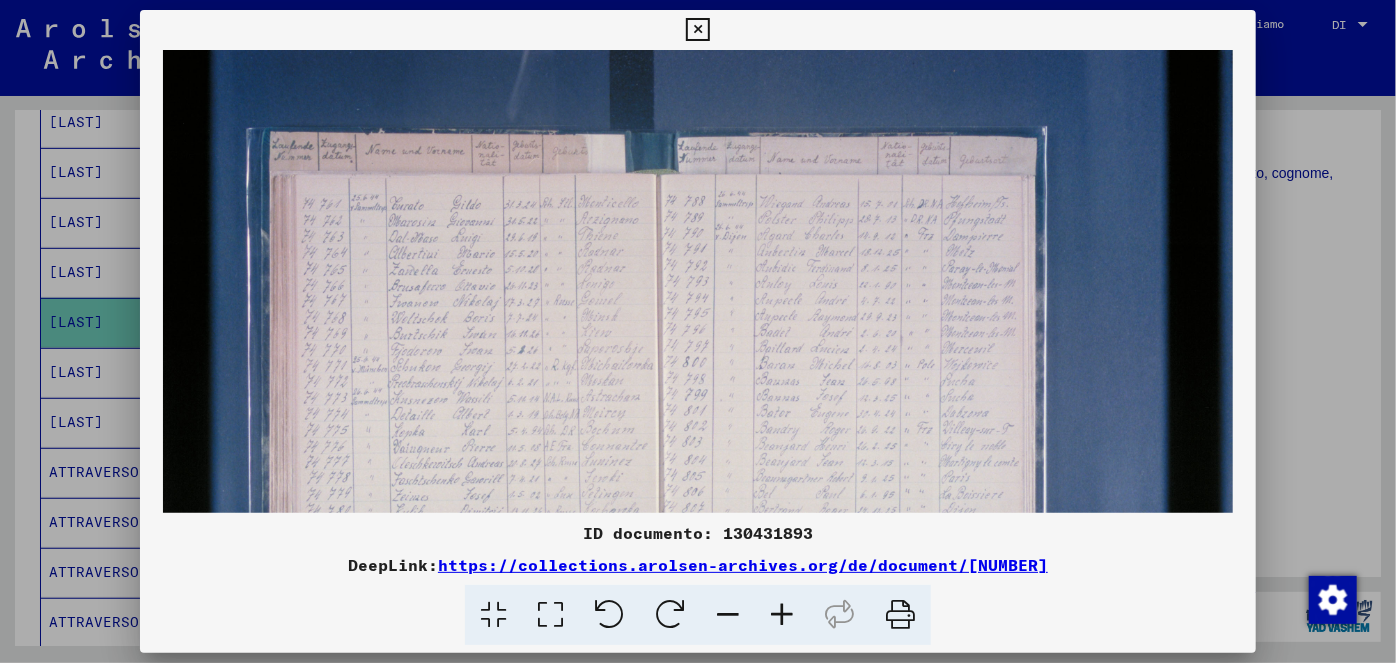 click at bounding box center [782, 615] 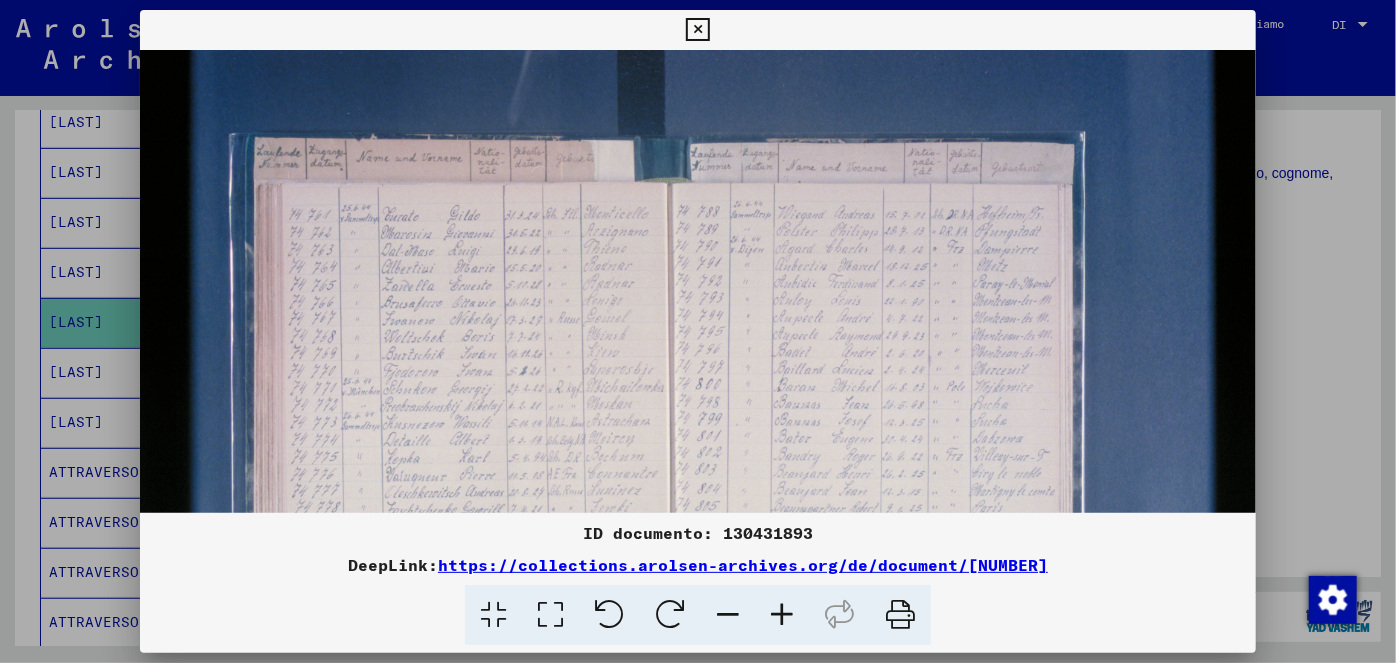 click at bounding box center (782, 615) 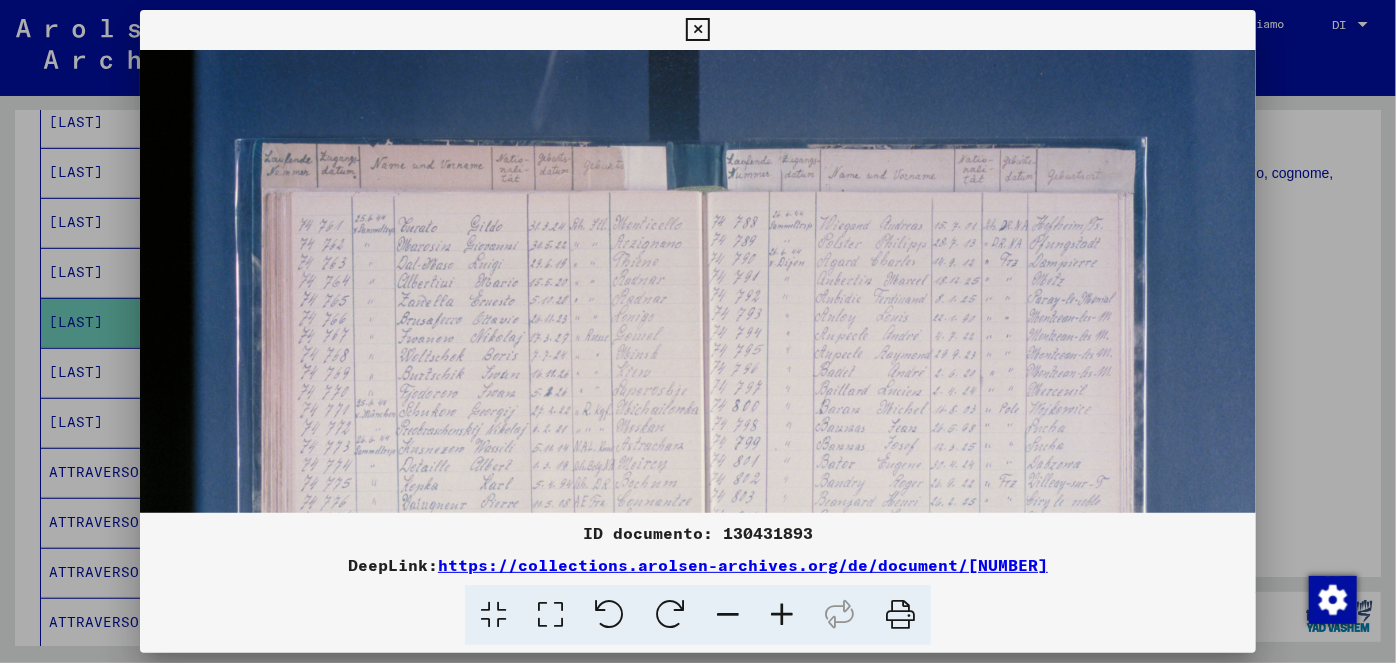 click at bounding box center (782, 615) 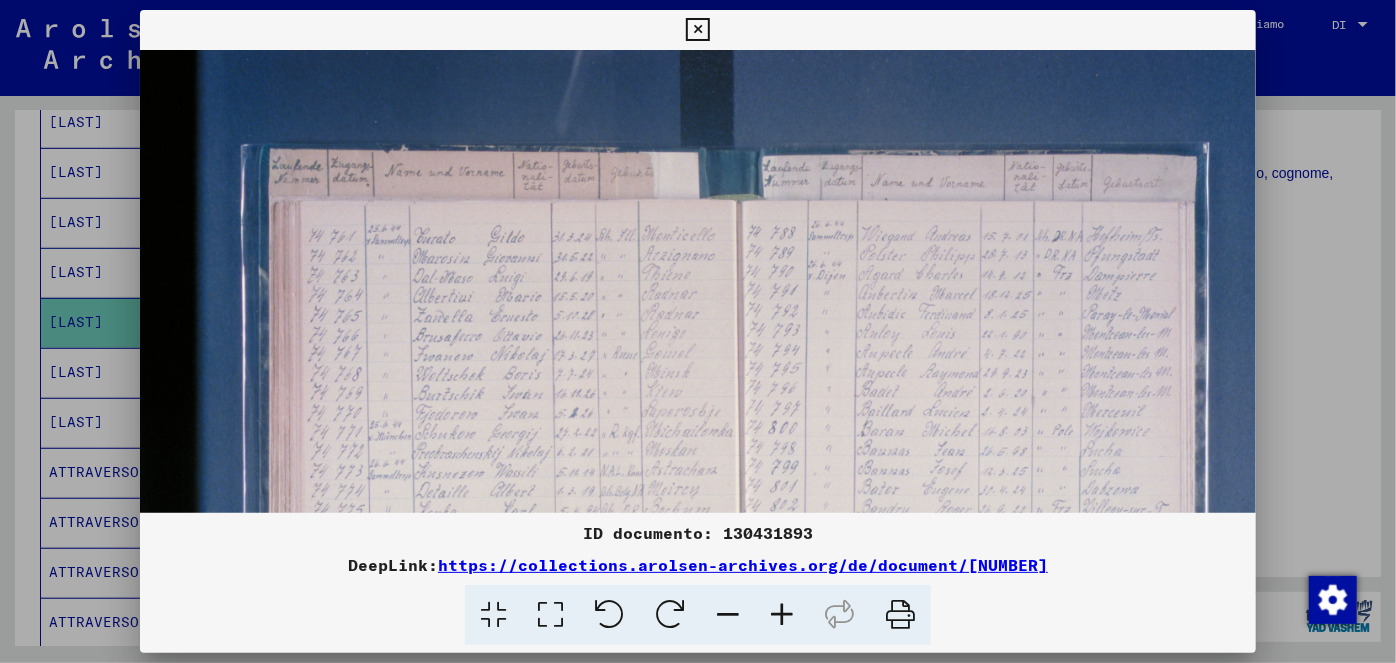 click at bounding box center (782, 615) 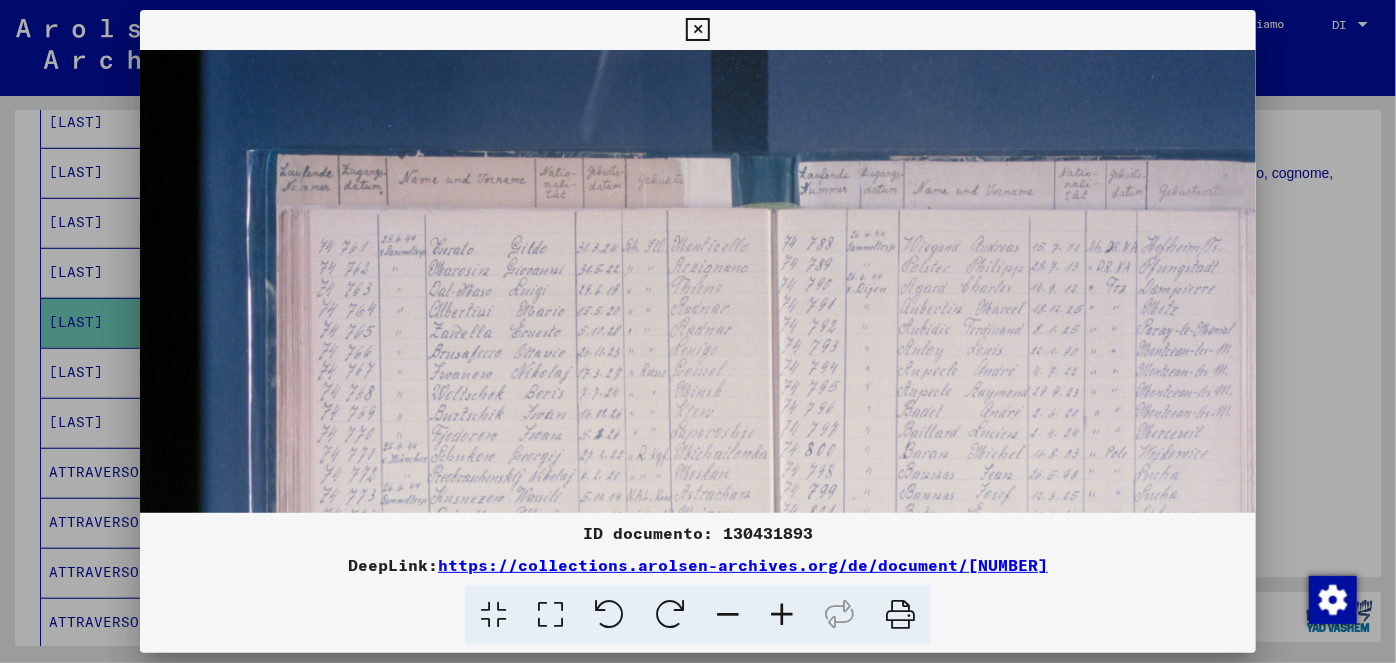 click at bounding box center (782, 615) 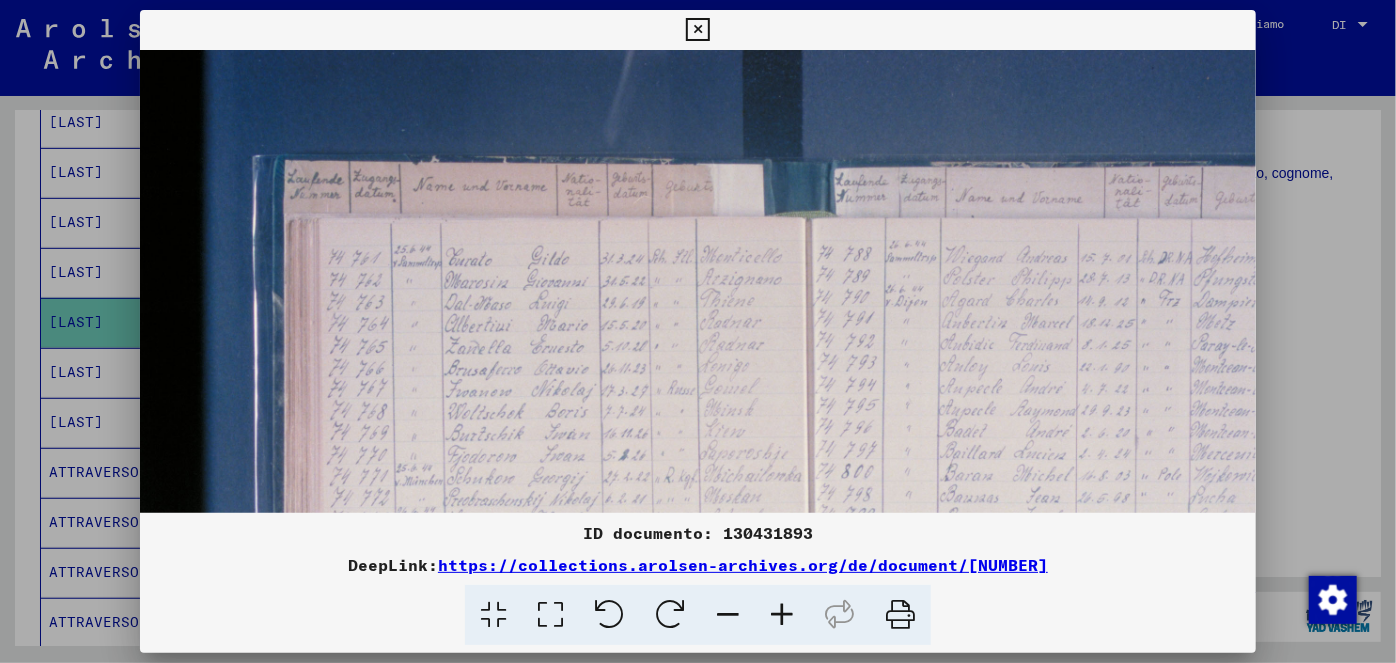 click at bounding box center [782, 615] 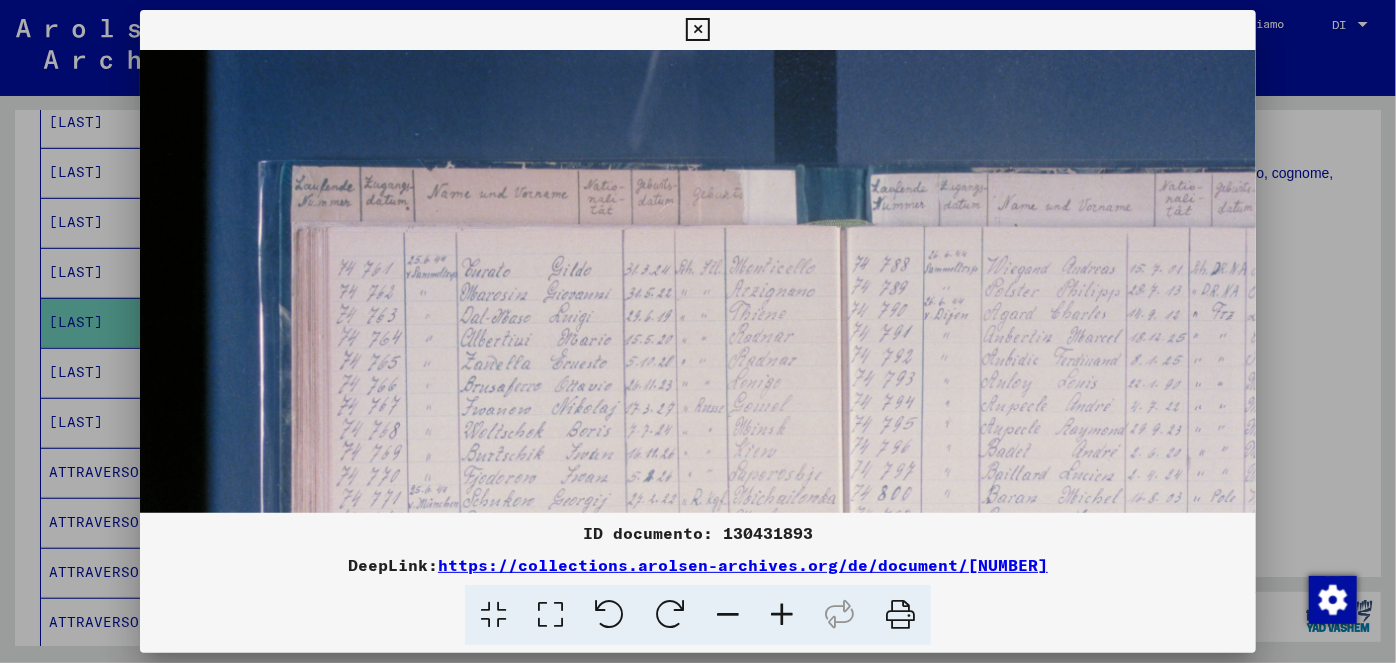 click at bounding box center [782, 615] 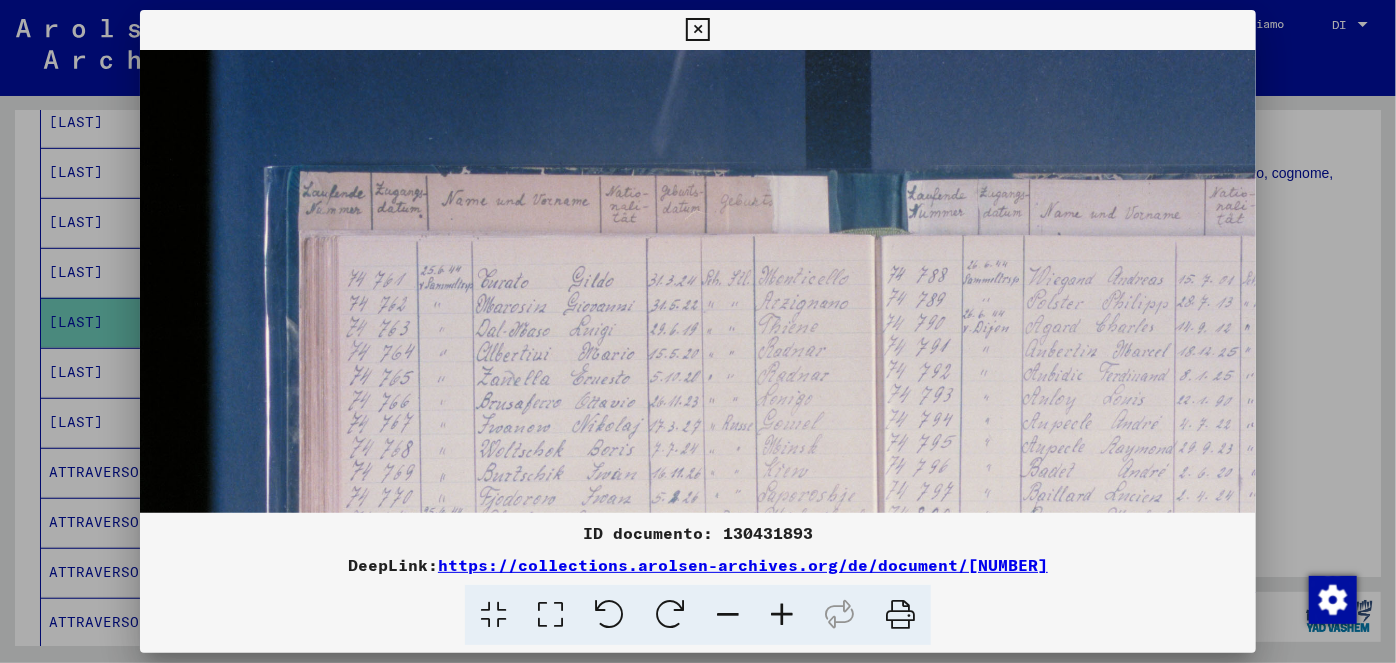 click at bounding box center (782, 615) 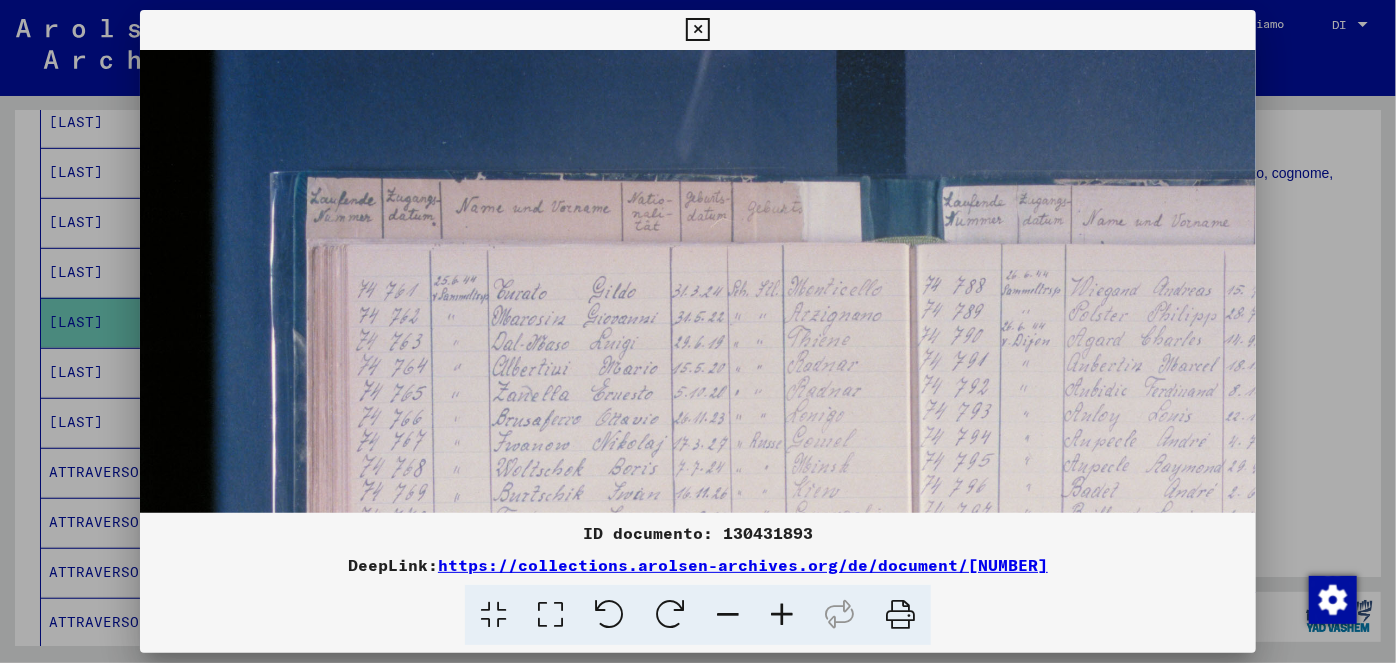 click at bounding box center (782, 615) 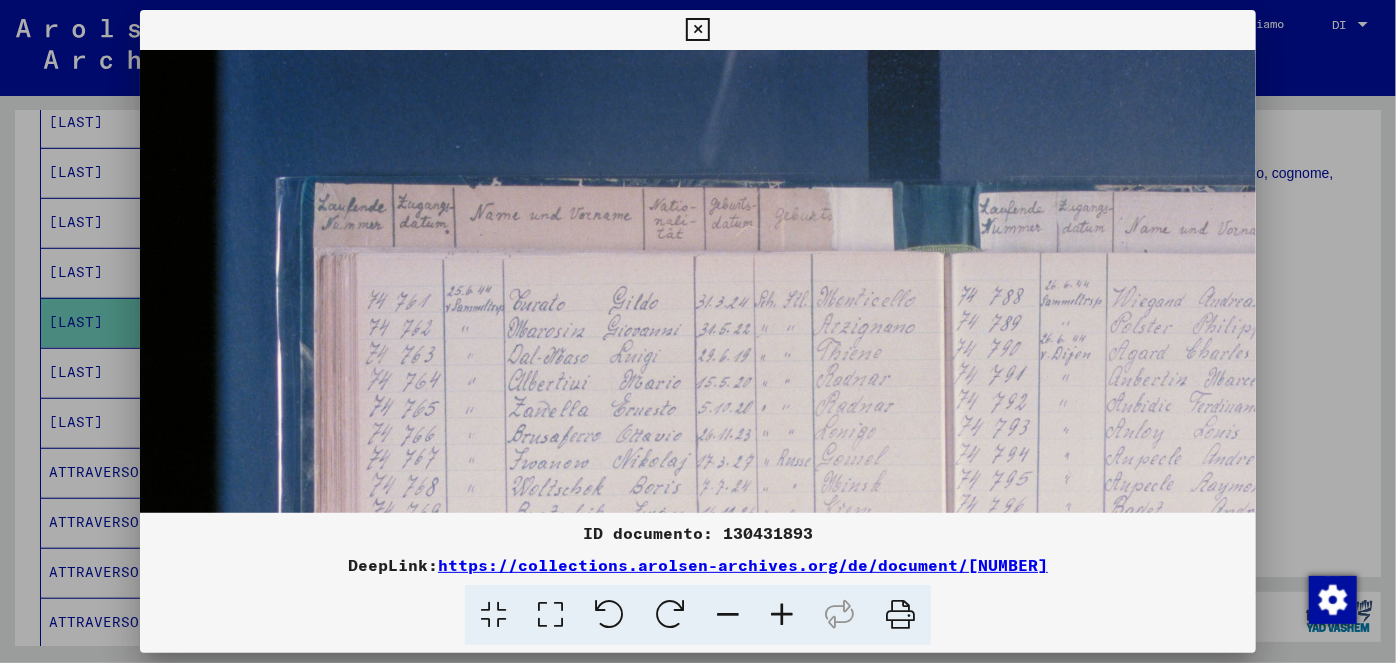 click at bounding box center [782, 615] 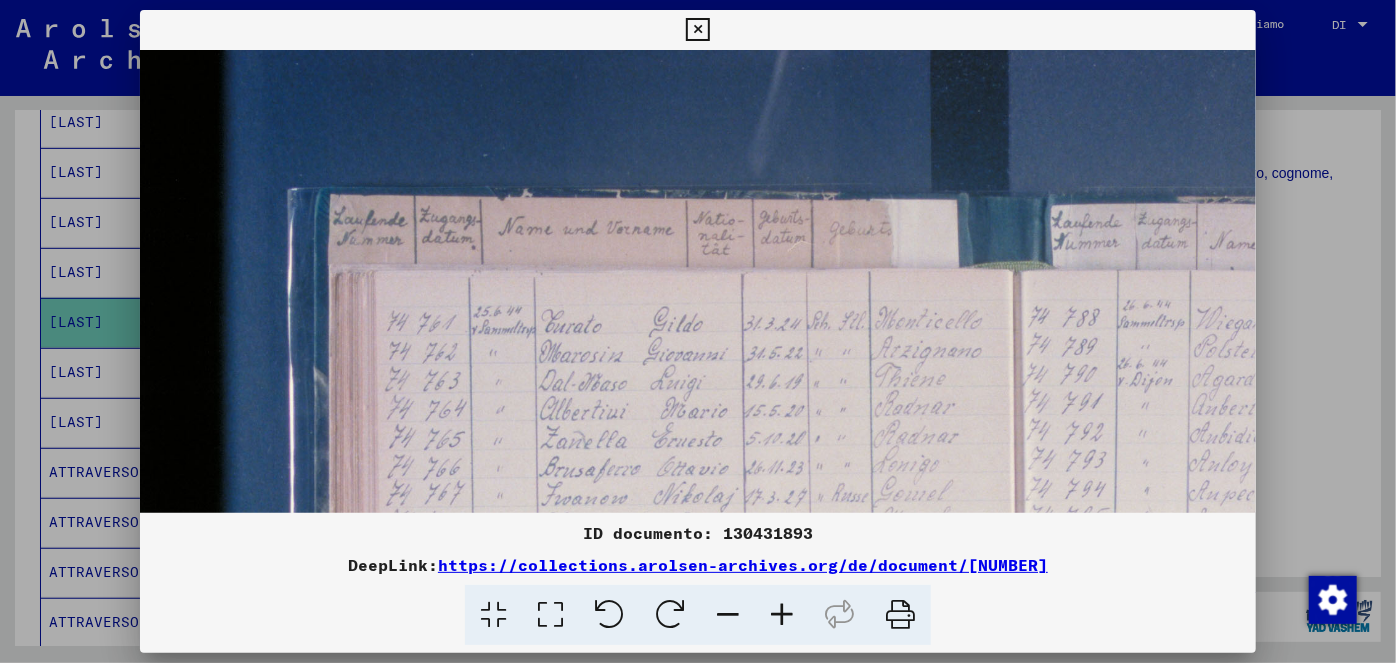 click at bounding box center [782, 615] 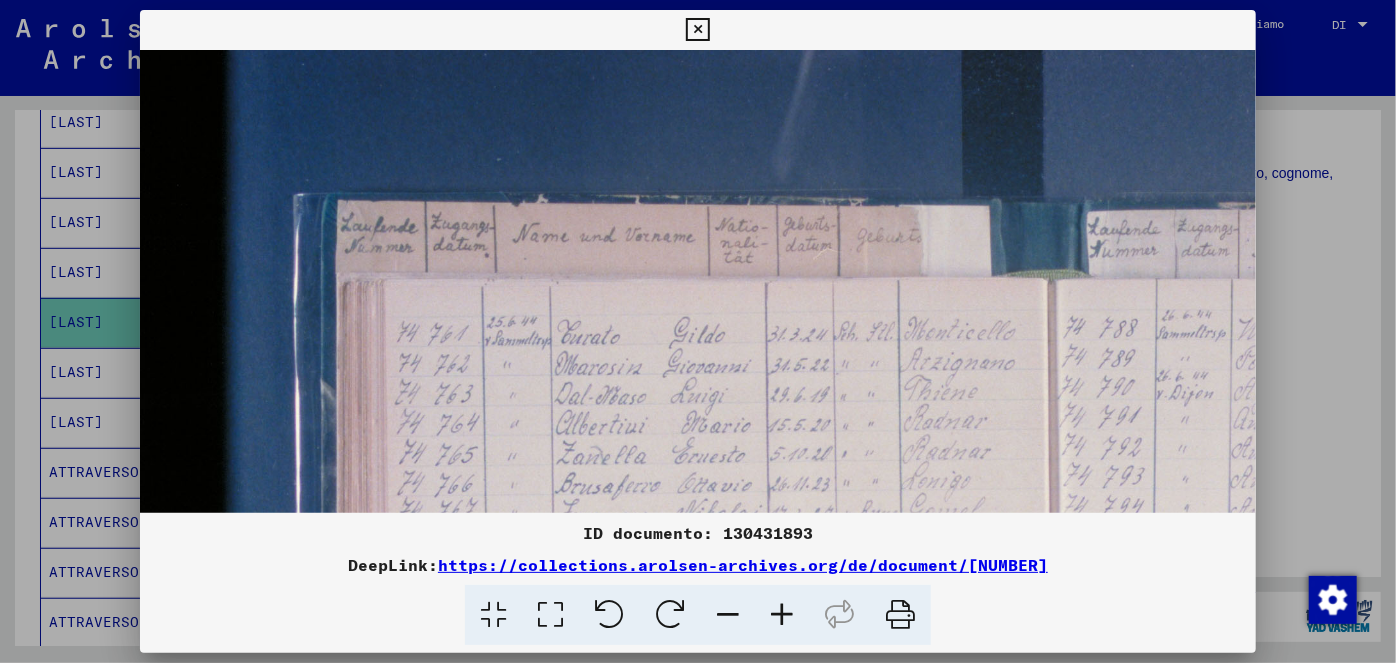 click at bounding box center (782, 615) 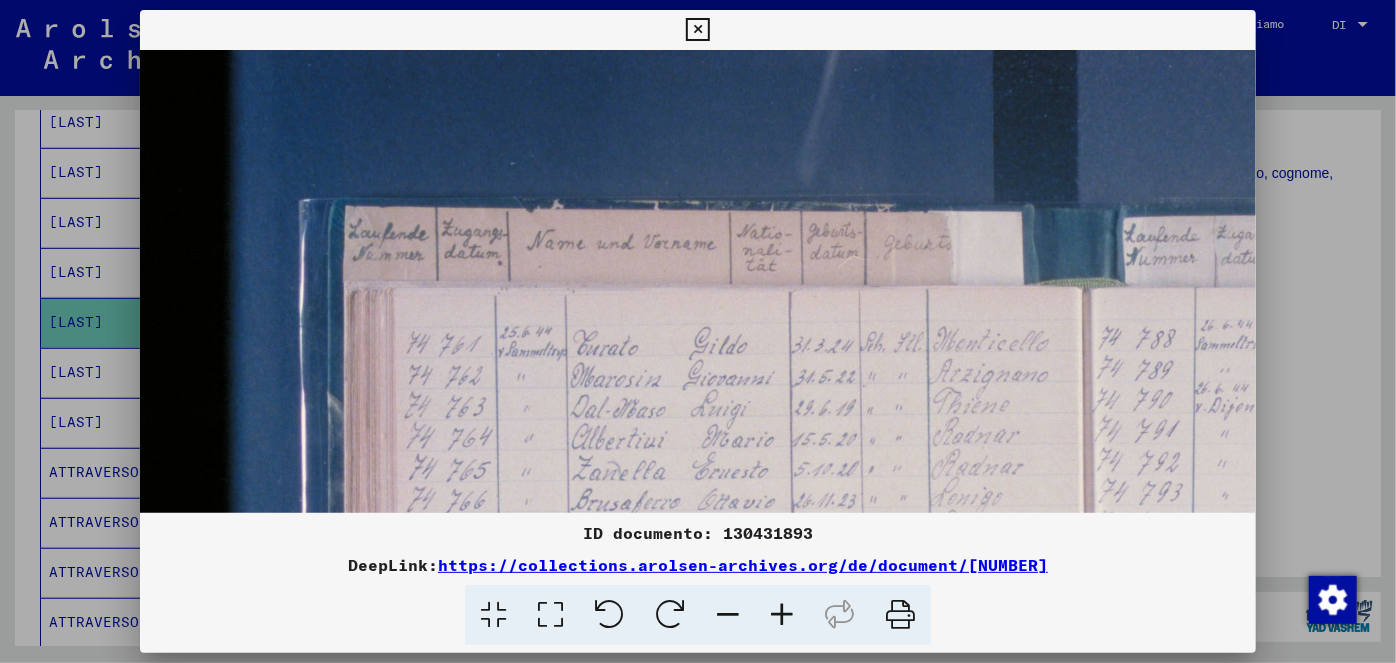 click at bounding box center [782, 615] 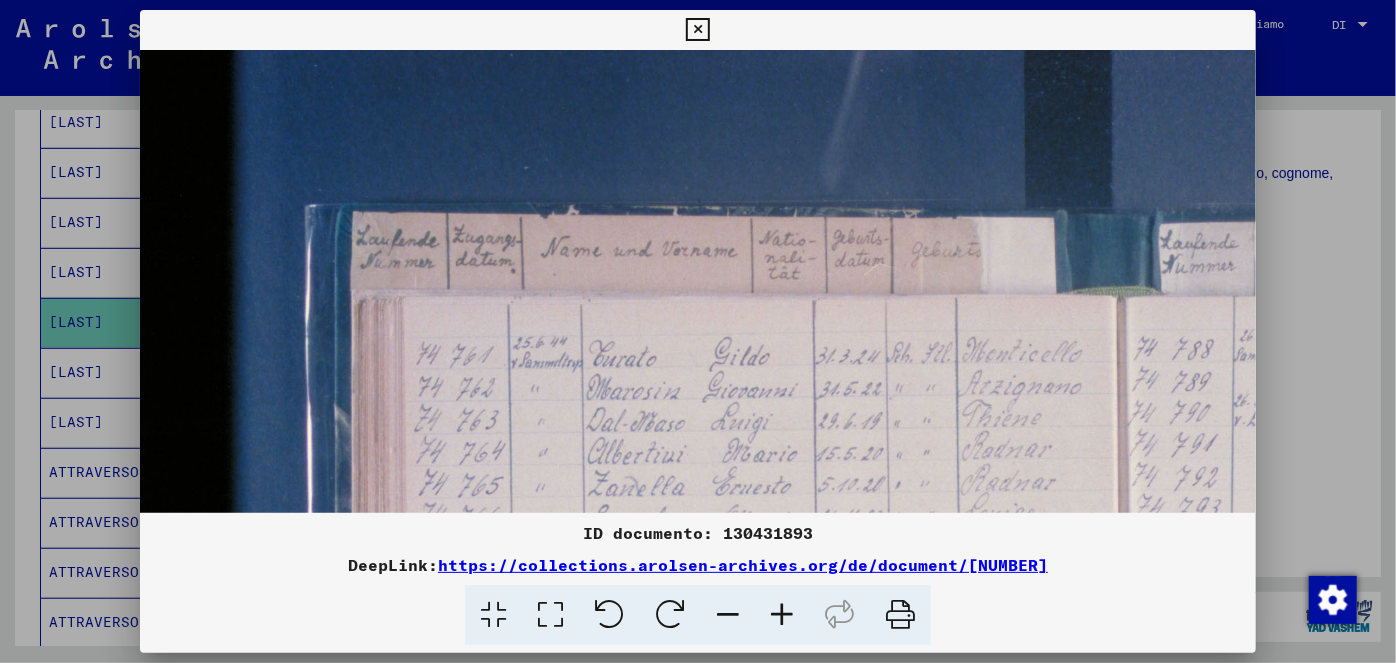click at bounding box center (782, 615) 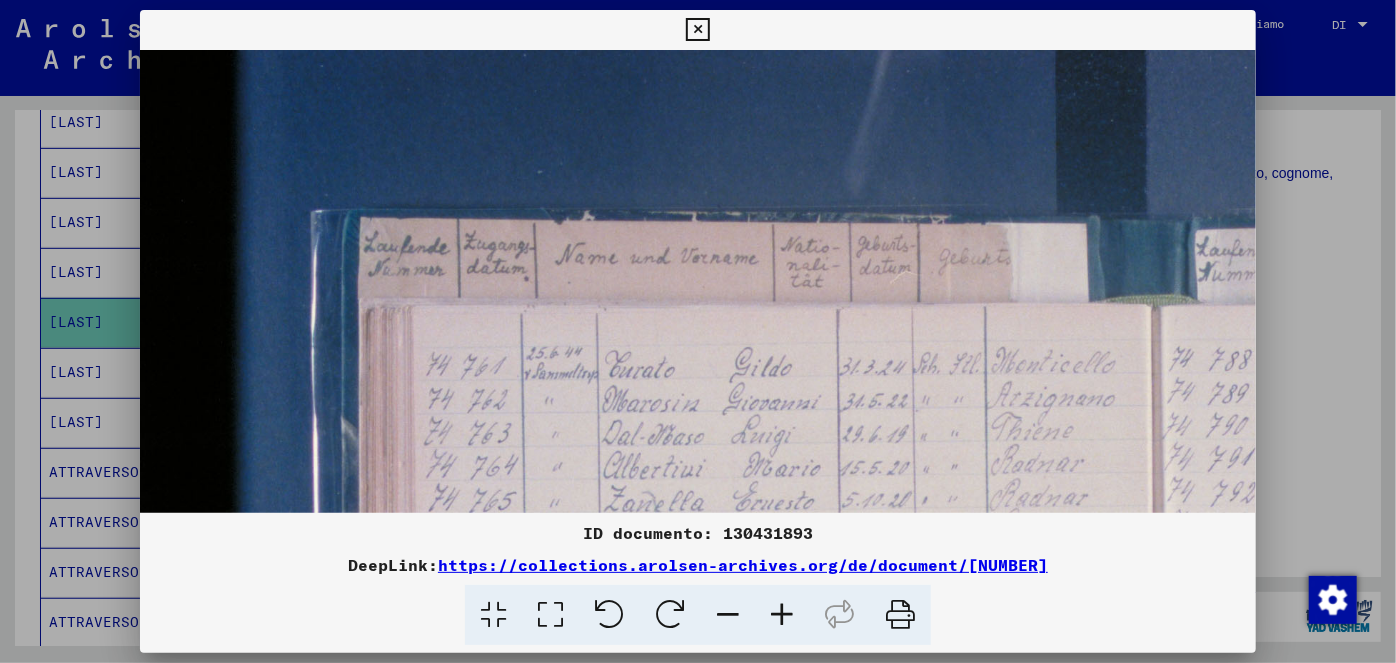 click at bounding box center (782, 615) 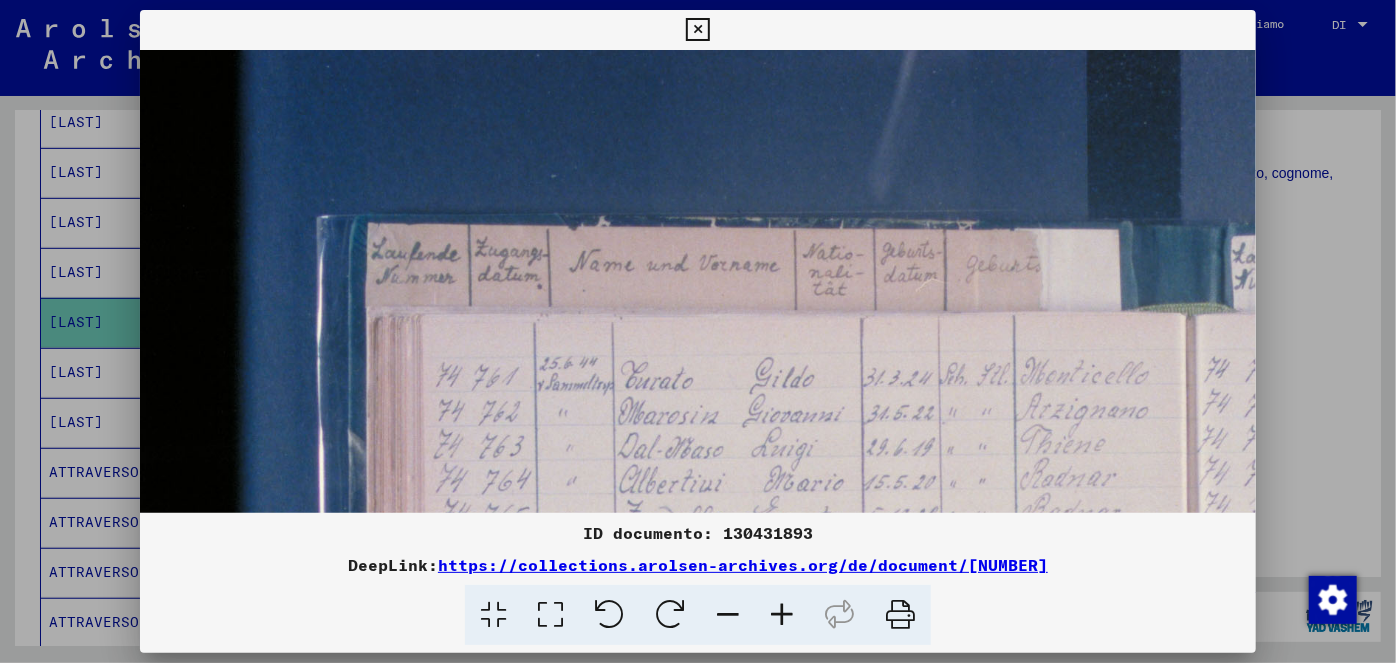click at bounding box center [782, 615] 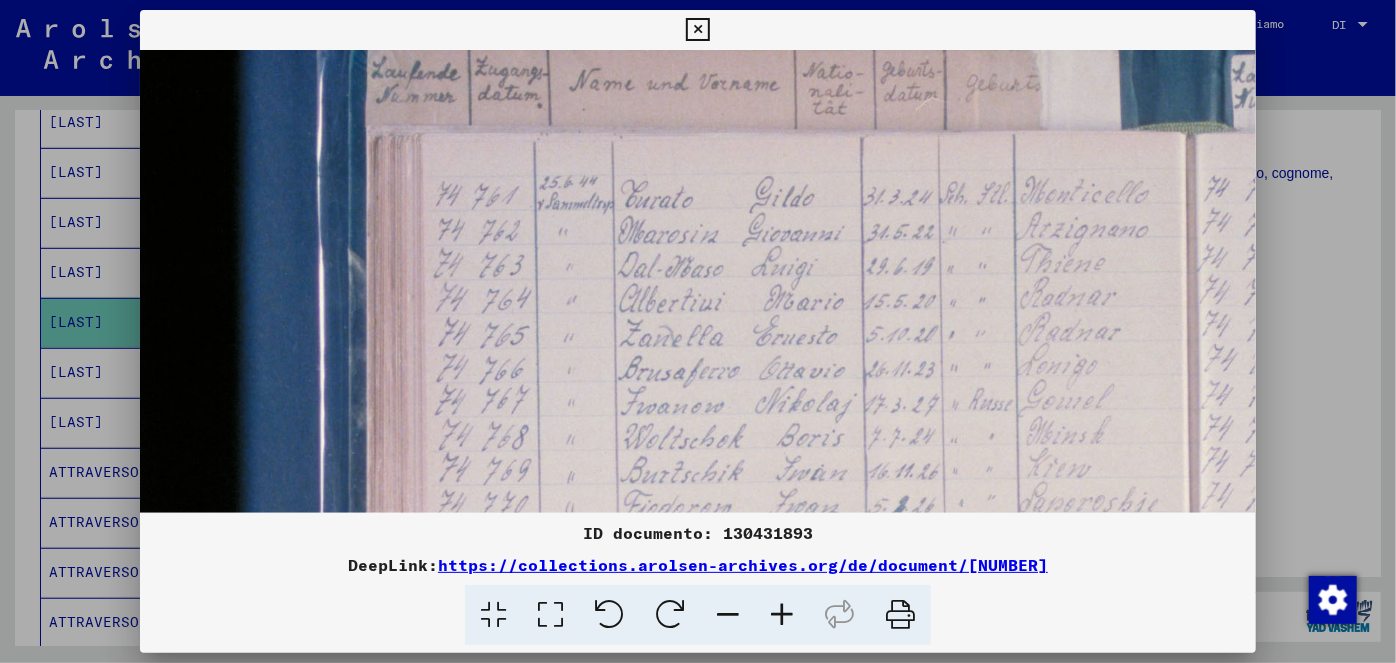 scroll, scrollTop: 187, scrollLeft: 0, axis: vertical 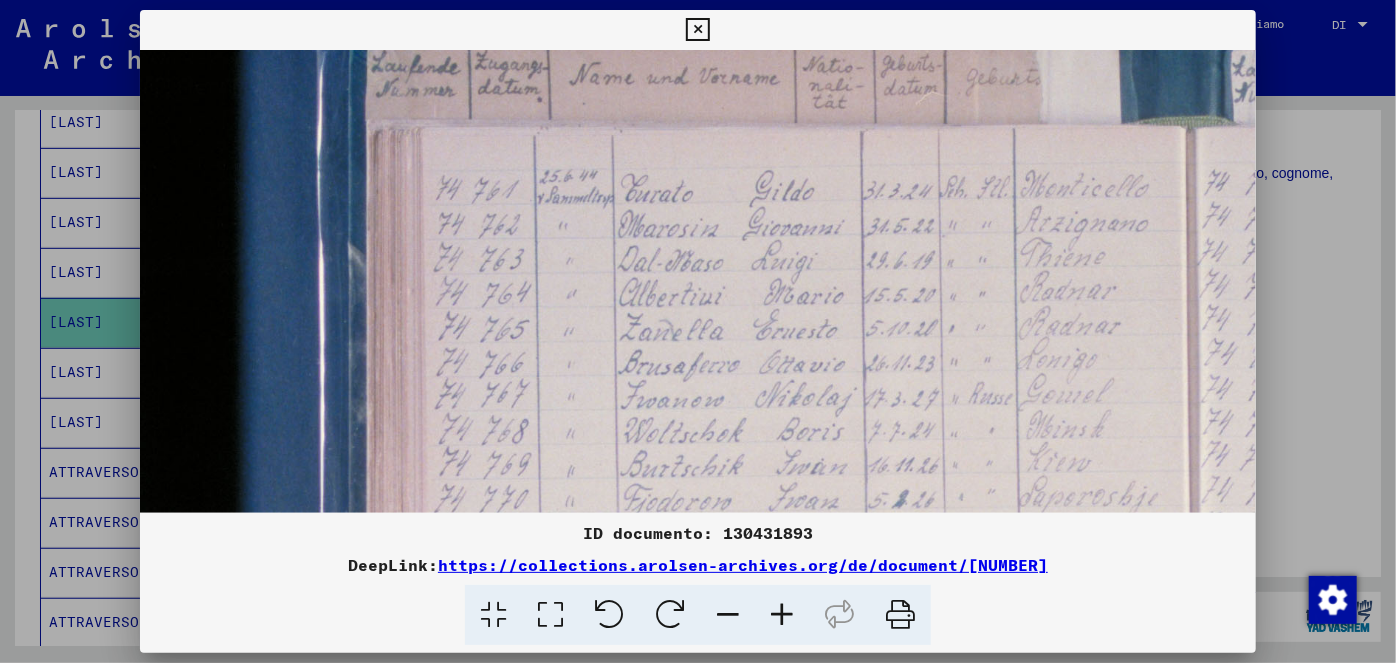 drag, startPoint x: 760, startPoint y: 475, endPoint x: 770, endPoint y: 288, distance: 187.26718 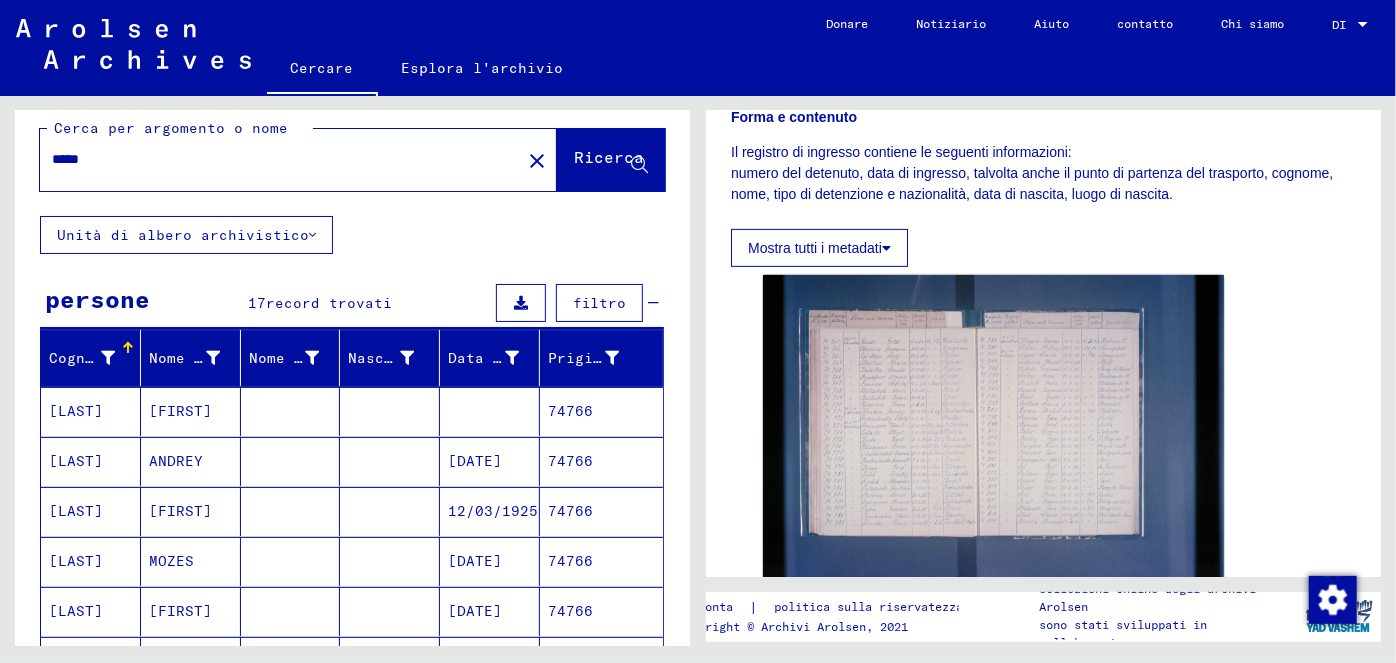 scroll, scrollTop: 10, scrollLeft: 0, axis: vertical 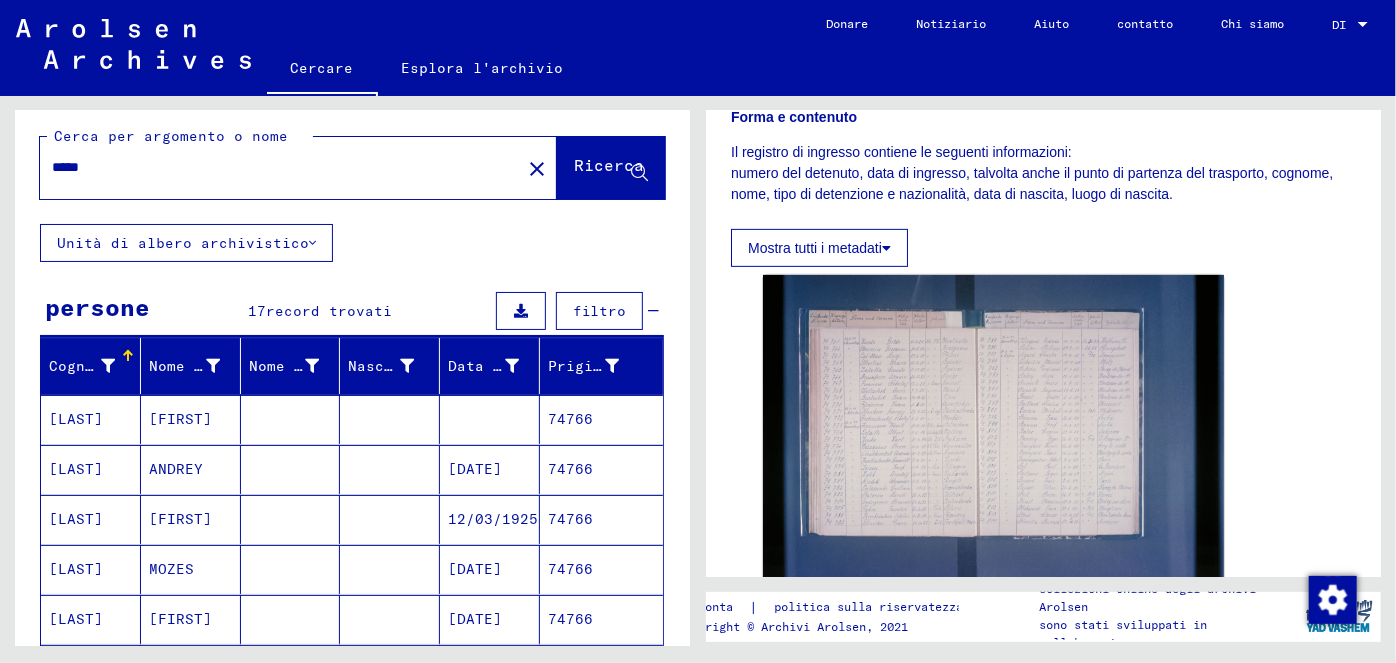 drag, startPoint x: 111, startPoint y: 166, endPoint x: 50, endPoint y: 158, distance: 61.522354 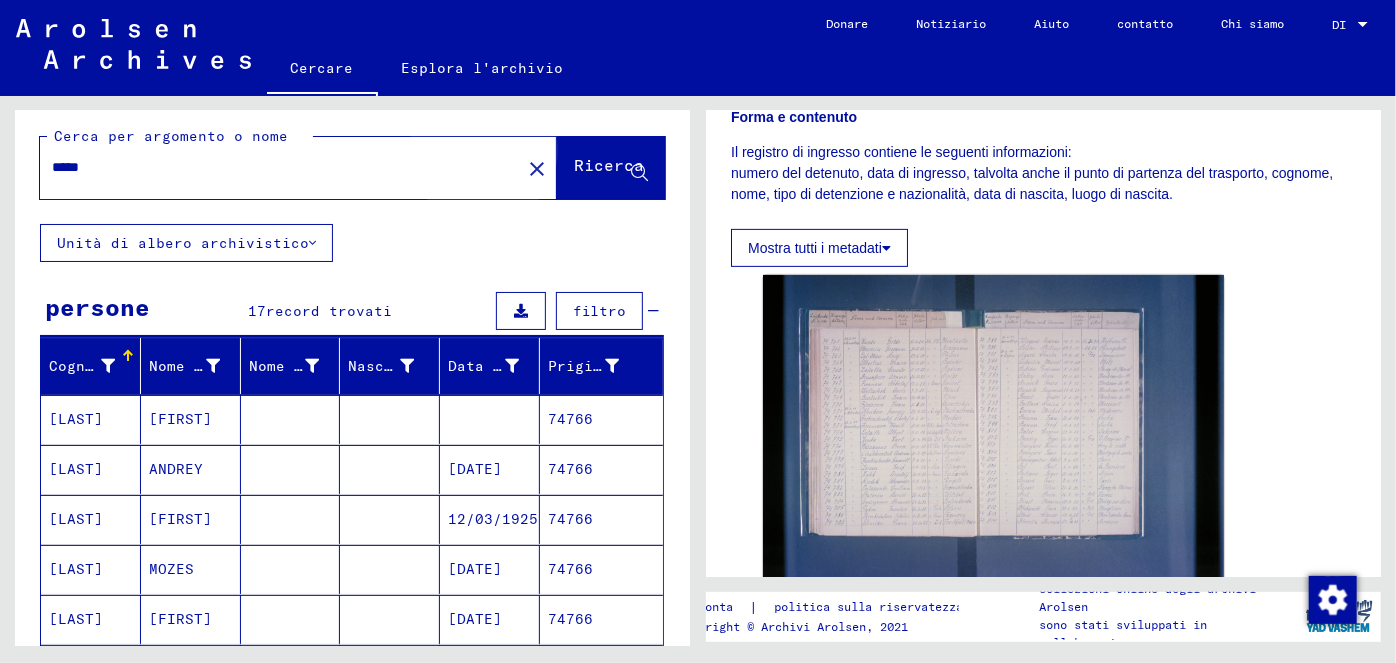 click on "Ricerca" at bounding box center (609, 165) 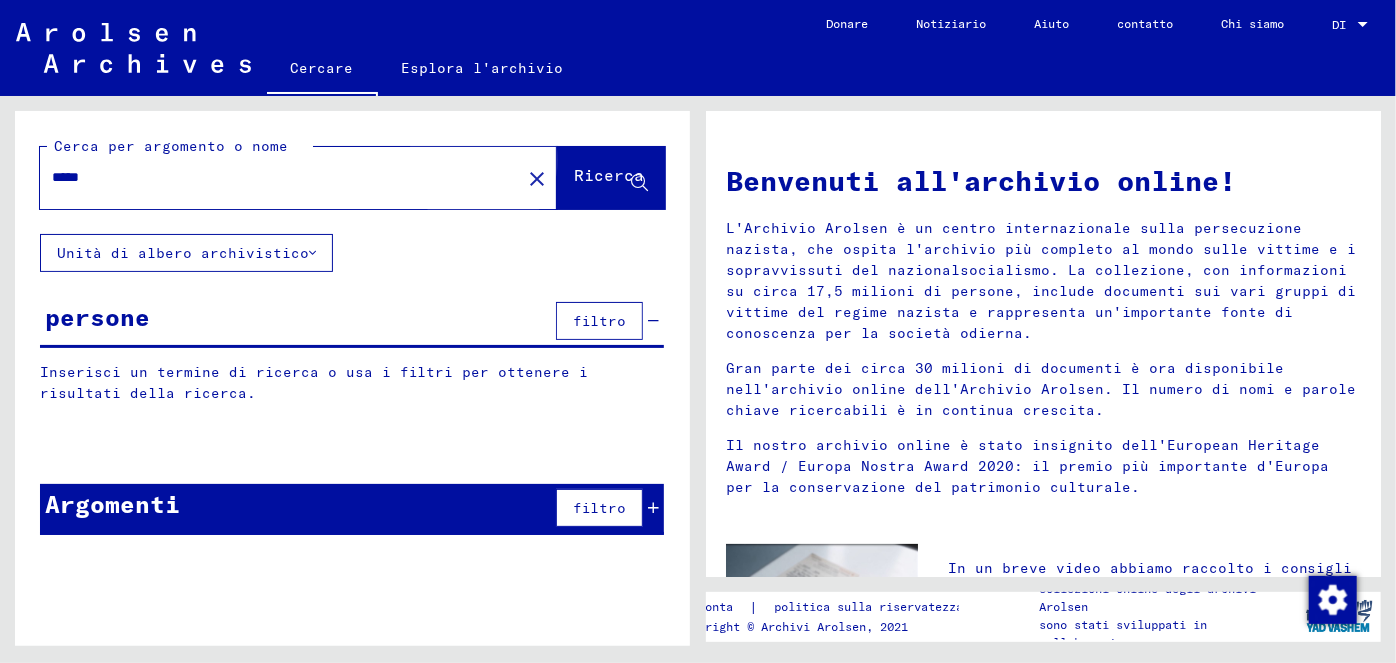 scroll, scrollTop: 0, scrollLeft: 0, axis: both 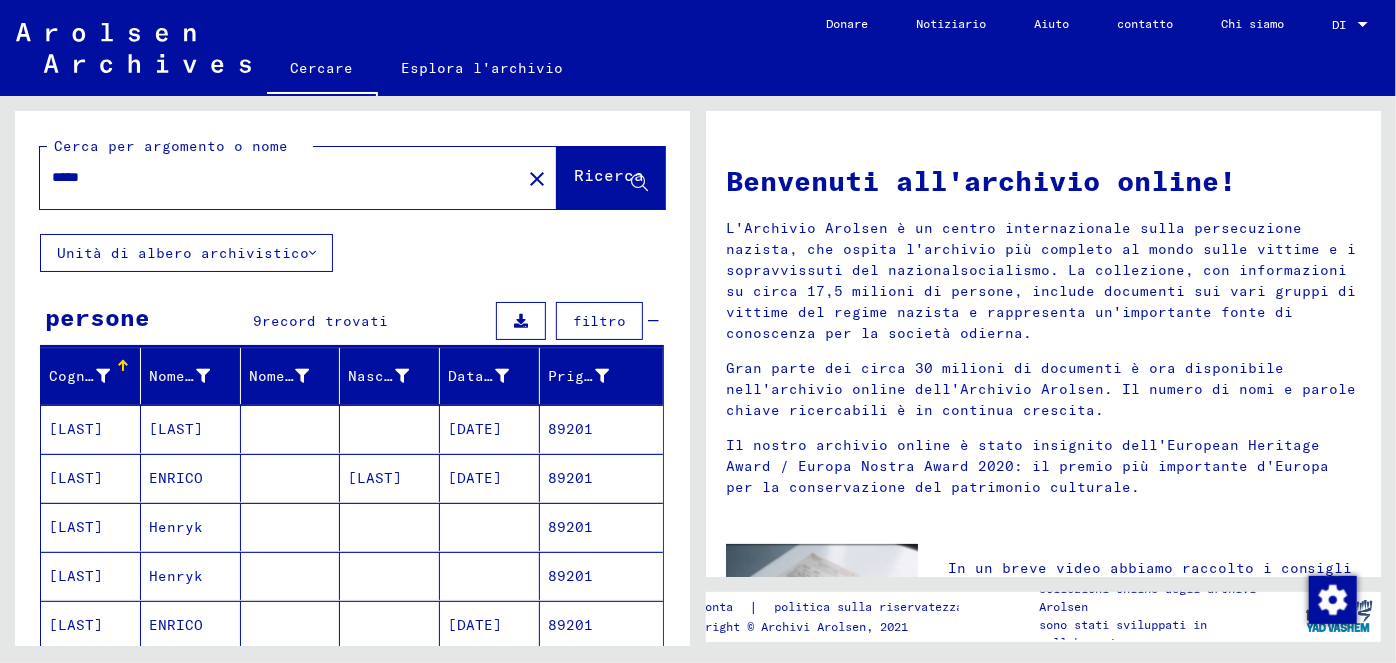 click on "[DATE]" at bounding box center (475, 478) 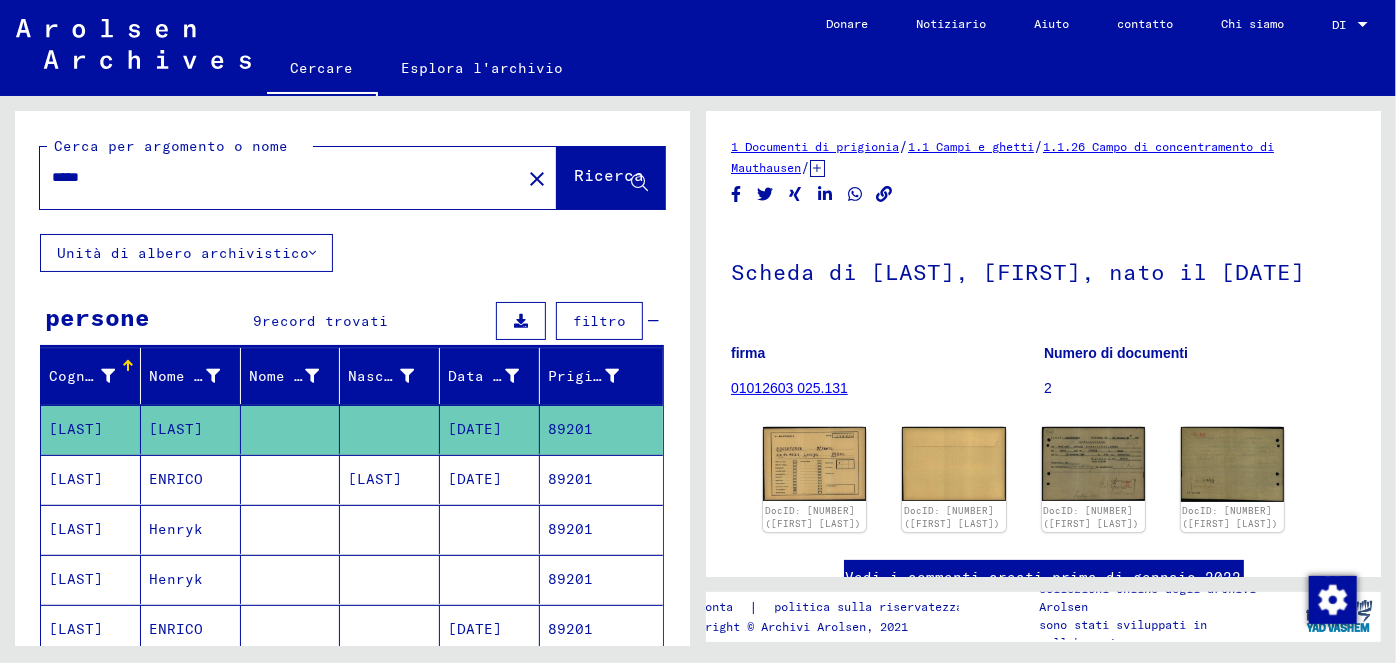 scroll, scrollTop: 0, scrollLeft: 0, axis: both 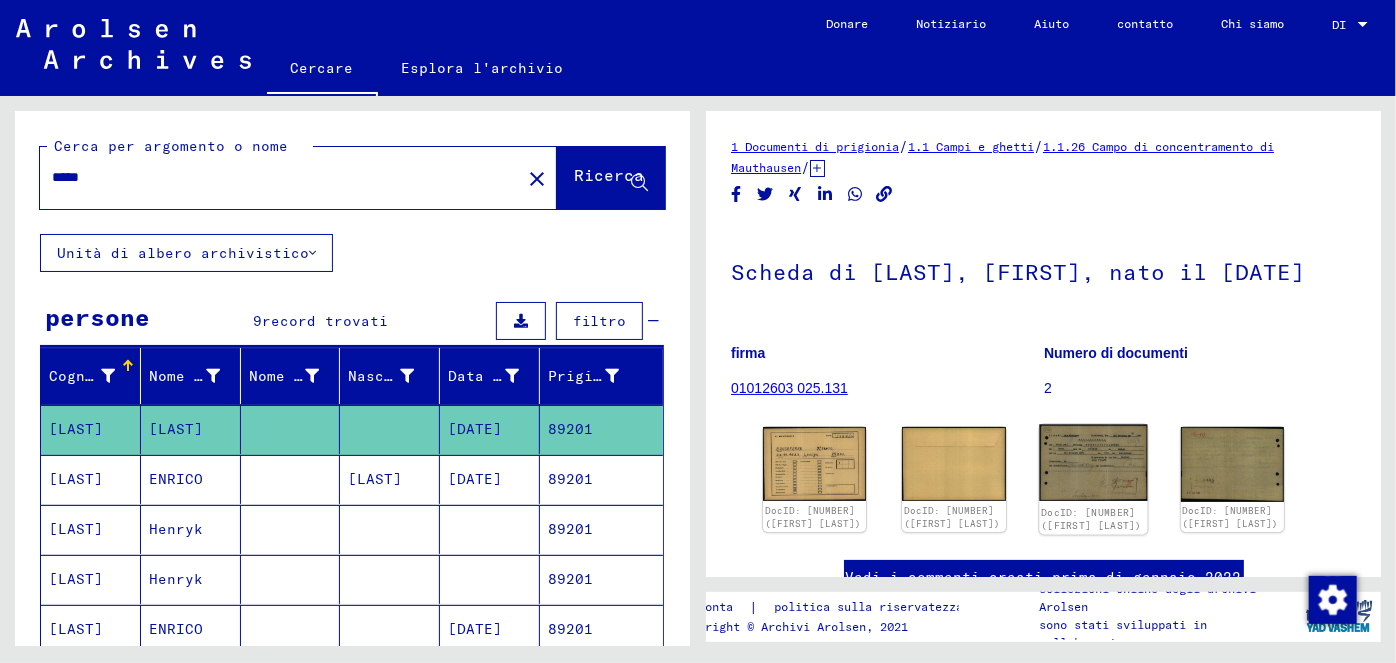 click 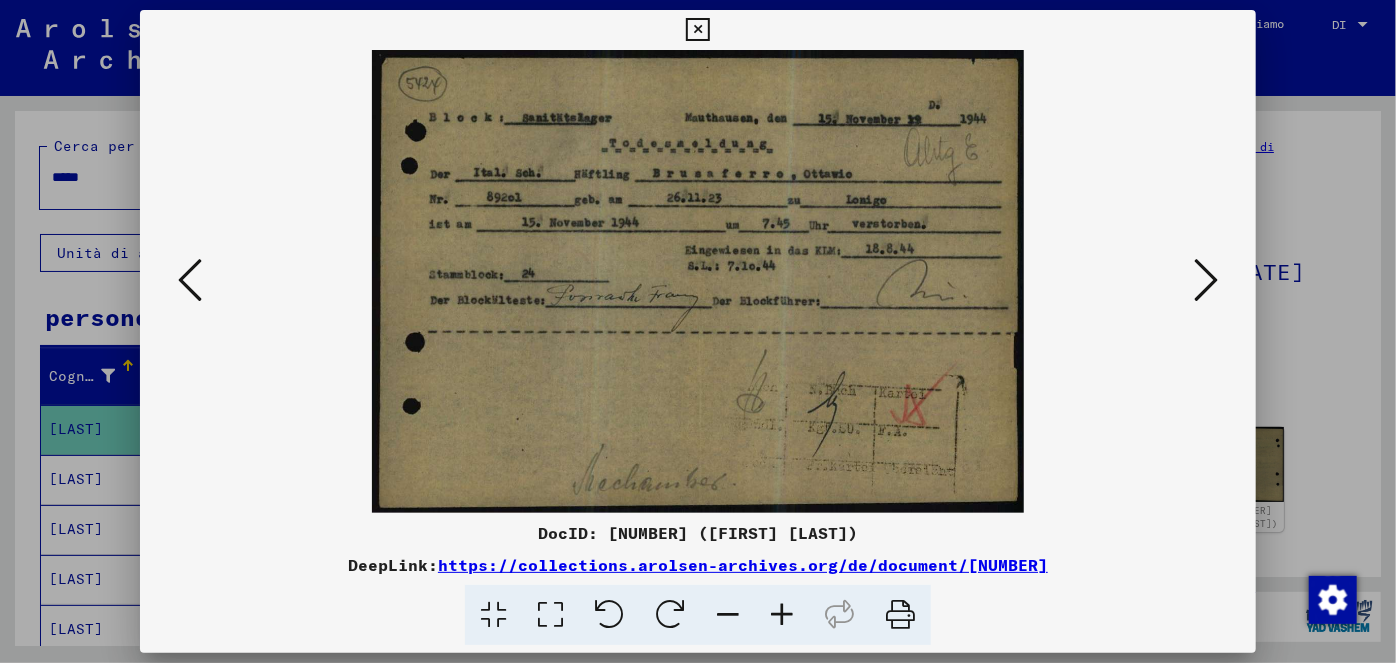 click at bounding box center (697, 30) 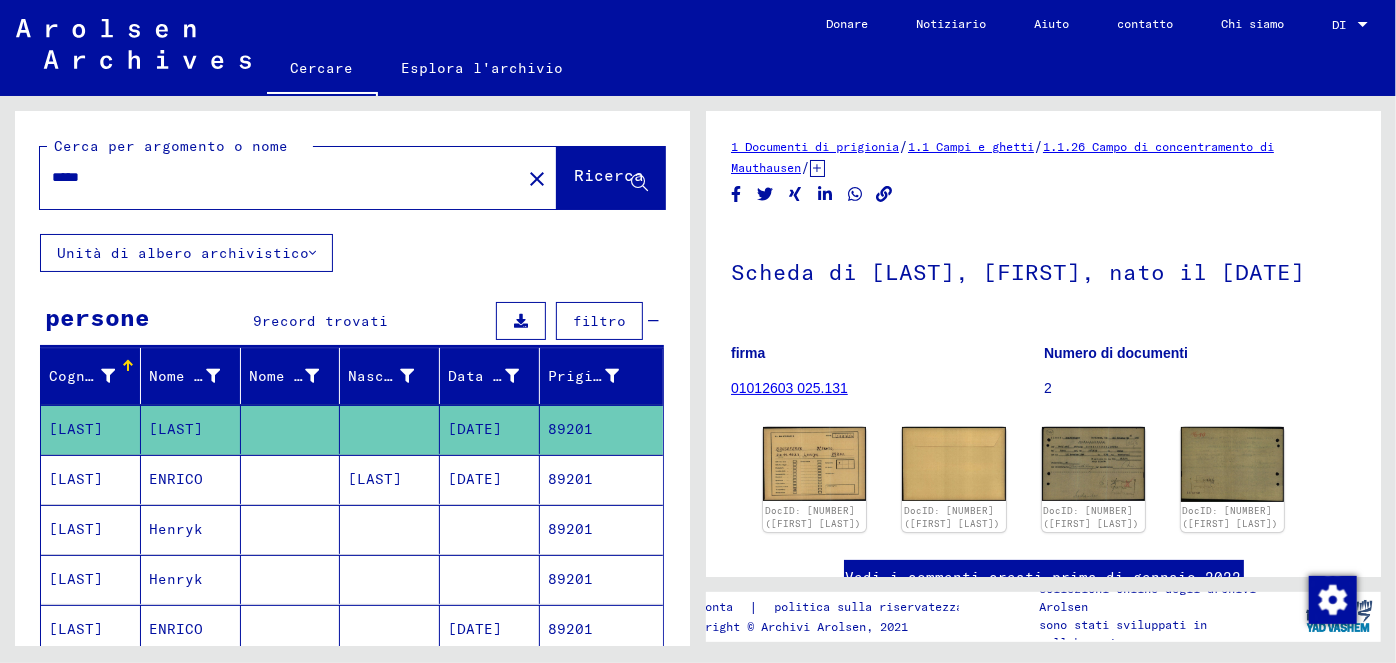 drag, startPoint x: 105, startPoint y: 176, endPoint x: 62, endPoint y: 175, distance: 43.011627 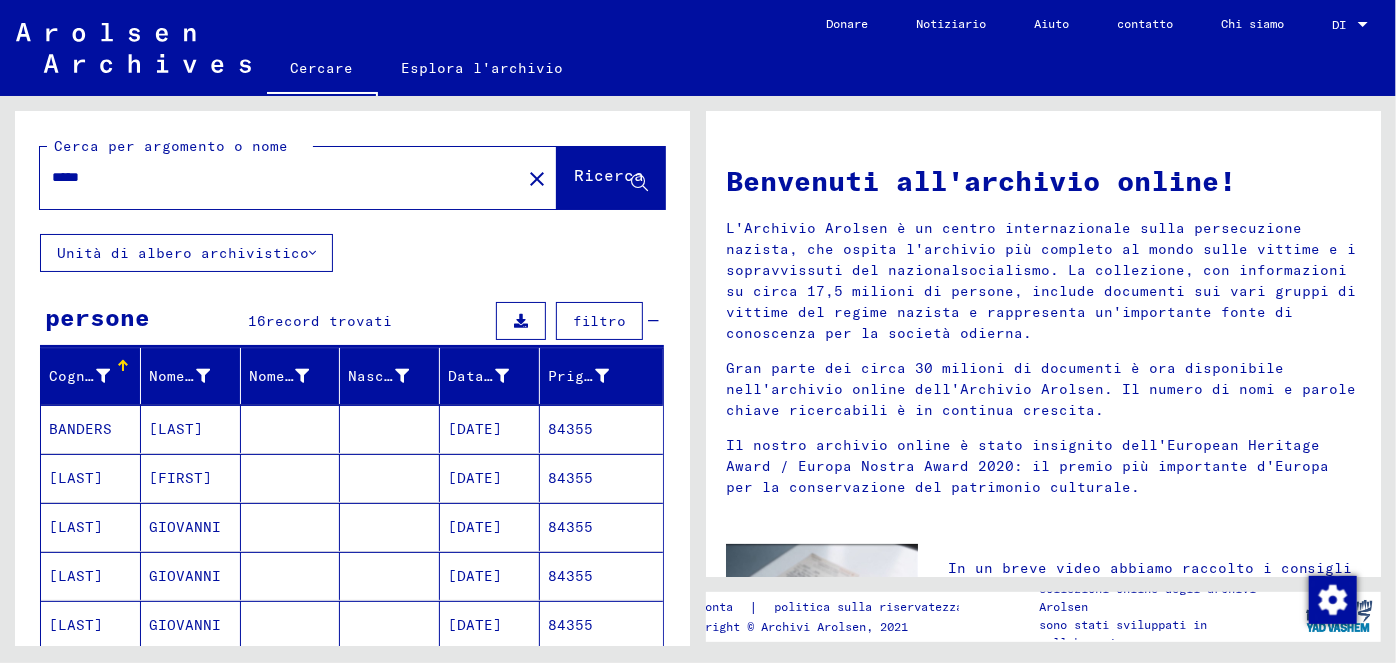 click on "[DATE]" at bounding box center (475, 576) 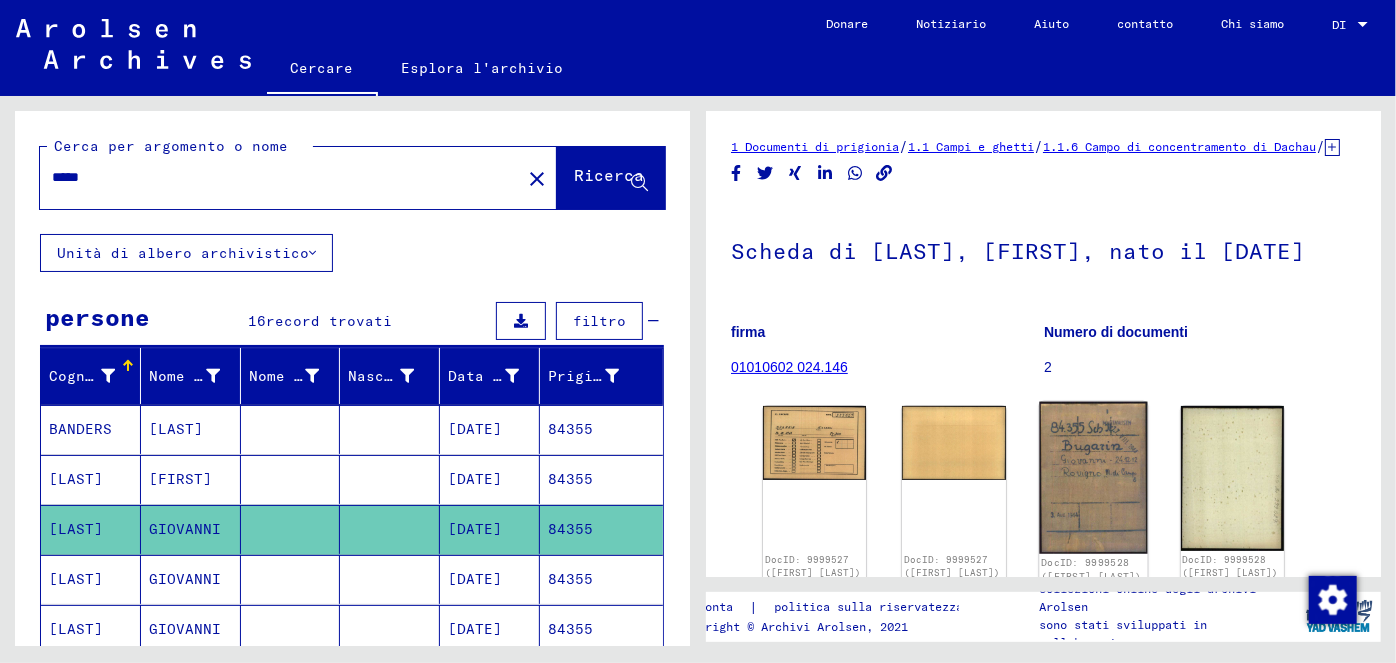 scroll, scrollTop: 0, scrollLeft: 0, axis: both 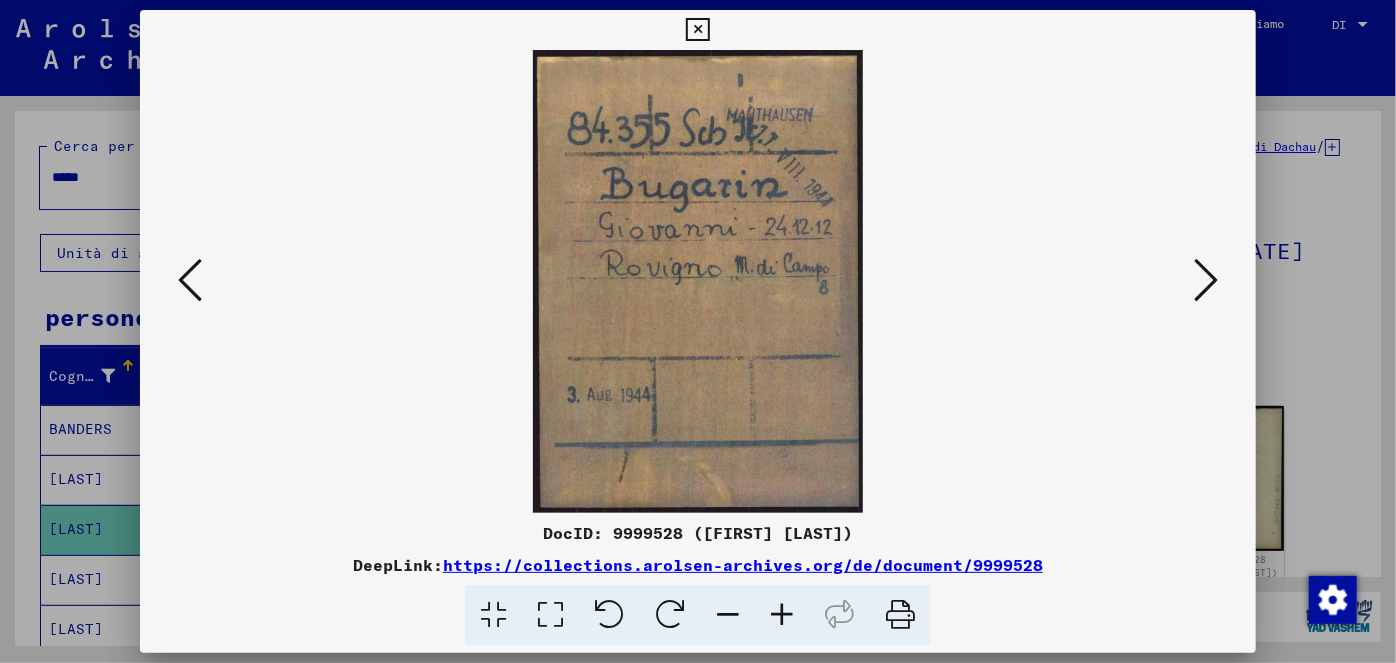 click at bounding box center (190, 280) 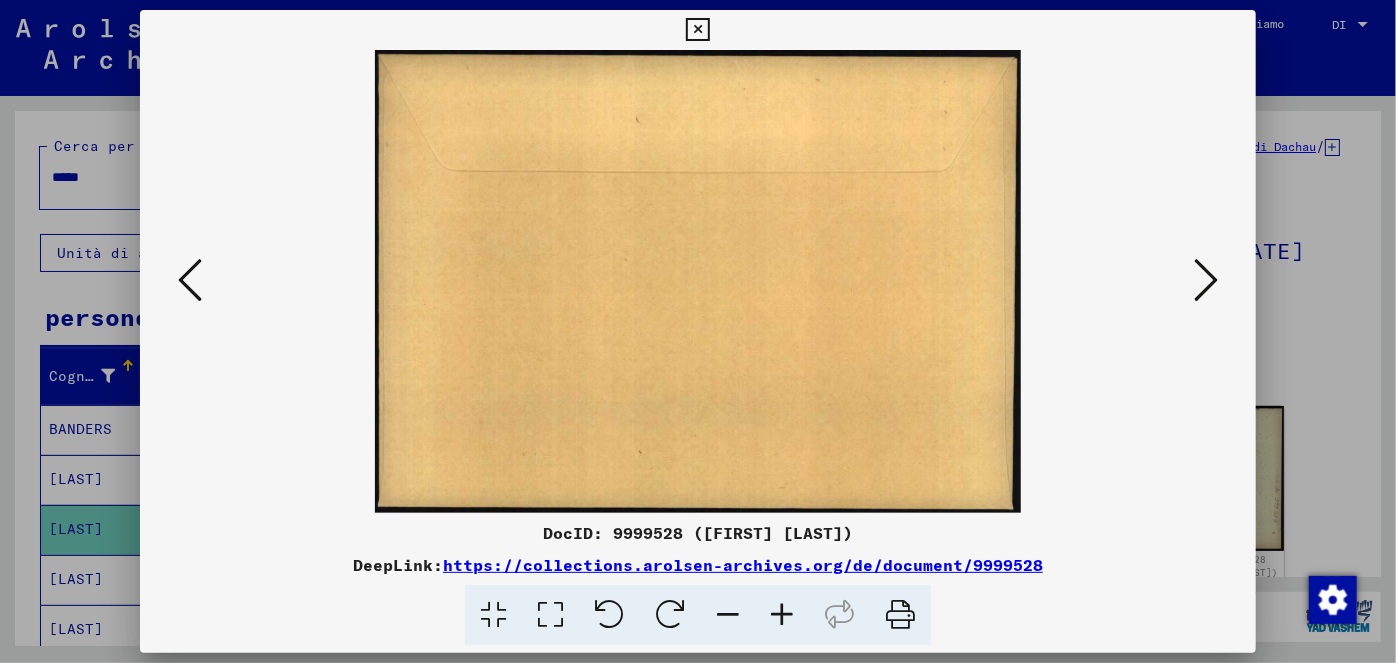 click at bounding box center (1206, 280) 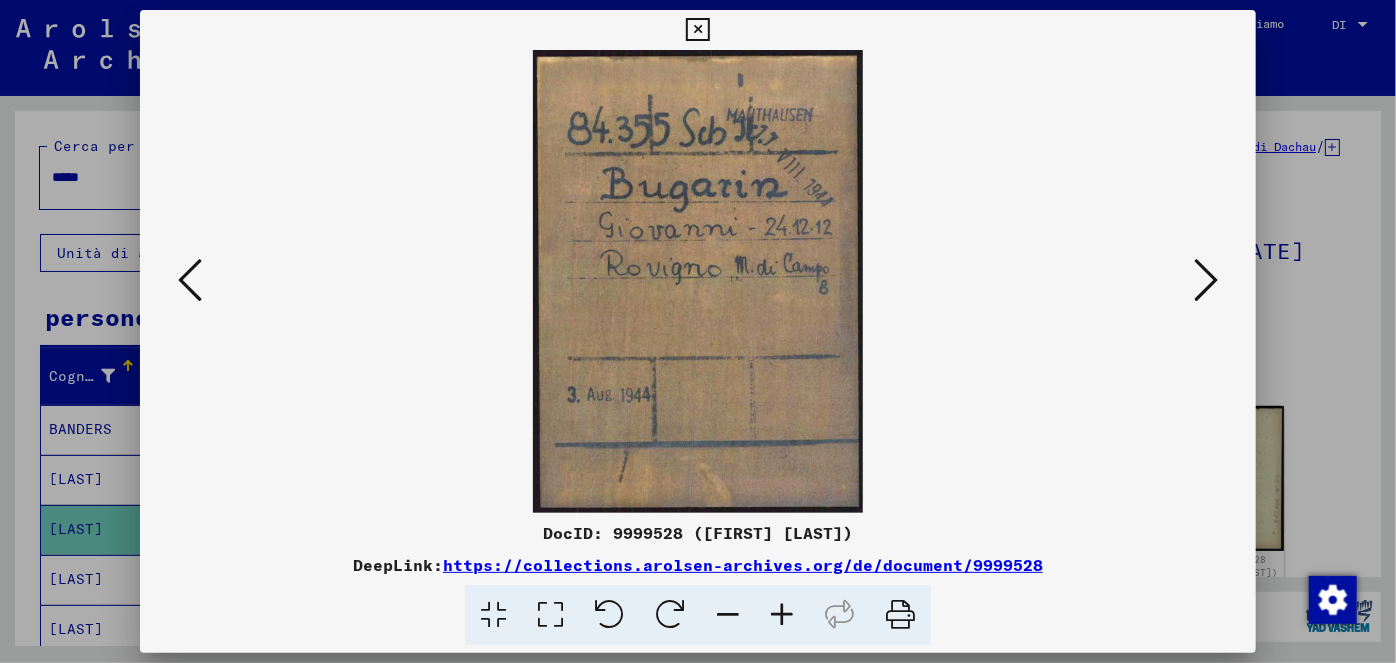 click at bounding box center (697, 30) 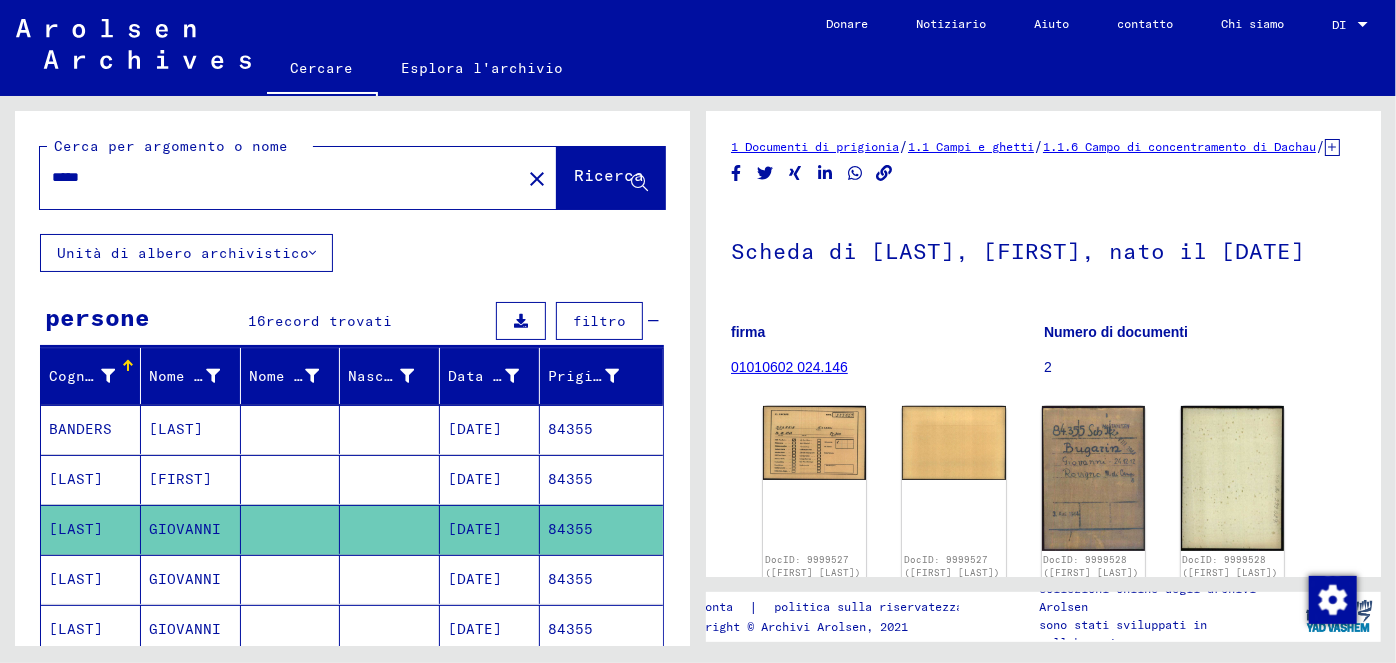 click on "[DATE]" at bounding box center (475, 629) 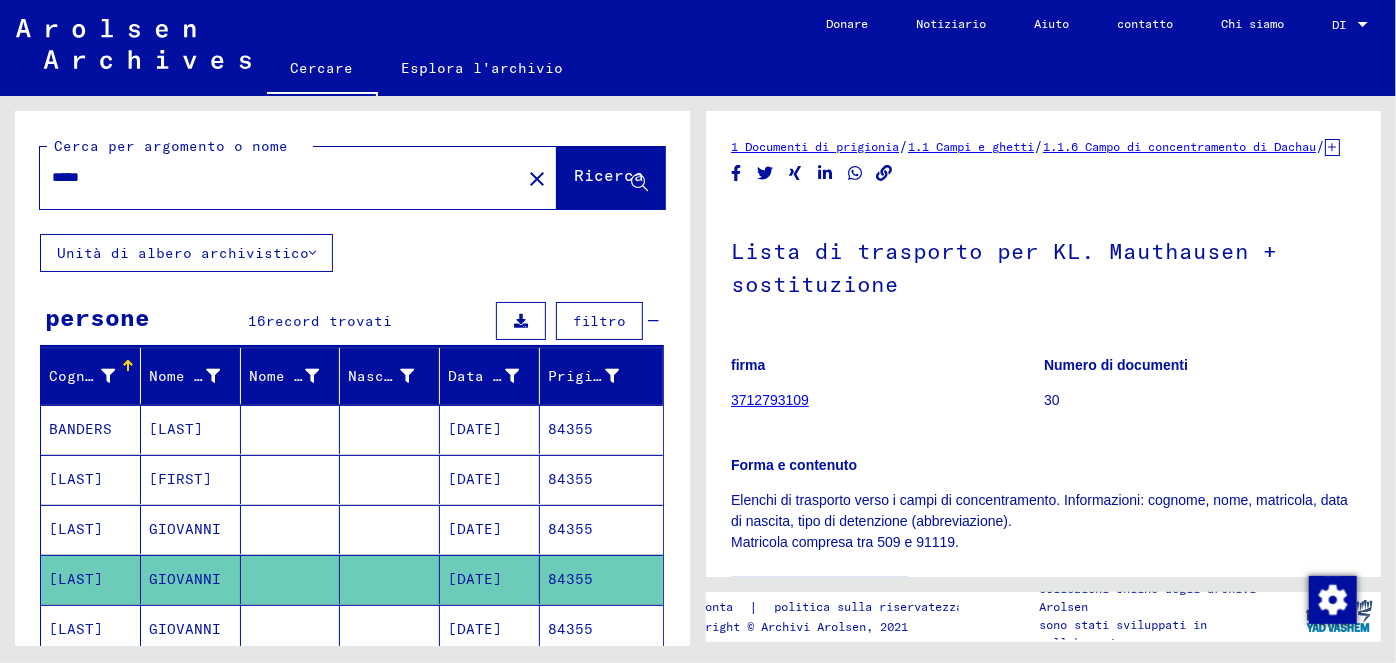 scroll, scrollTop: 0, scrollLeft: 0, axis: both 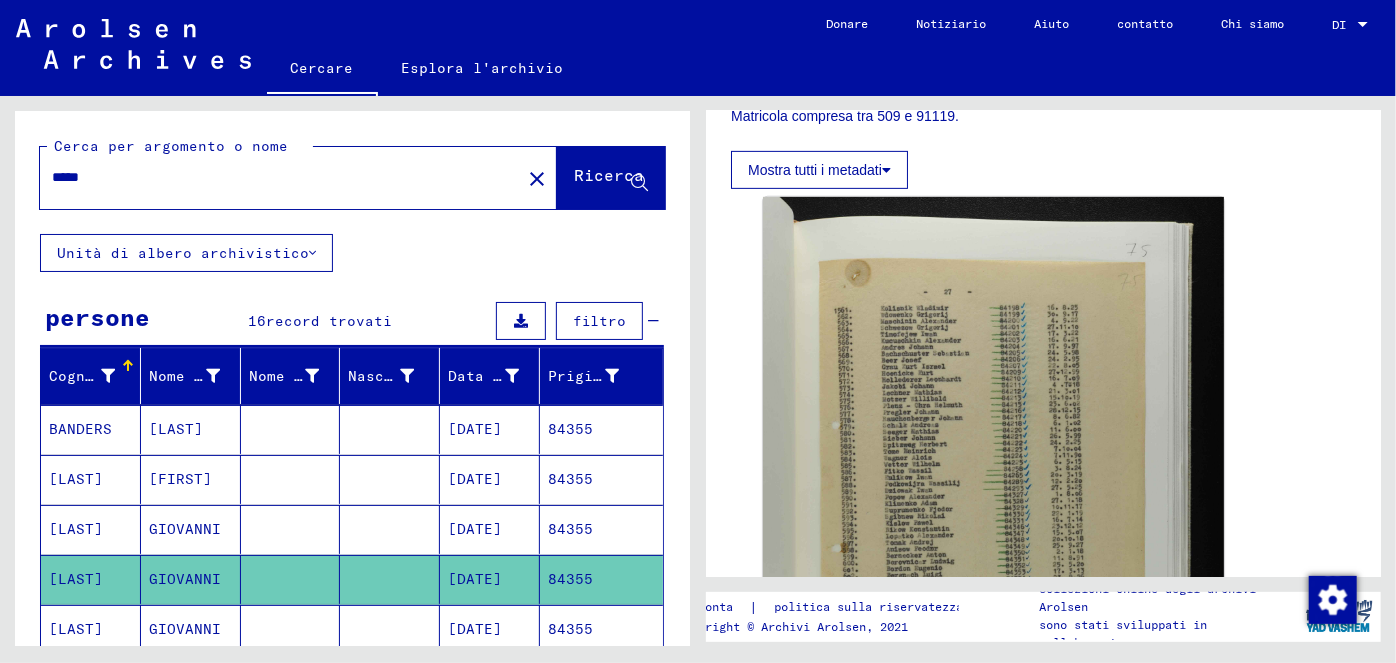 click on "[DATE]" 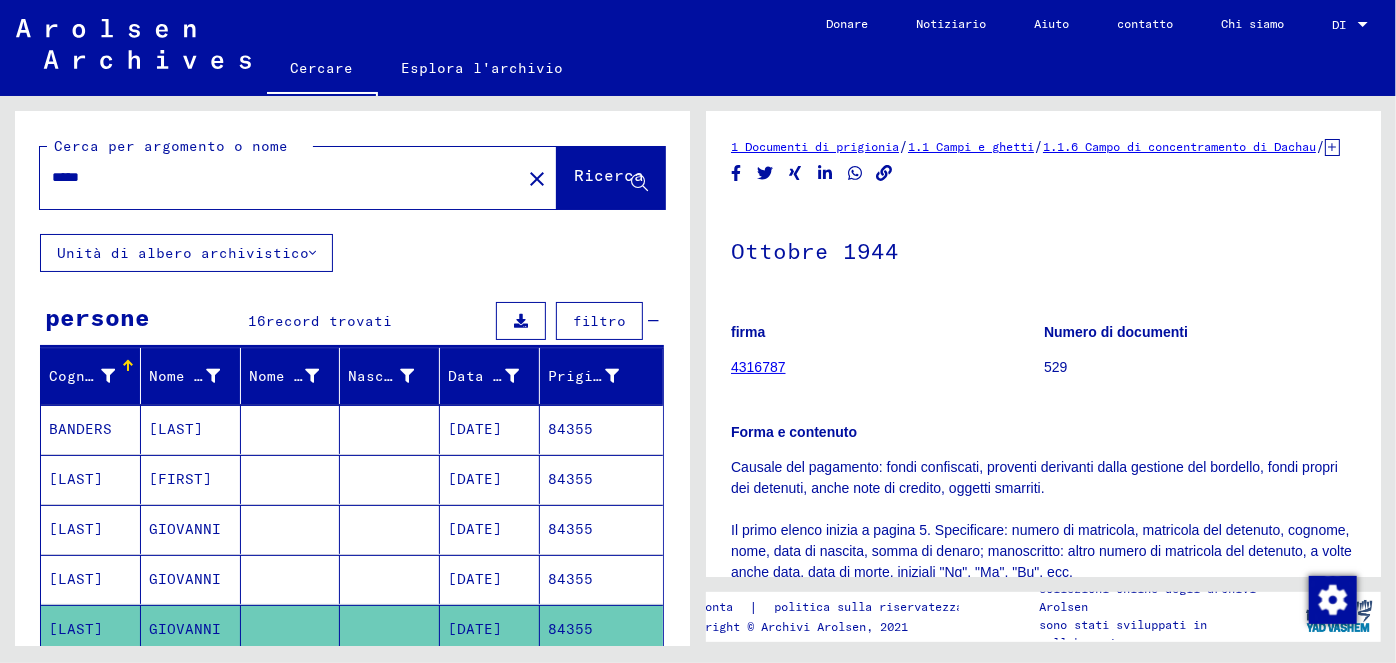 scroll, scrollTop: 0, scrollLeft: 0, axis: both 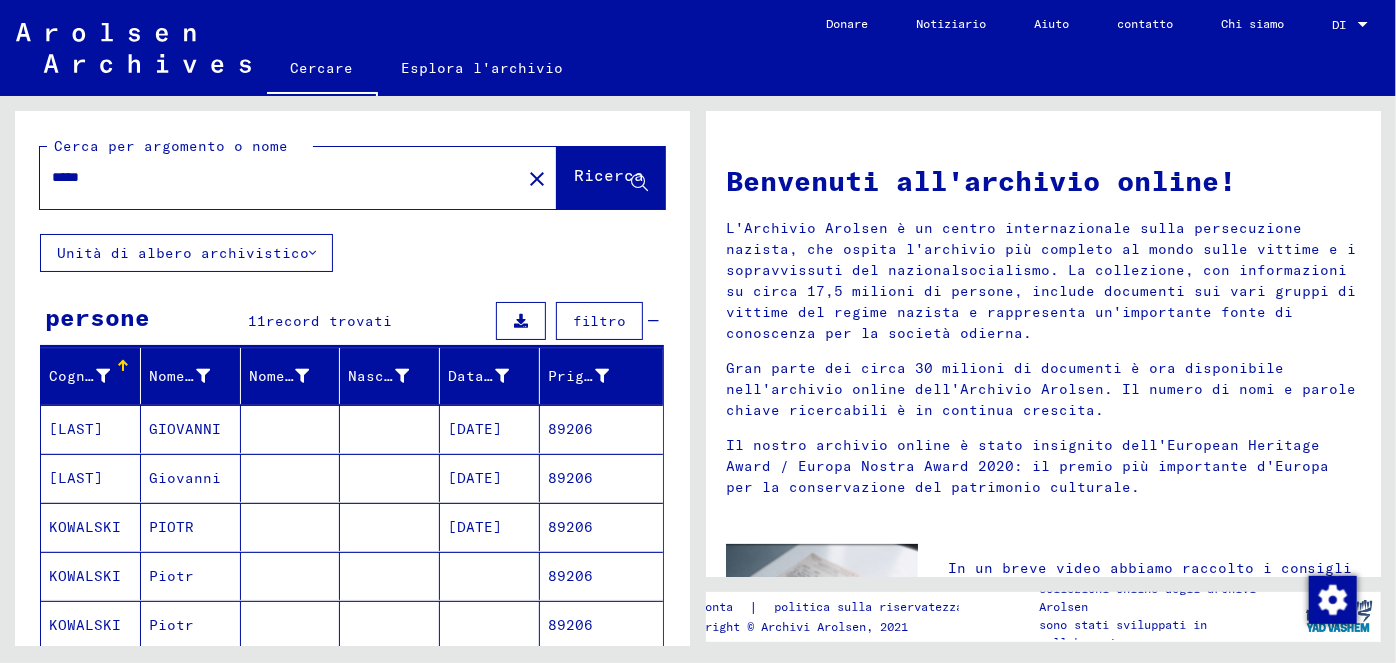 click on "[DATE]" at bounding box center (475, 478) 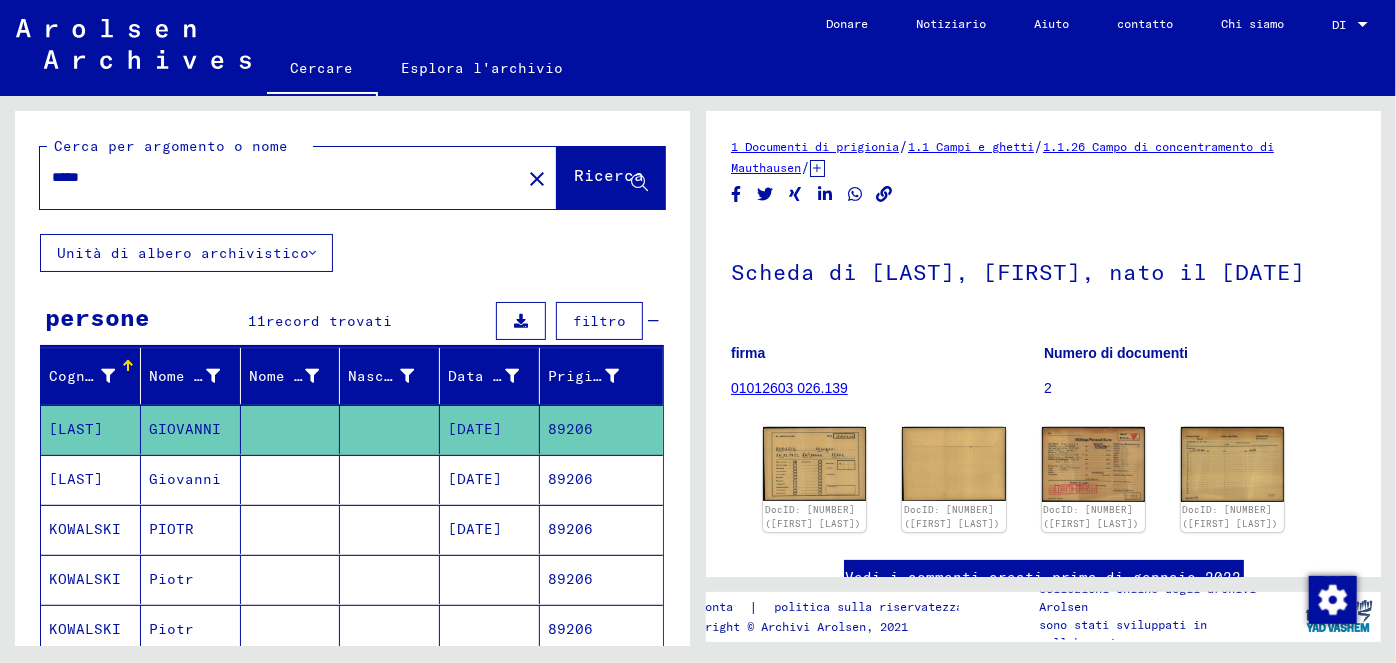 scroll, scrollTop: 0, scrollLeft: 0, axis: both 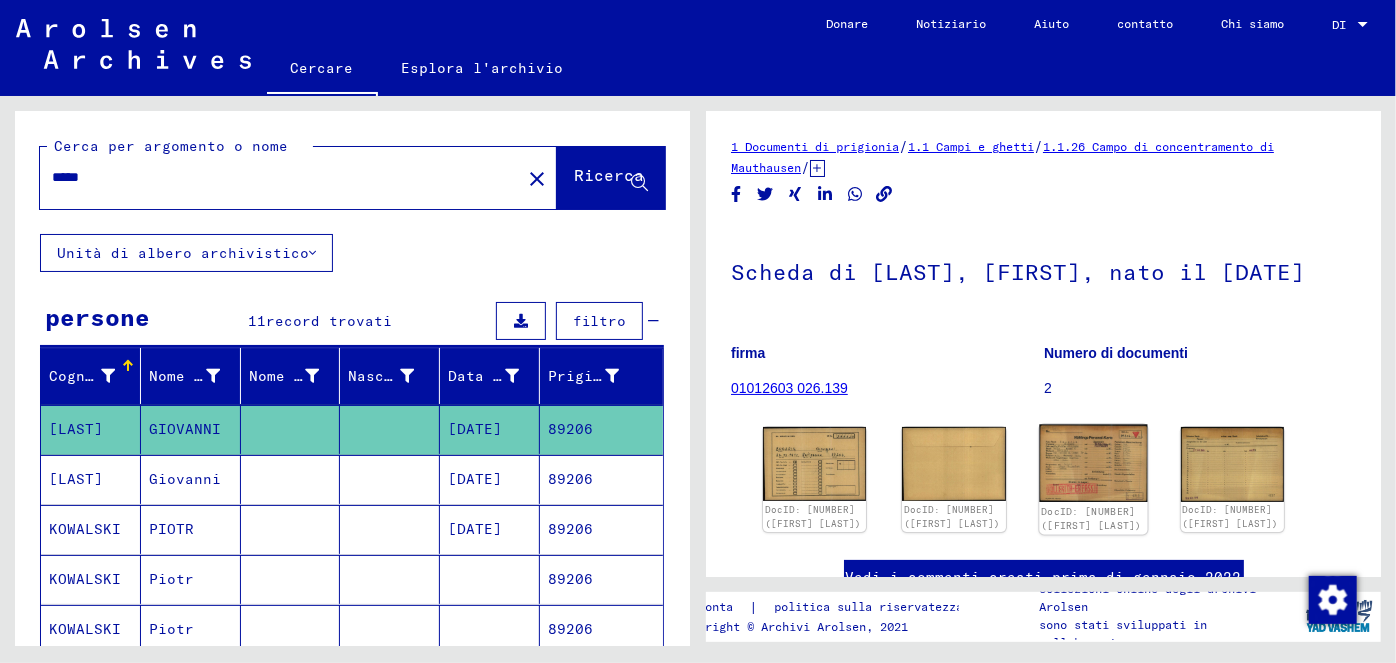 click 